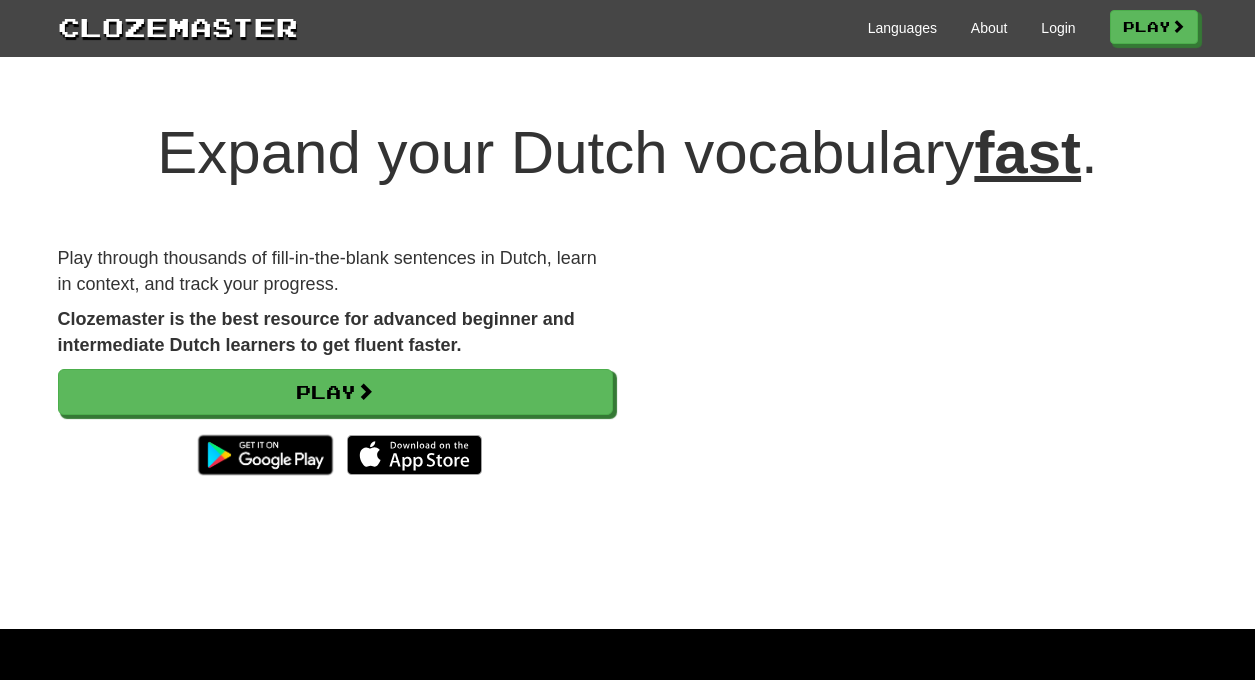 scroll, scrollTop: 0, scrollLeft: 0, axis: both 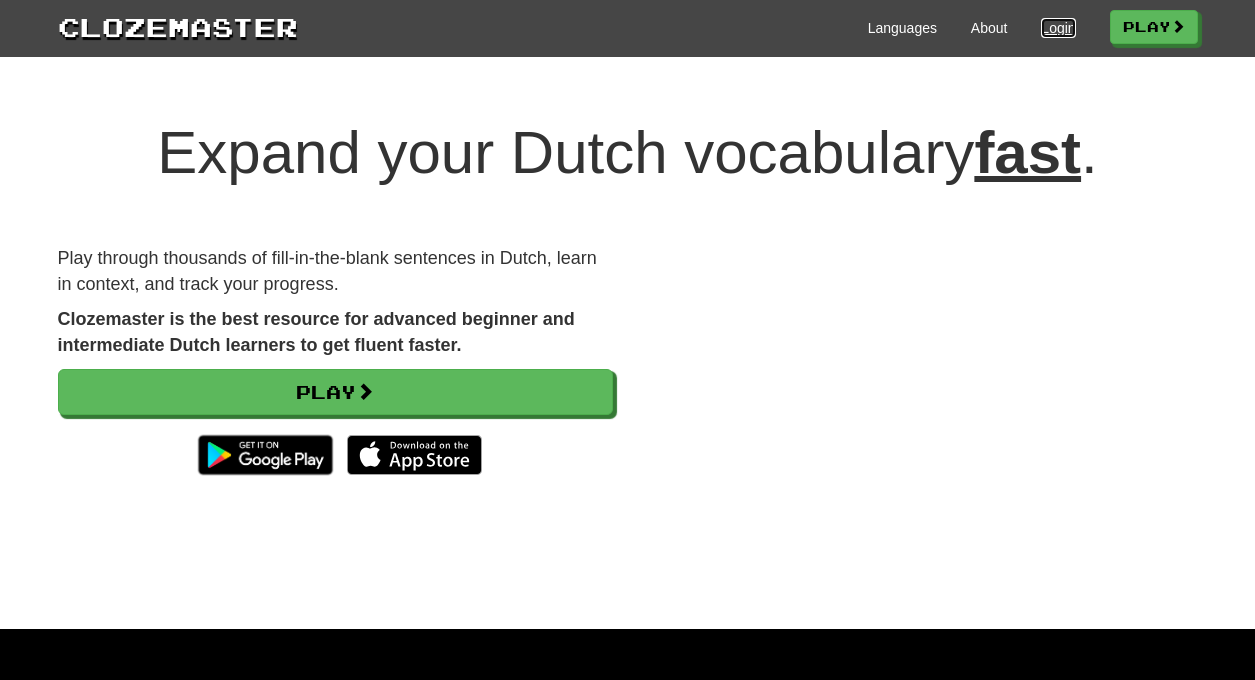 click on "Login" at bounding box center (1058, 28) 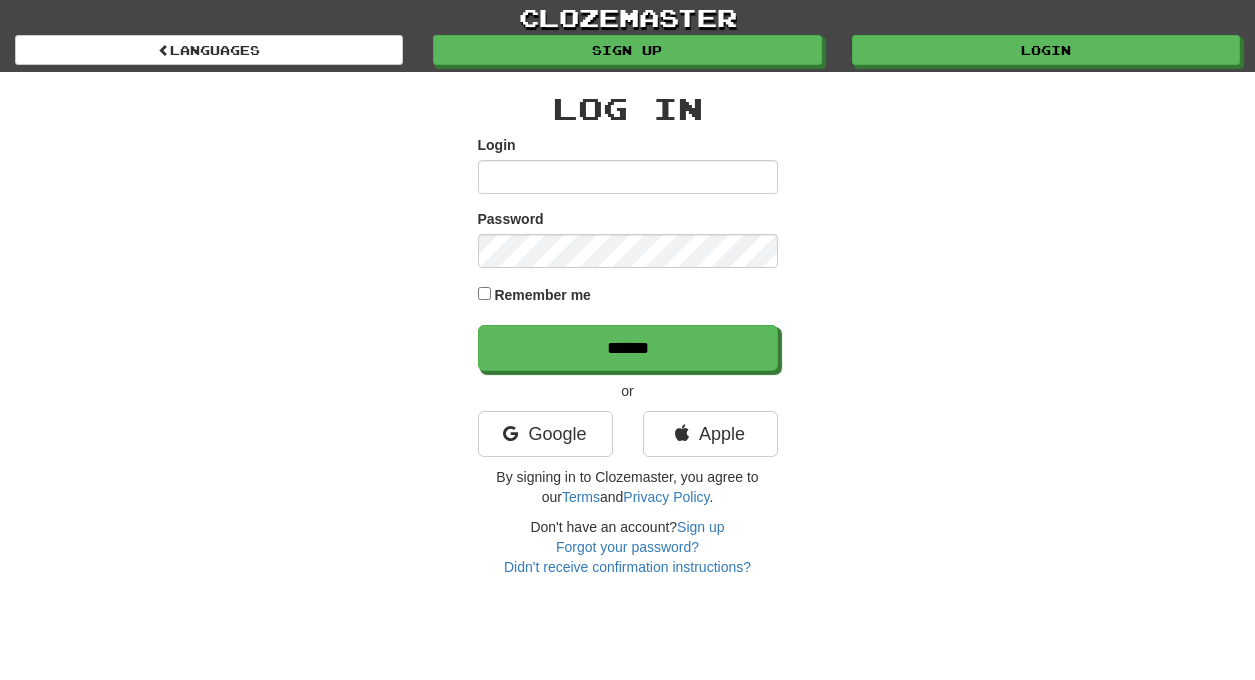 scroll, scrollTop: 0, scrollLeft: 0, axis: both 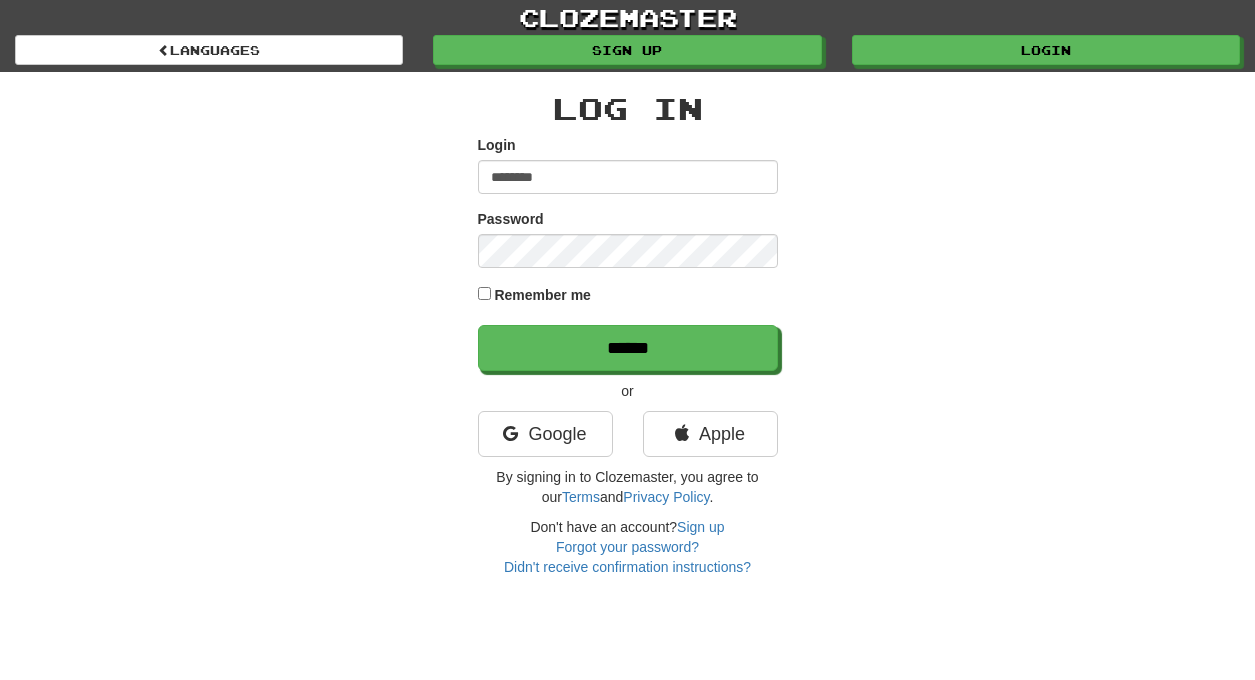 type on "********" 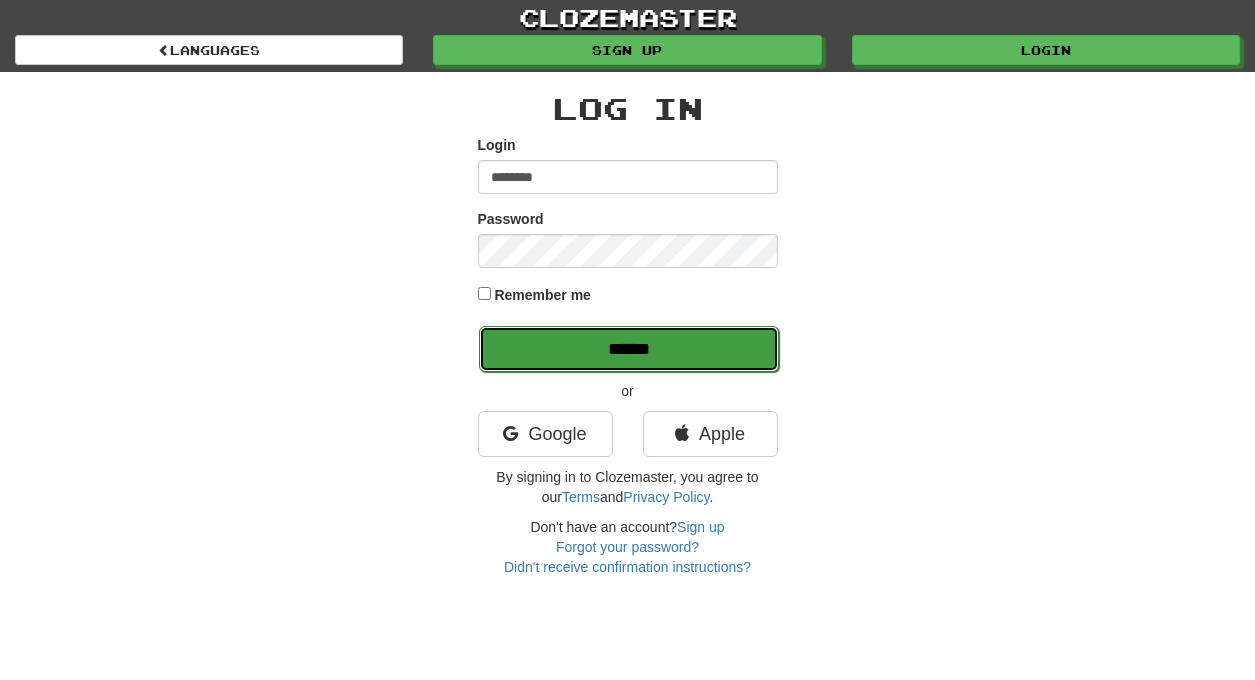 click on "******" at bounding box center [629, 349] 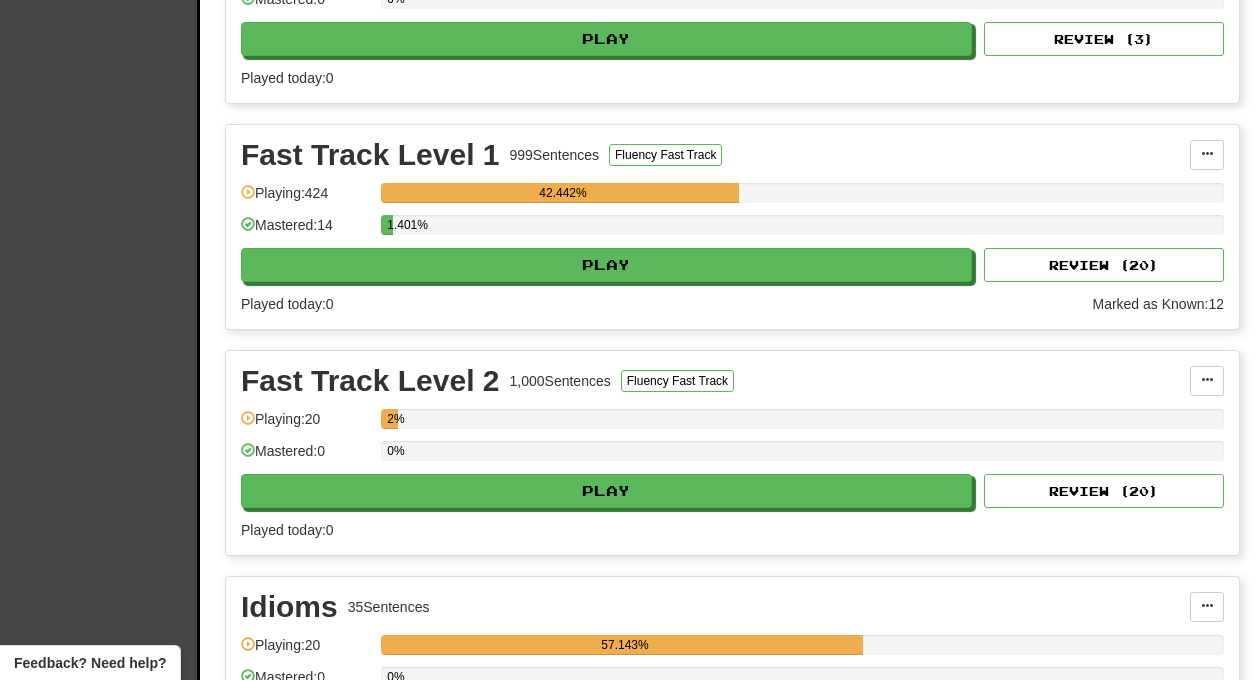 scroll, scrollTop: 570, scrollLeft: 0, axis: vertical 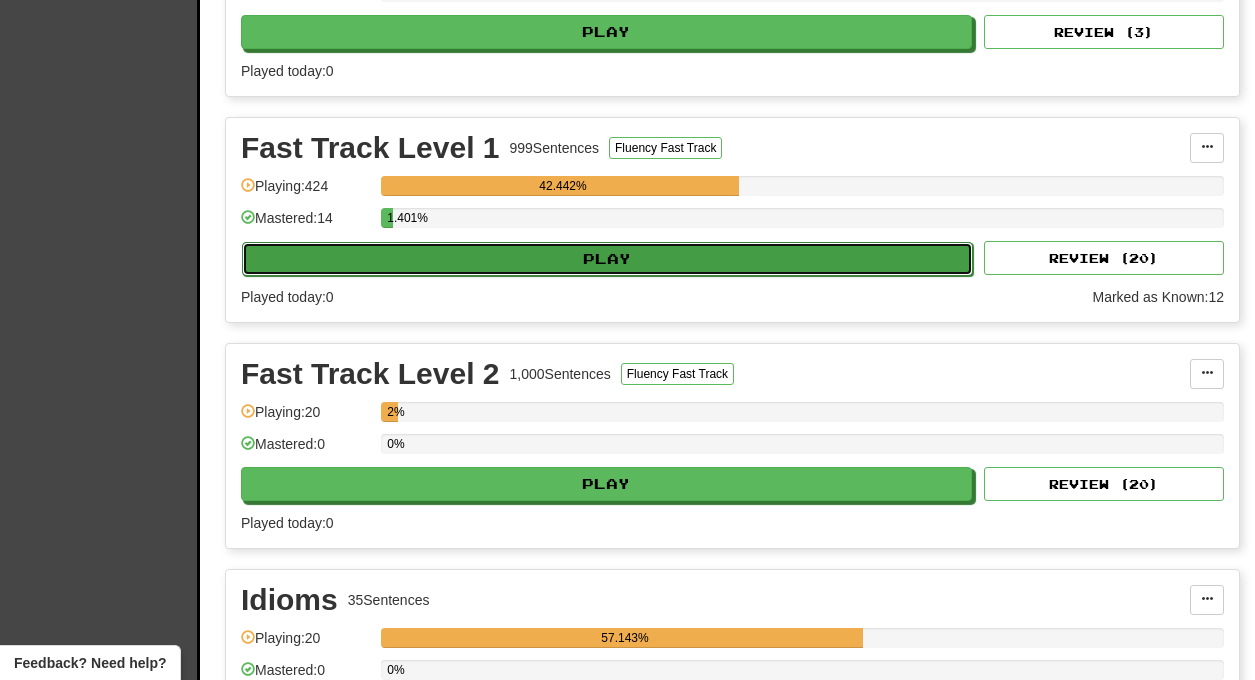 click on "Play" at bounding box center [607, 259] 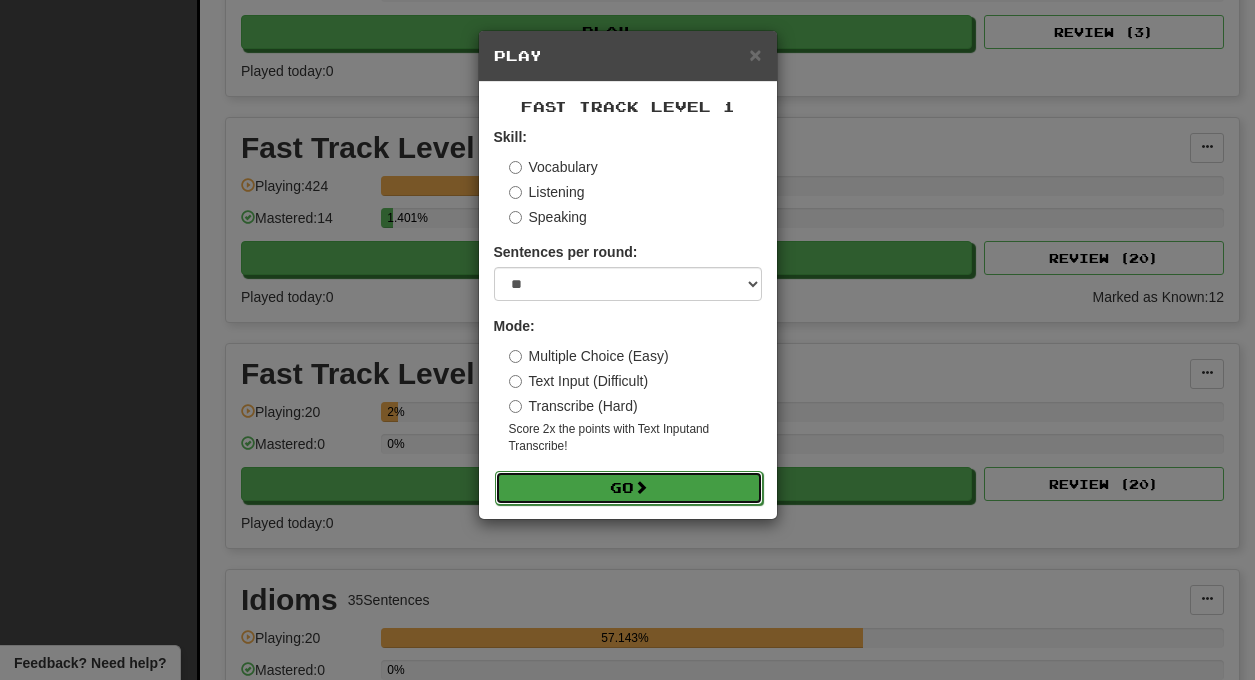 click on "Go" at bounding box center [629, 488] 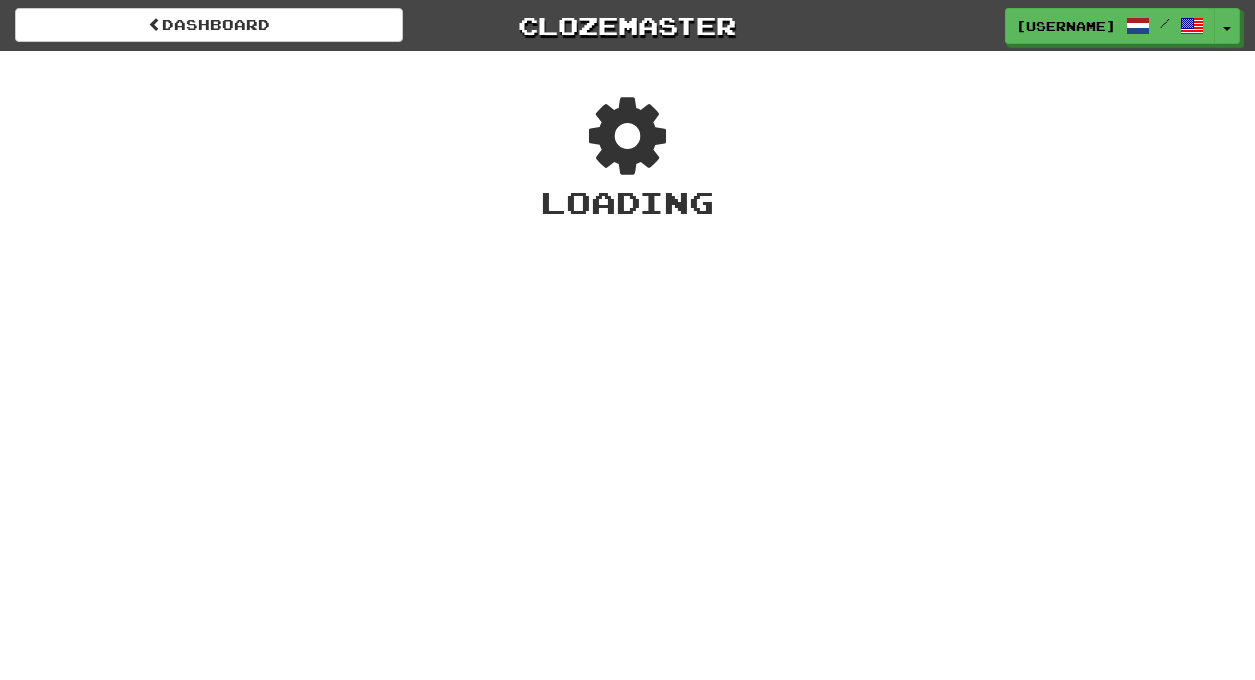 scroll, scrollTop: 0, scrollLeft: 0, axis: both 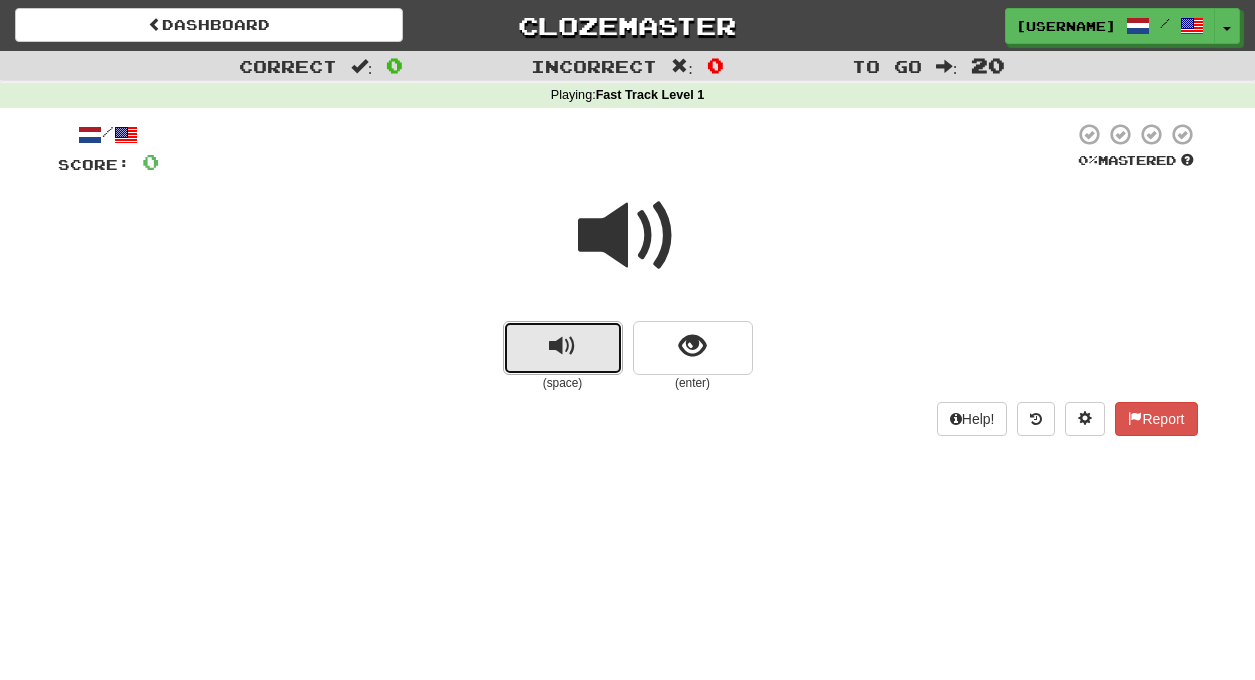 click at bounding box center [562, 346] 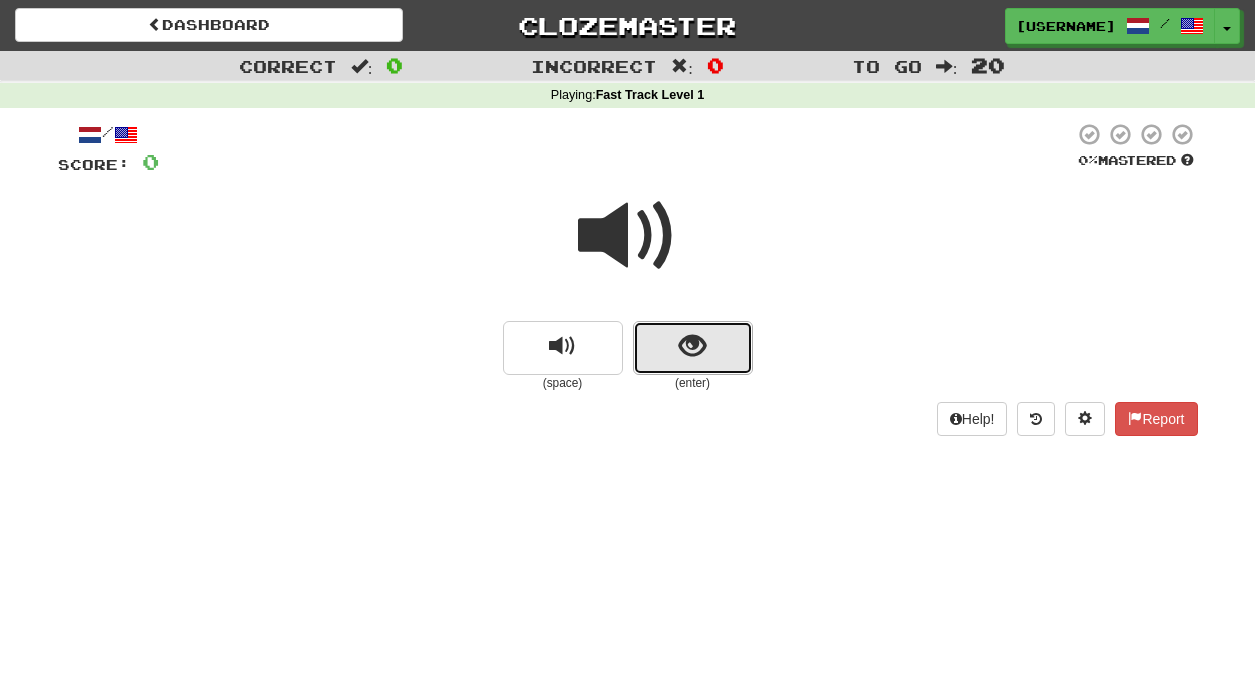 click at bounding box center (692, 346) 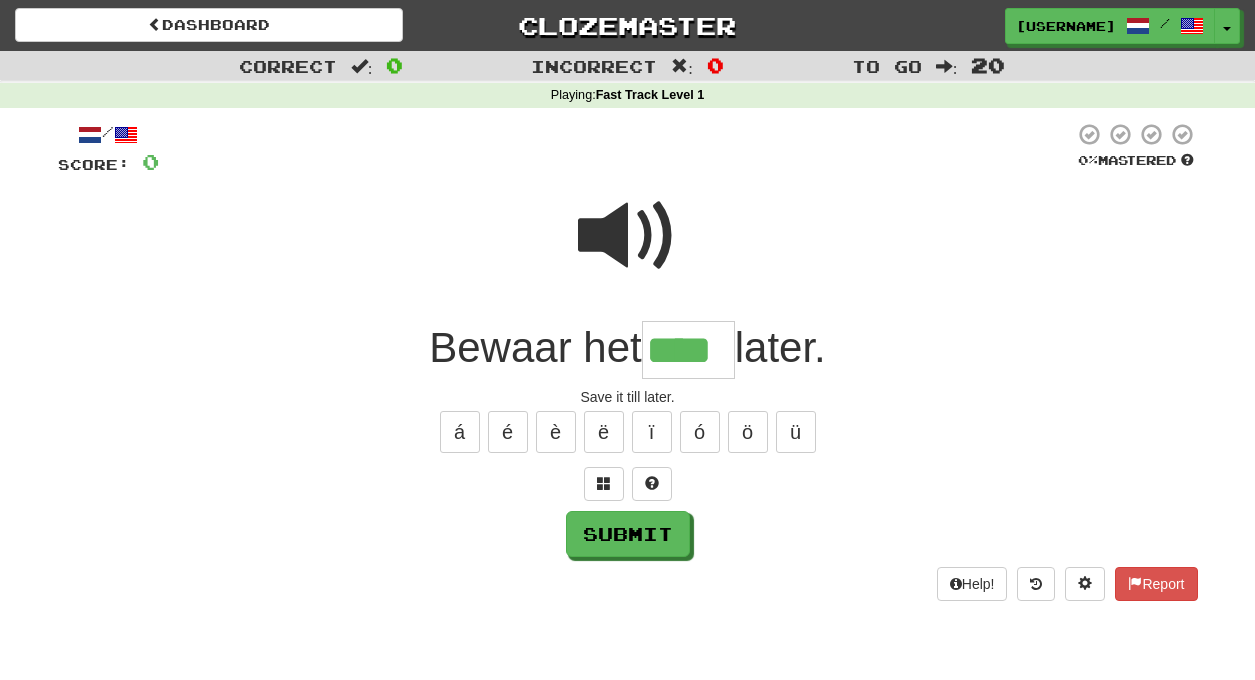 type on "****" 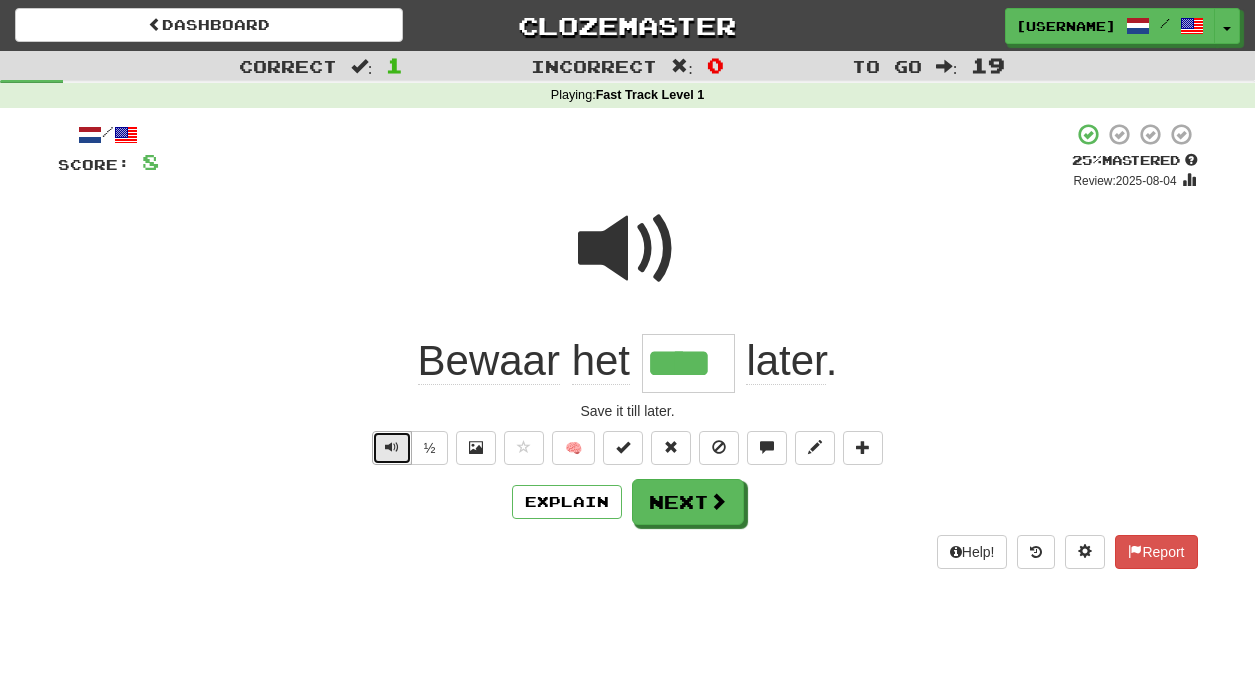 click at bounding box center [392, 447] 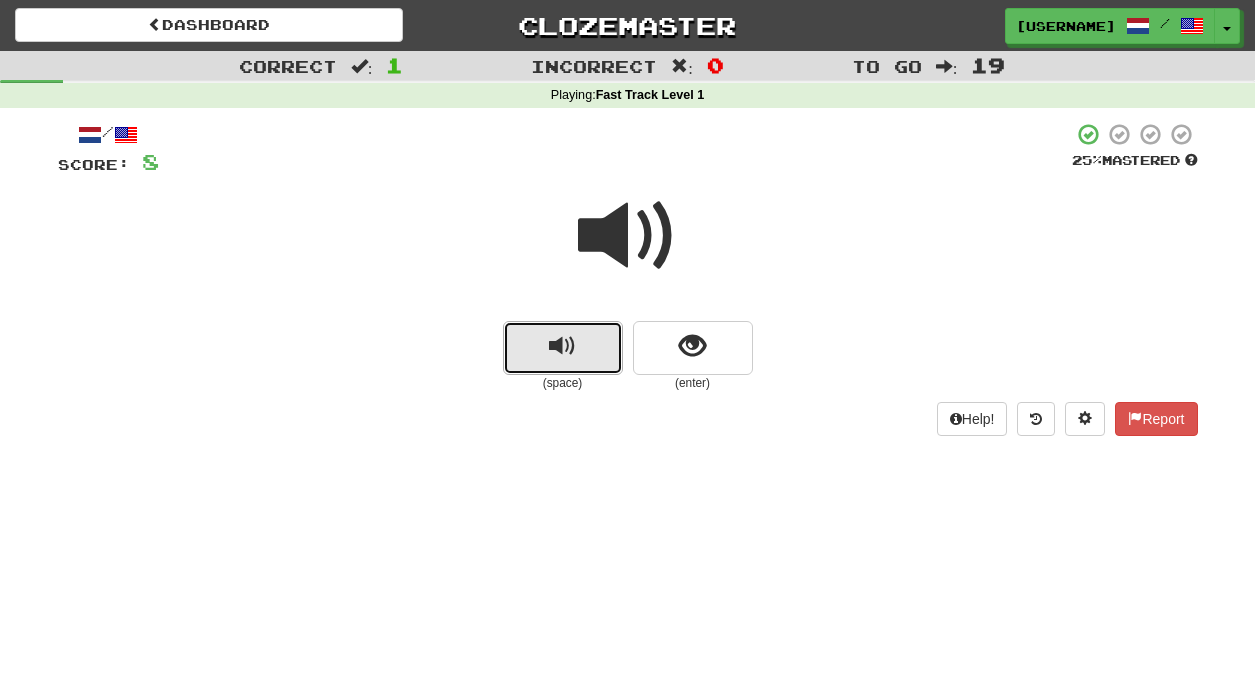 click at bounding box center (562, 346) 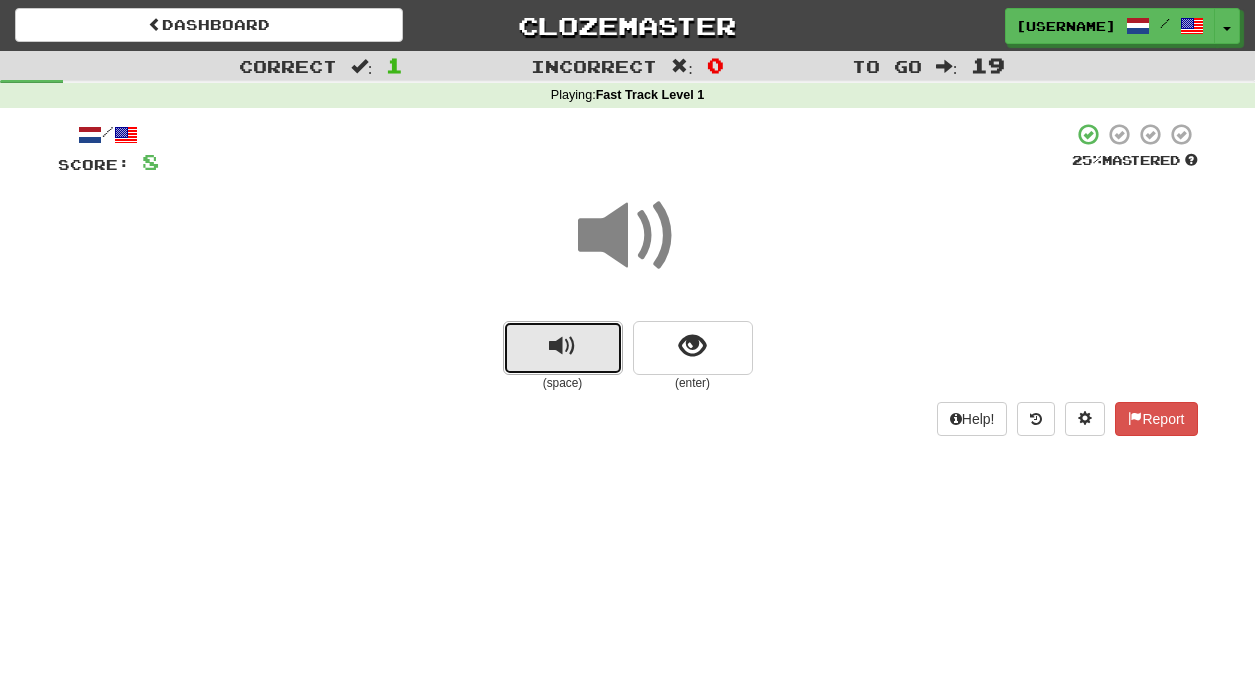 click at bounding box center (562, 346) 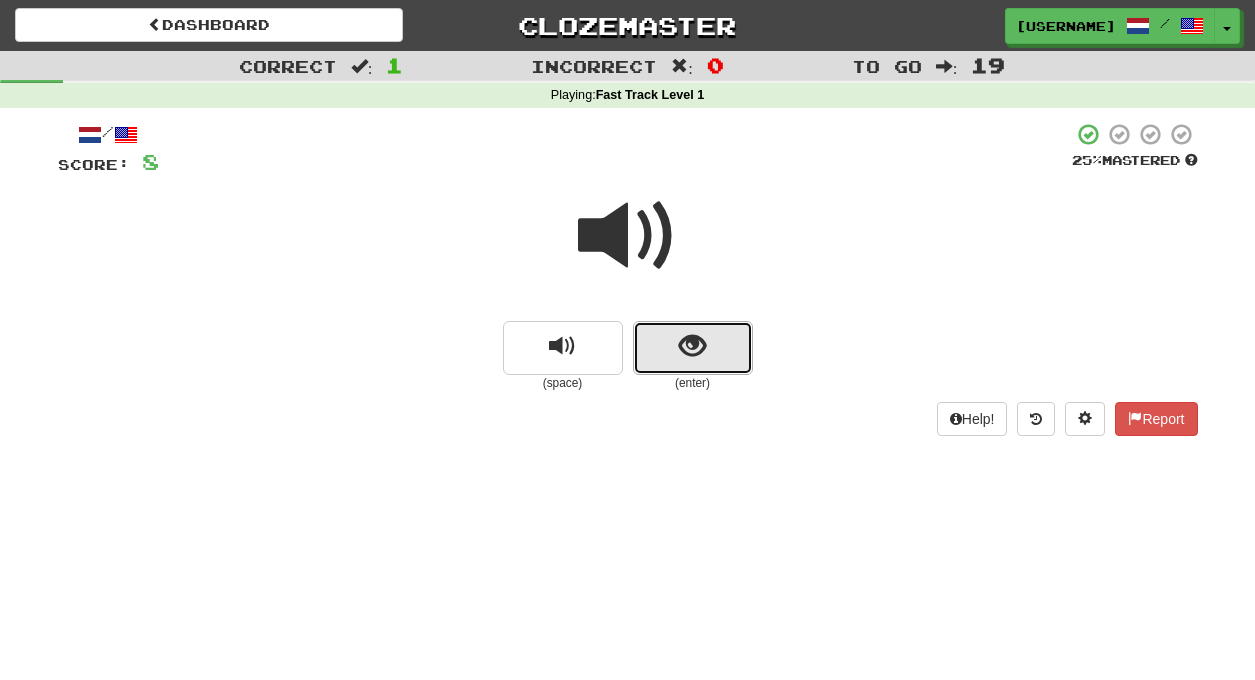 click at bounding box center [693, 348] 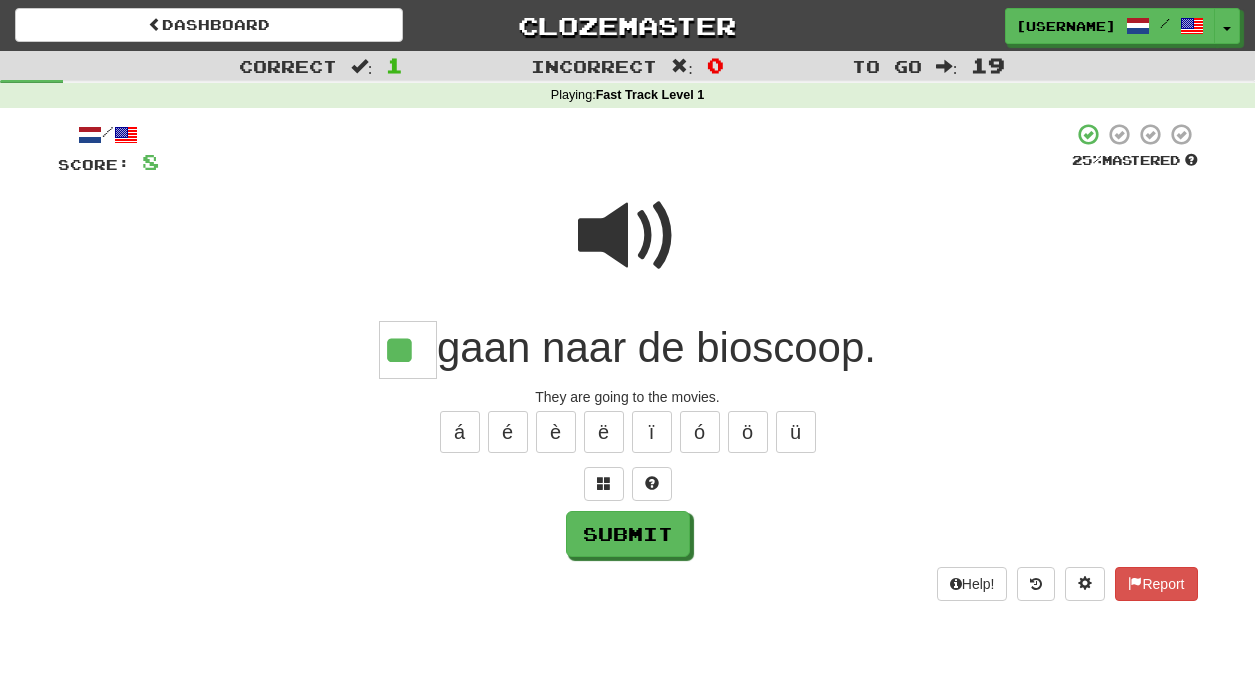 type on "**" 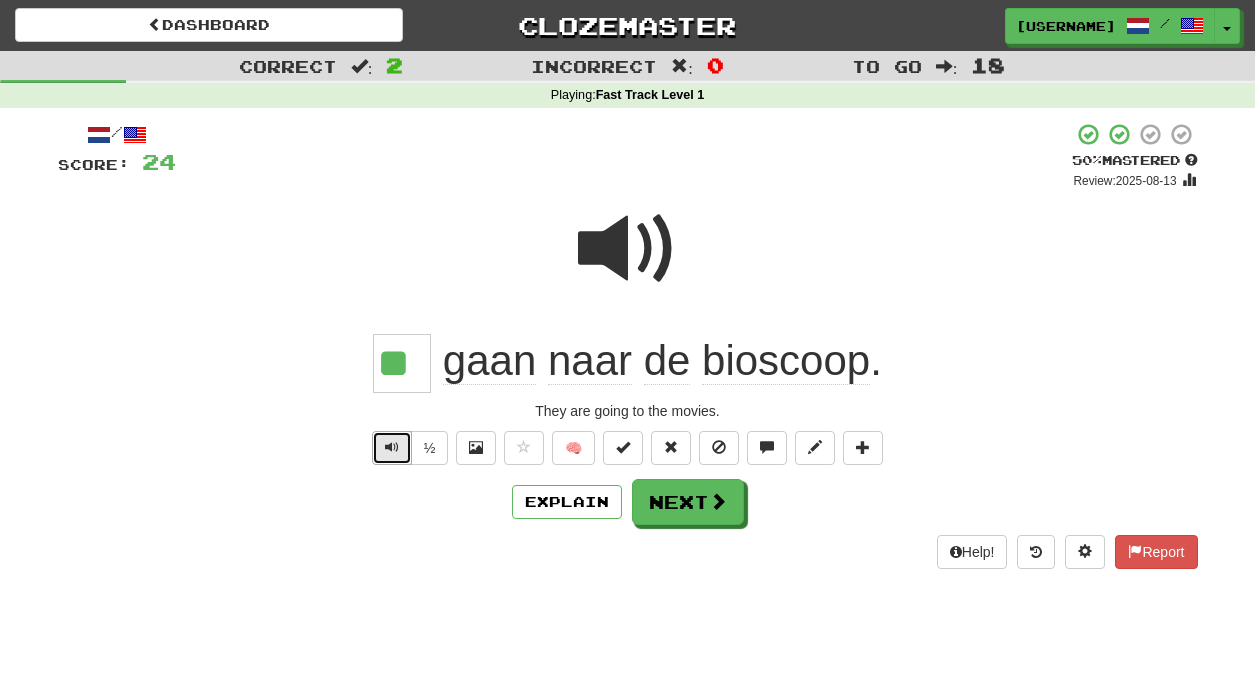 click at bounding box center [392, 448] 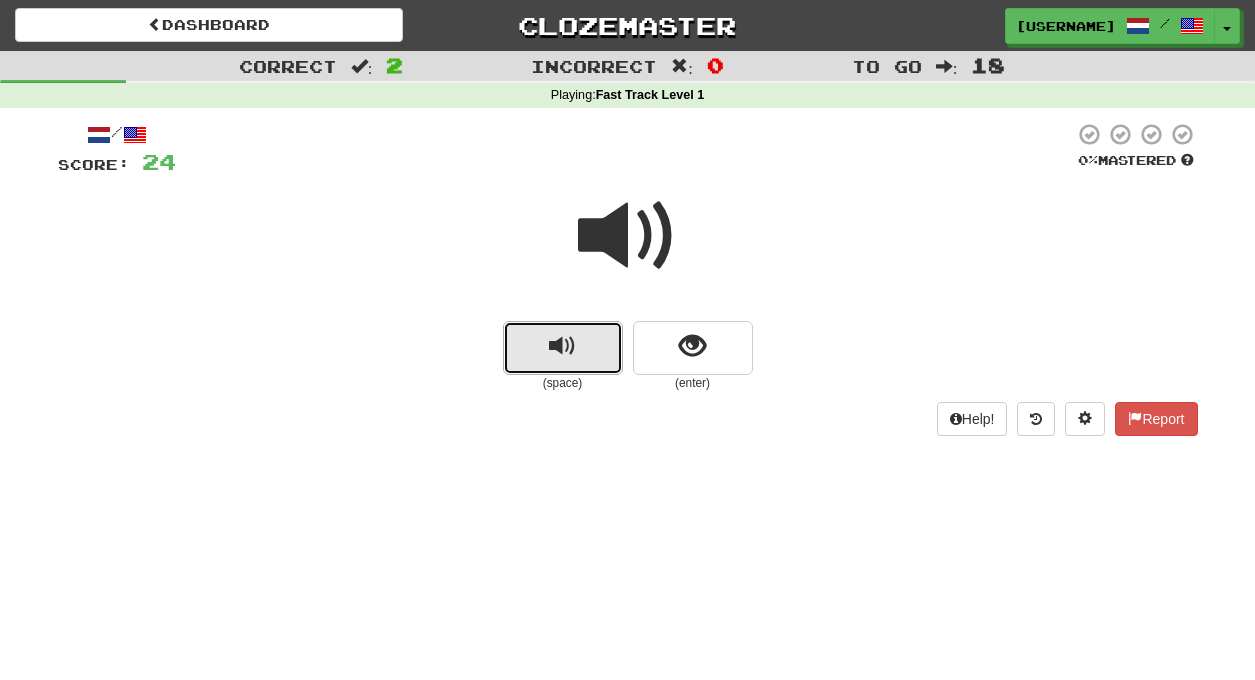 click at bounding box center (562, 346) 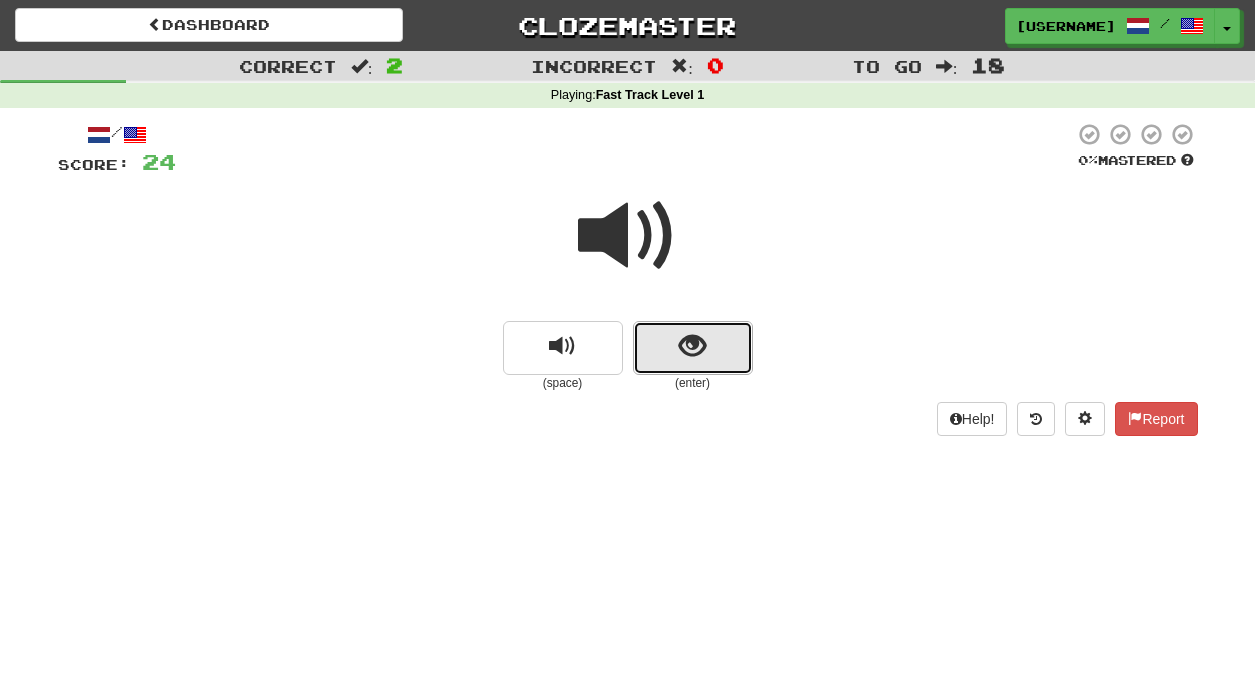 click at bounding box center [692, 346] 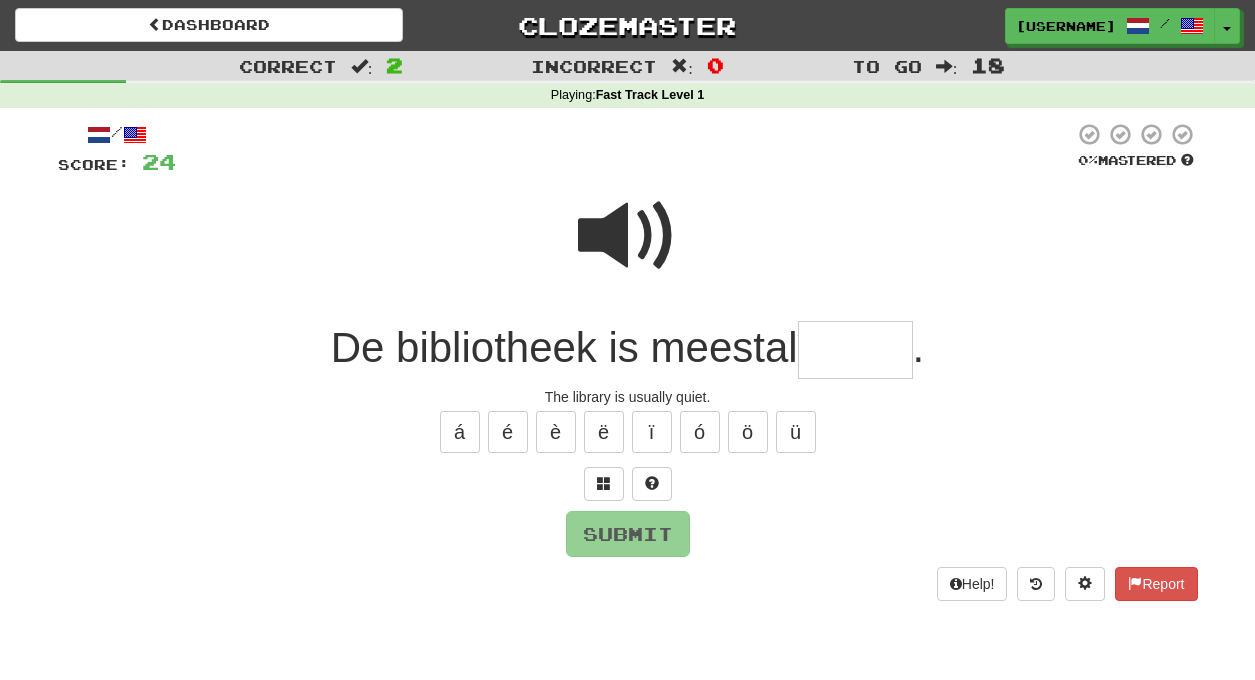 type on "*" 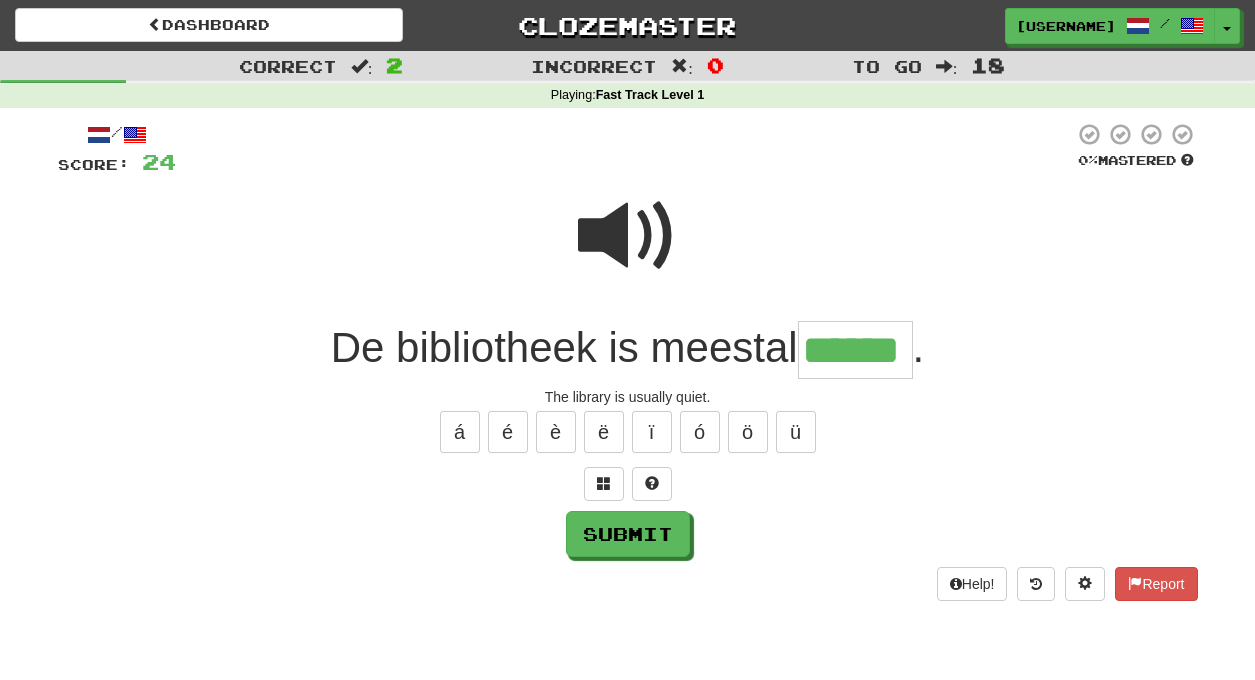 type on "******" 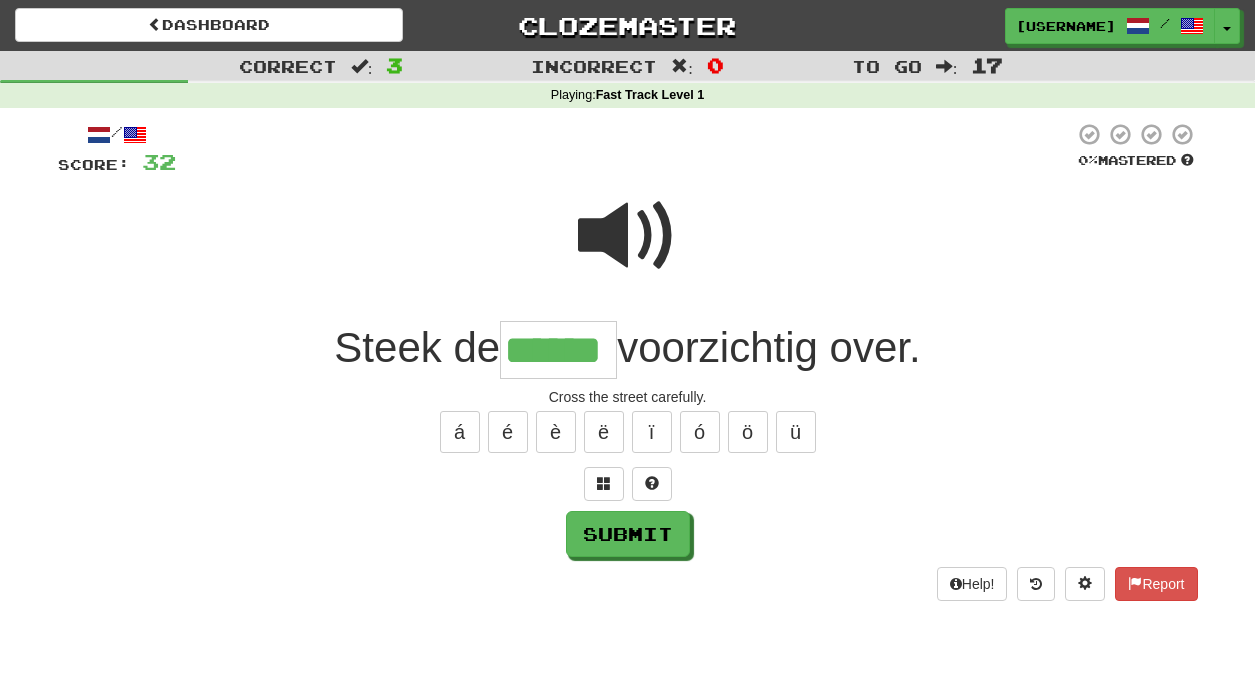 type on "******" 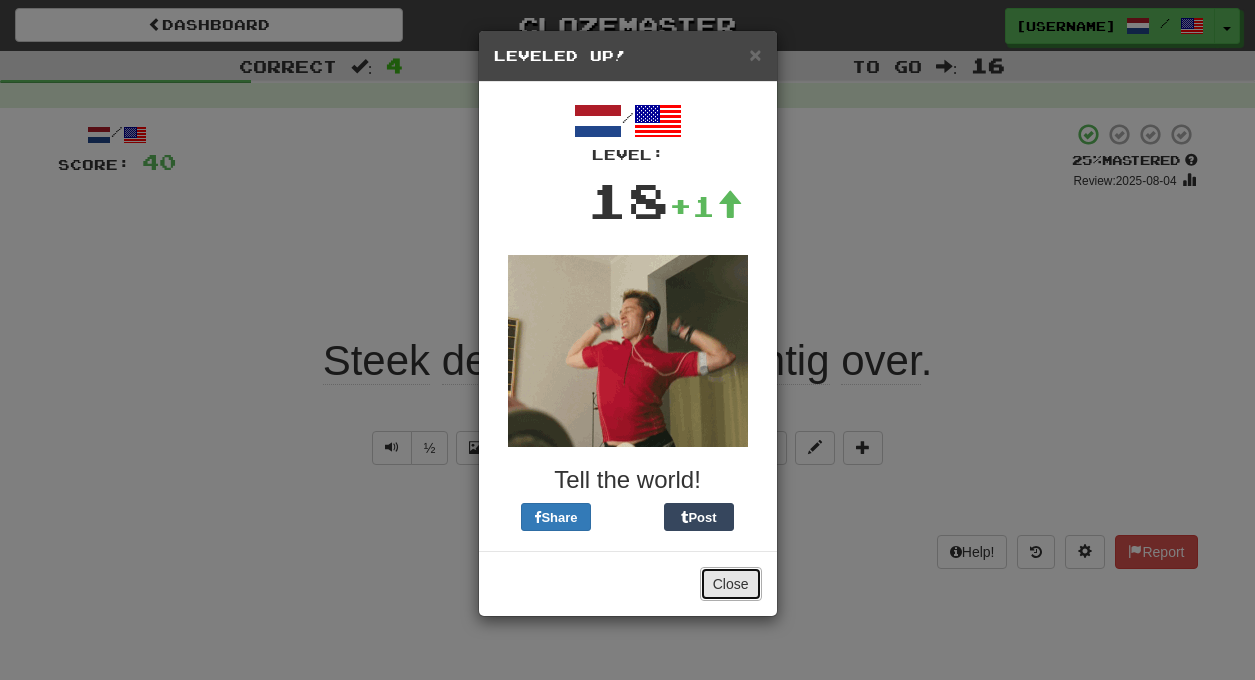 click on "Close" at bounding box center (731, 584) 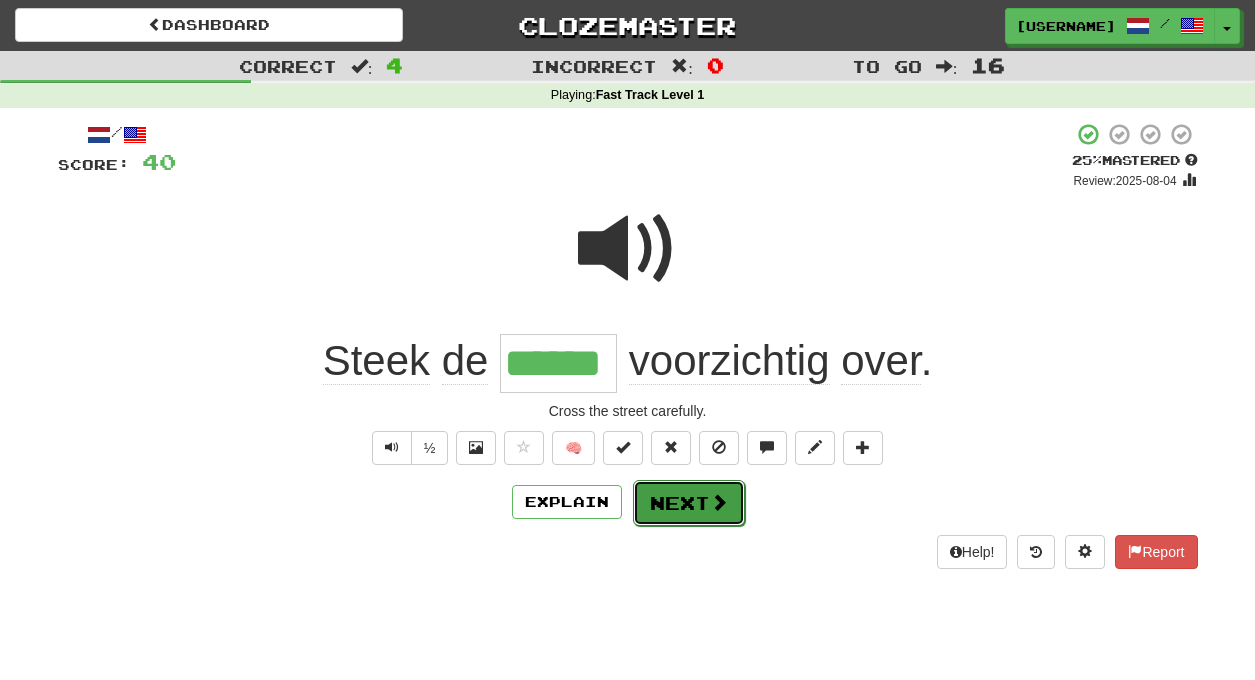 click on "Next" at bounding box center (689, 503) 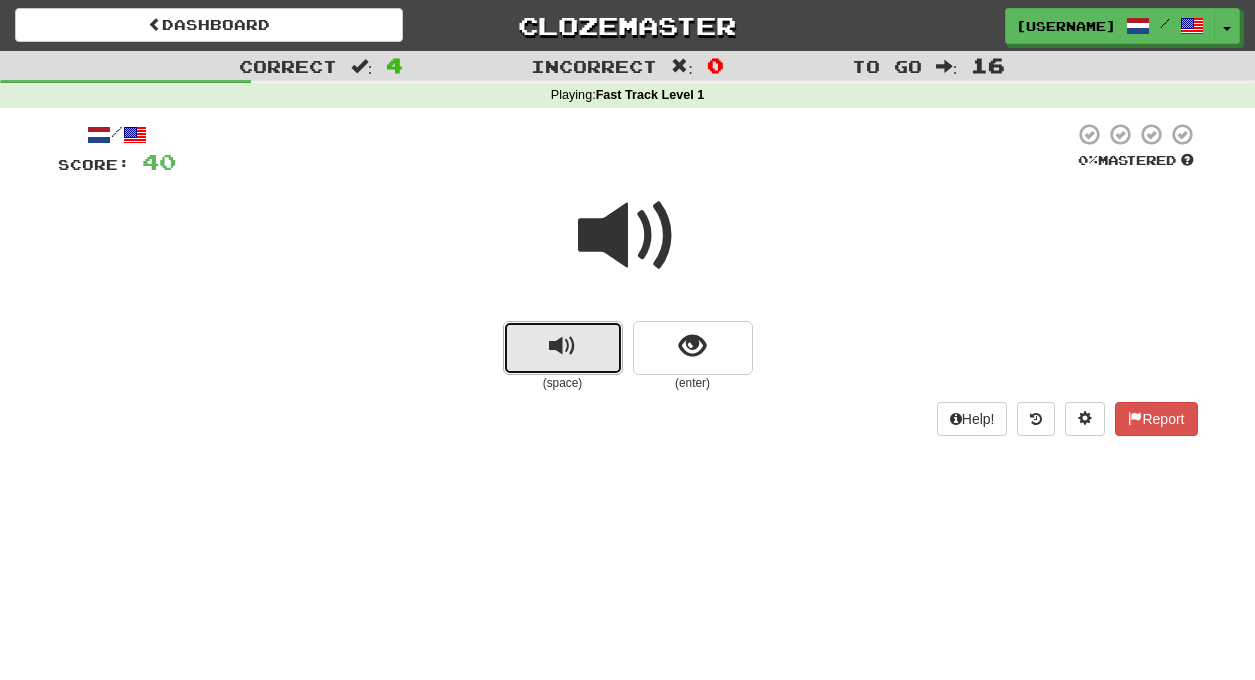 click at bounding box center [562, 346] 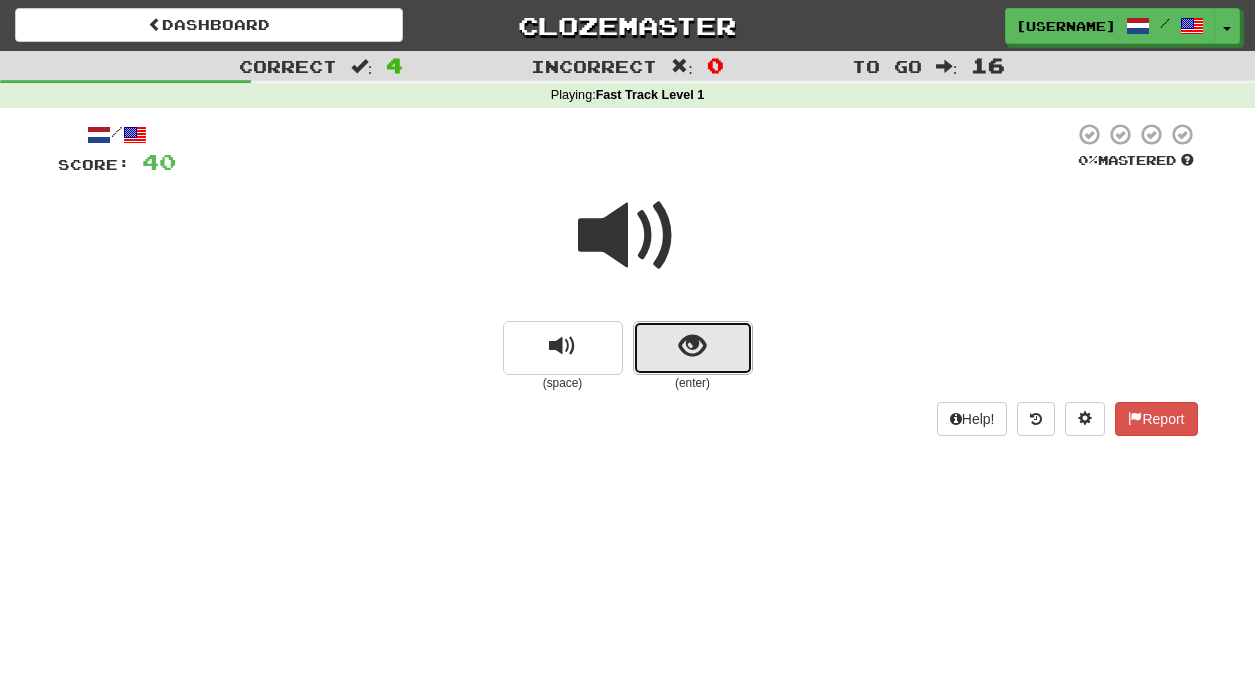 click at bounding box center [692, 346] 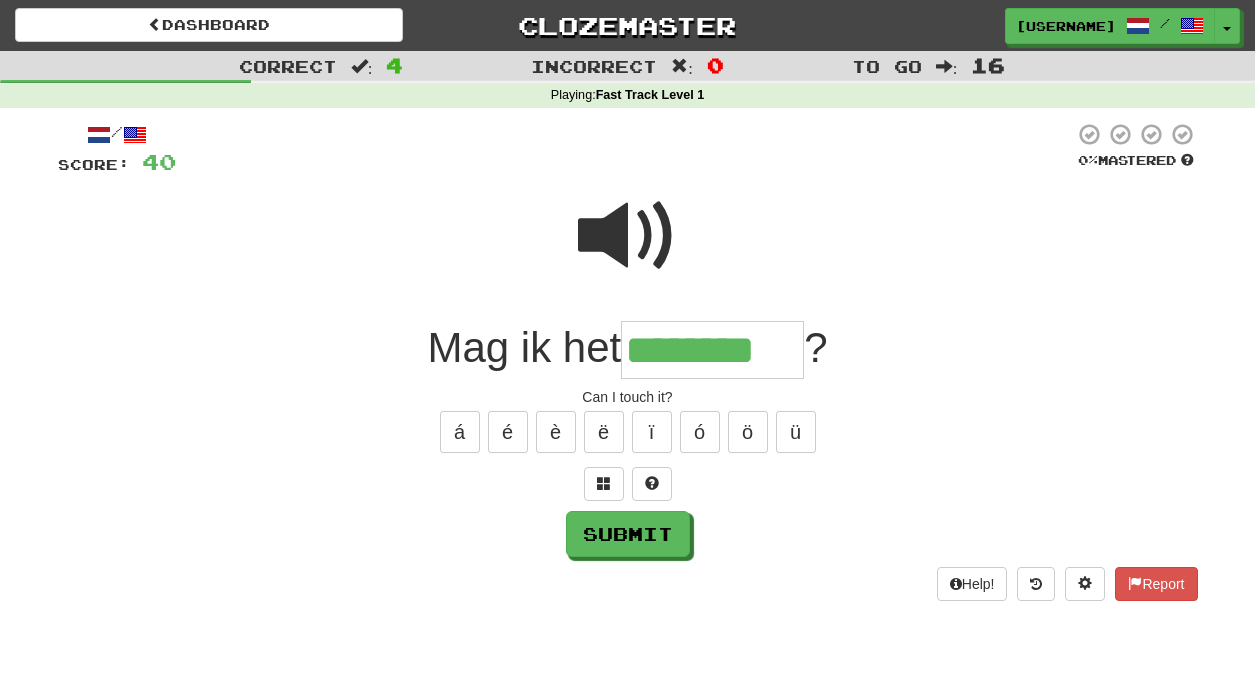 type on "********" 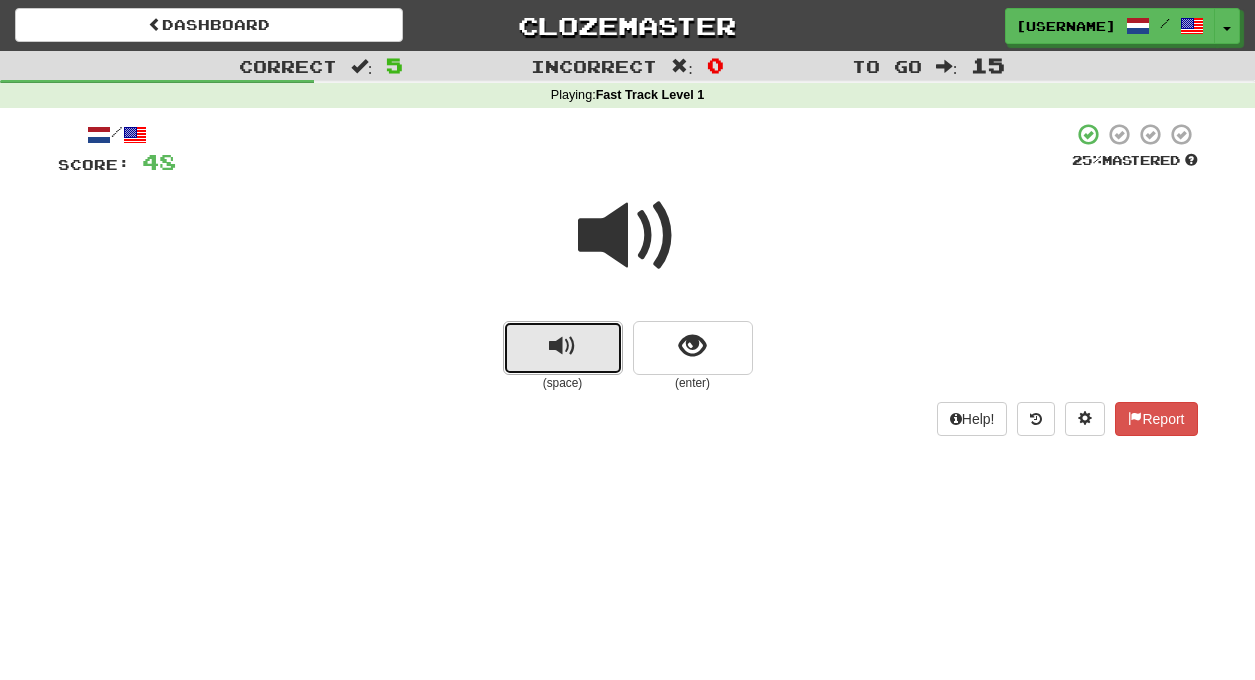 click at bounding box center (563, 348) 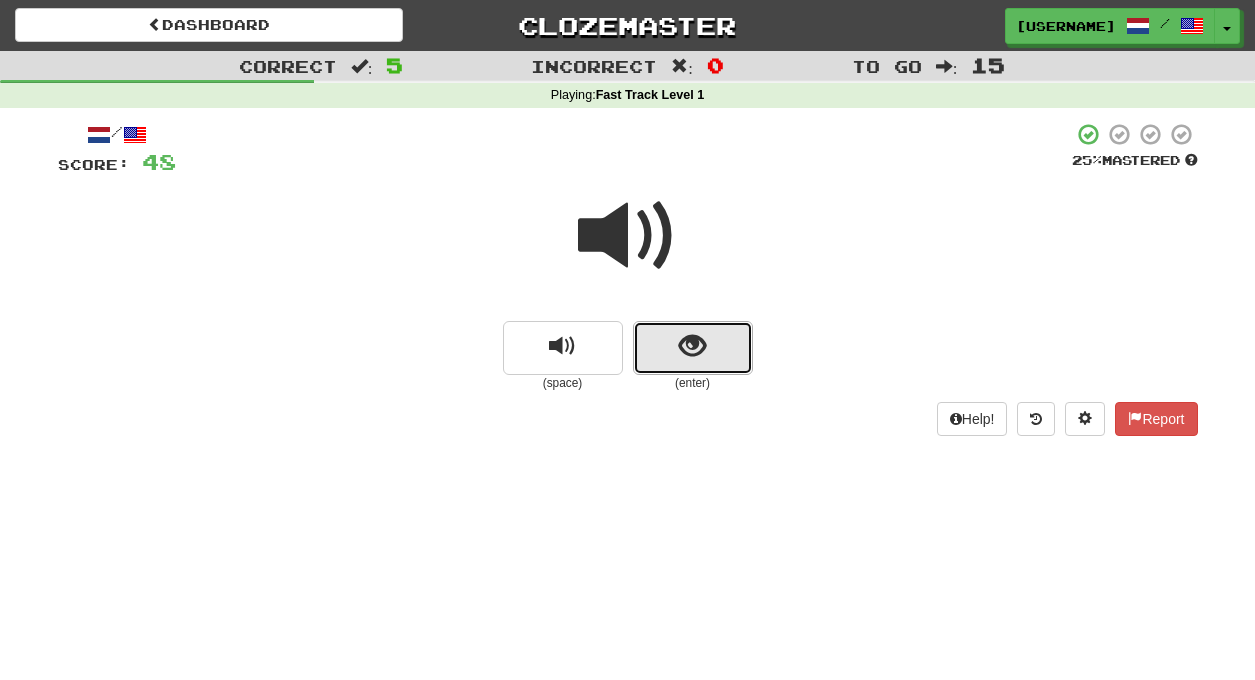 click at bounding box center (693, 348) 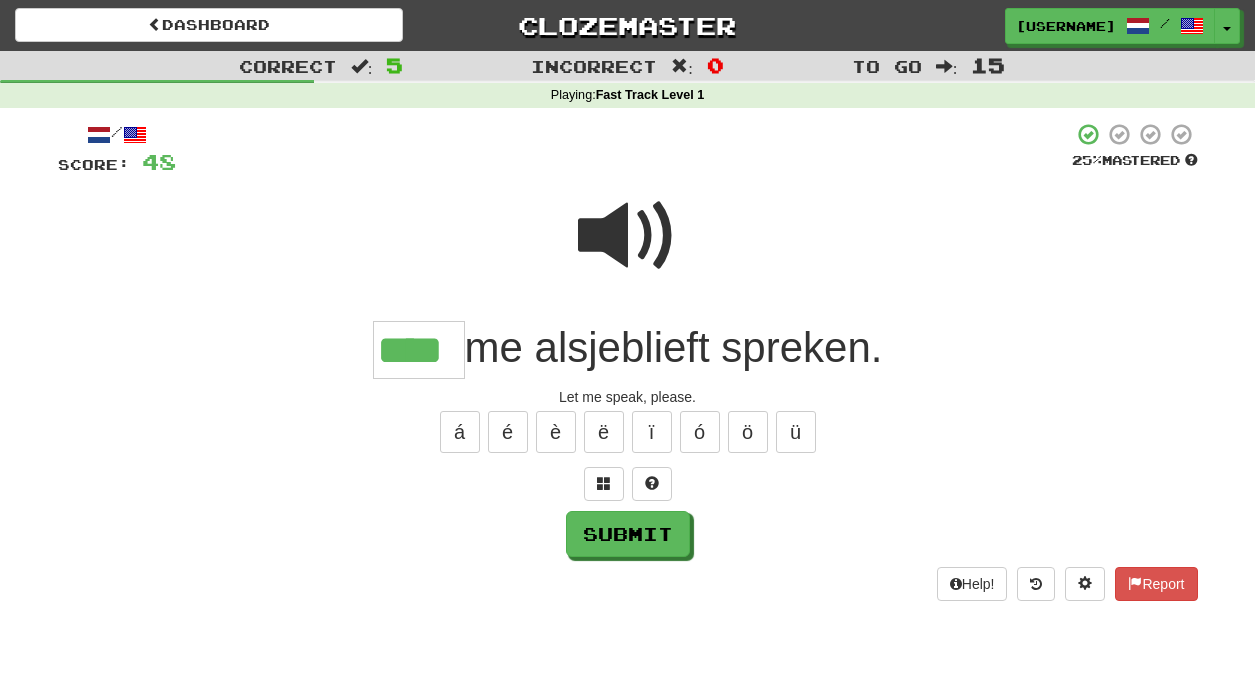 type on "****" 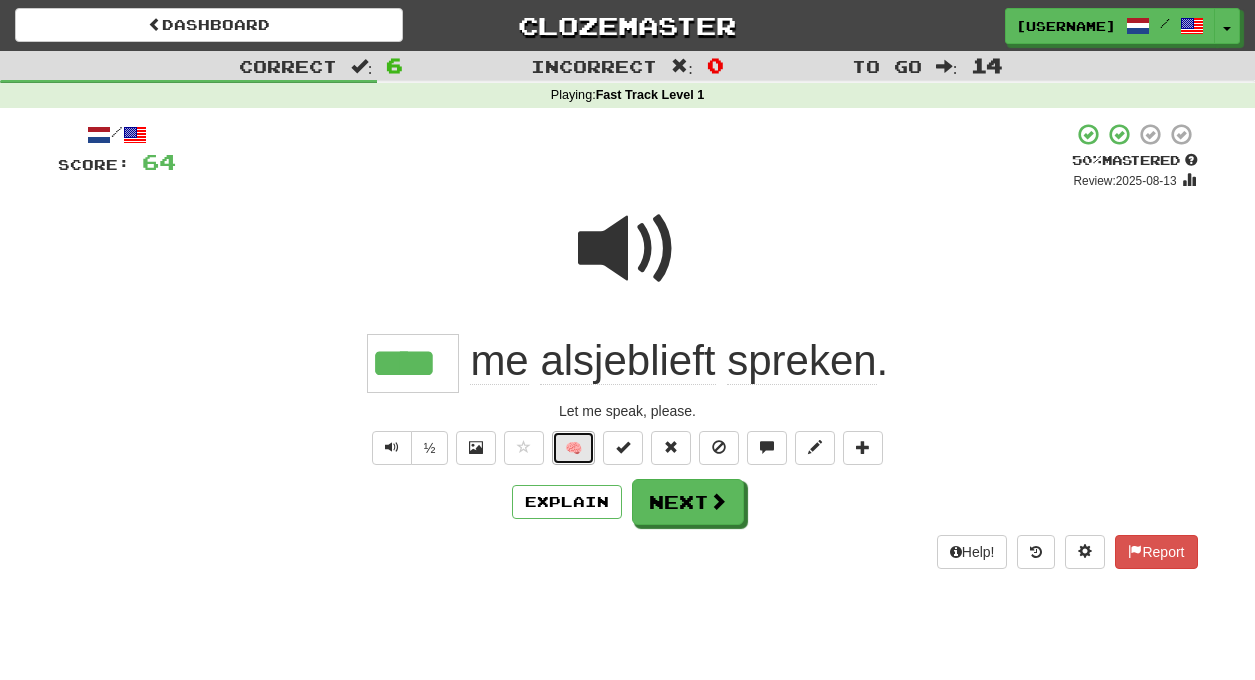 click on "🧠" at bounding box center [573, 448] 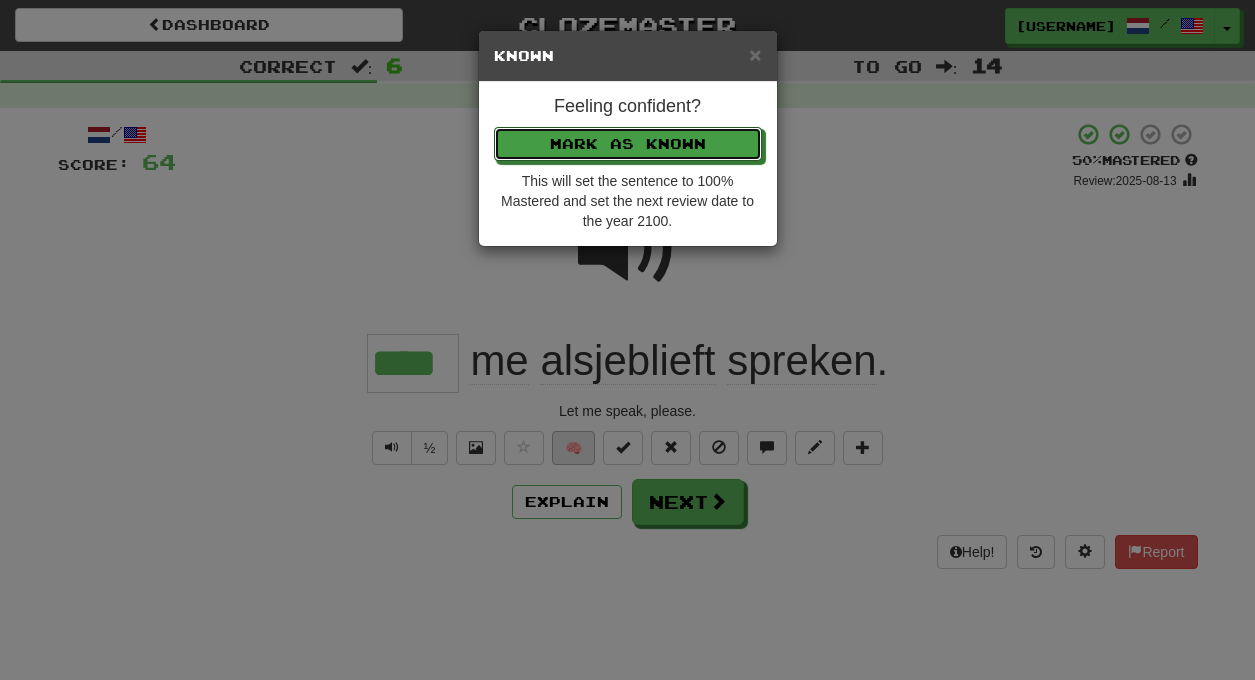 type 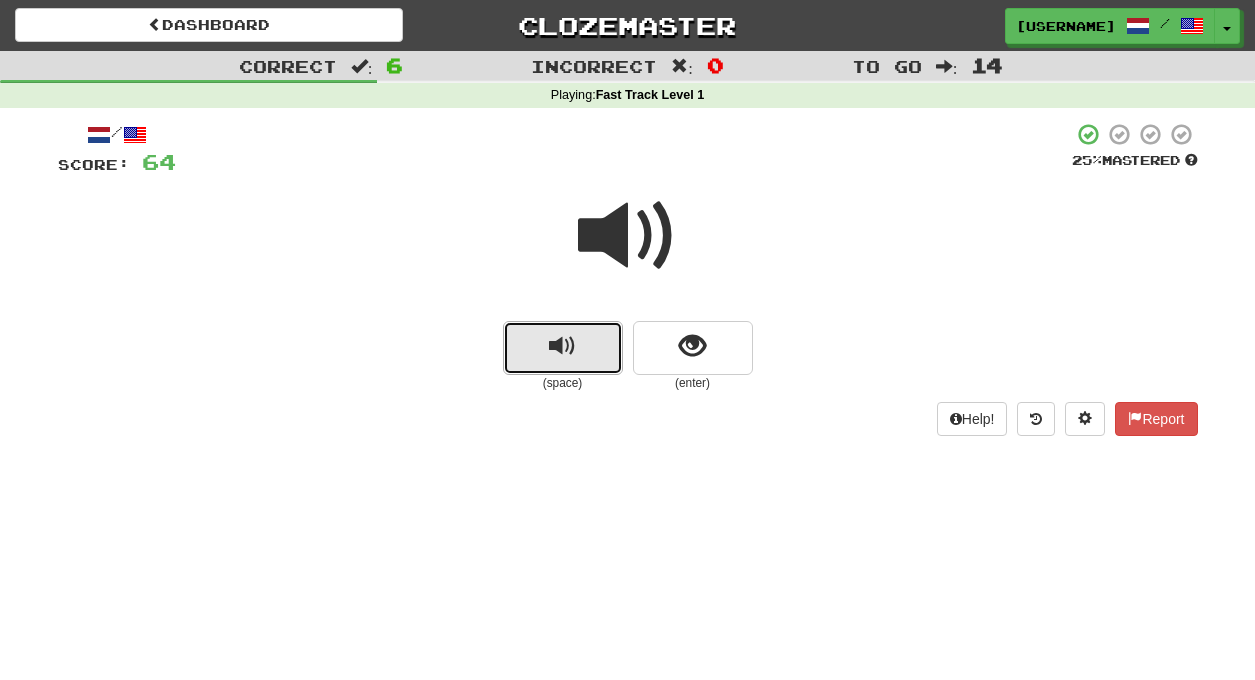 click at bounding box center [562, 346] 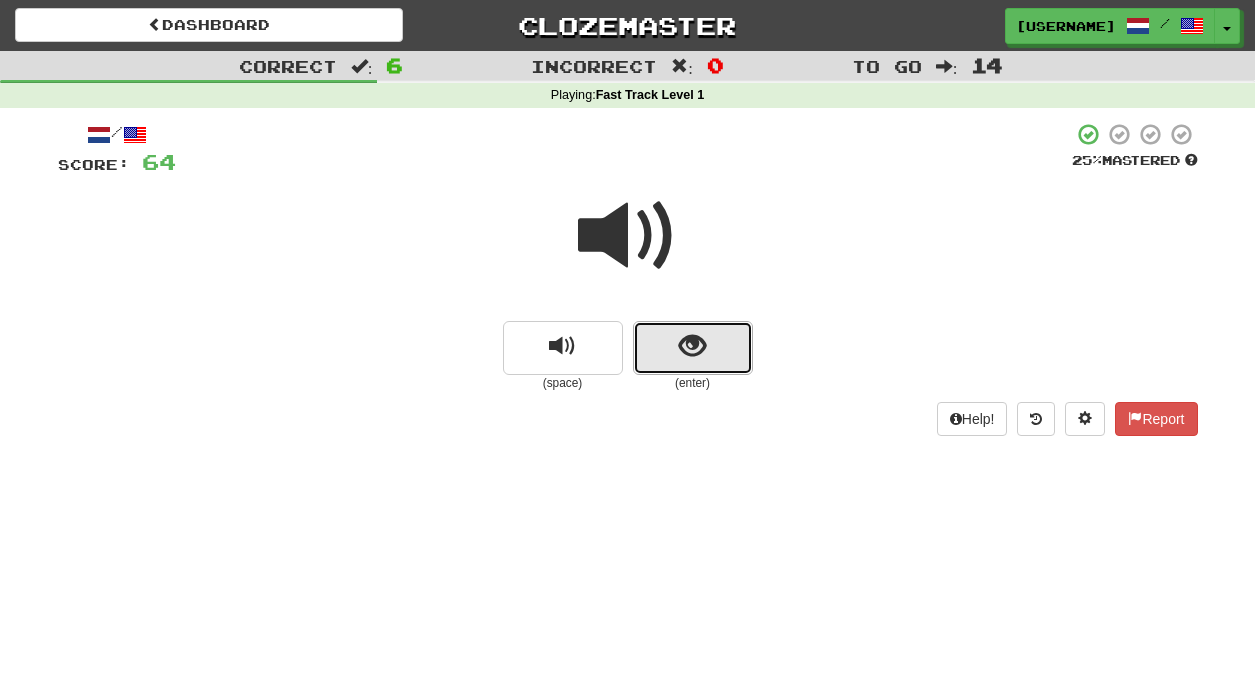 click at bounding box center [693, 348] 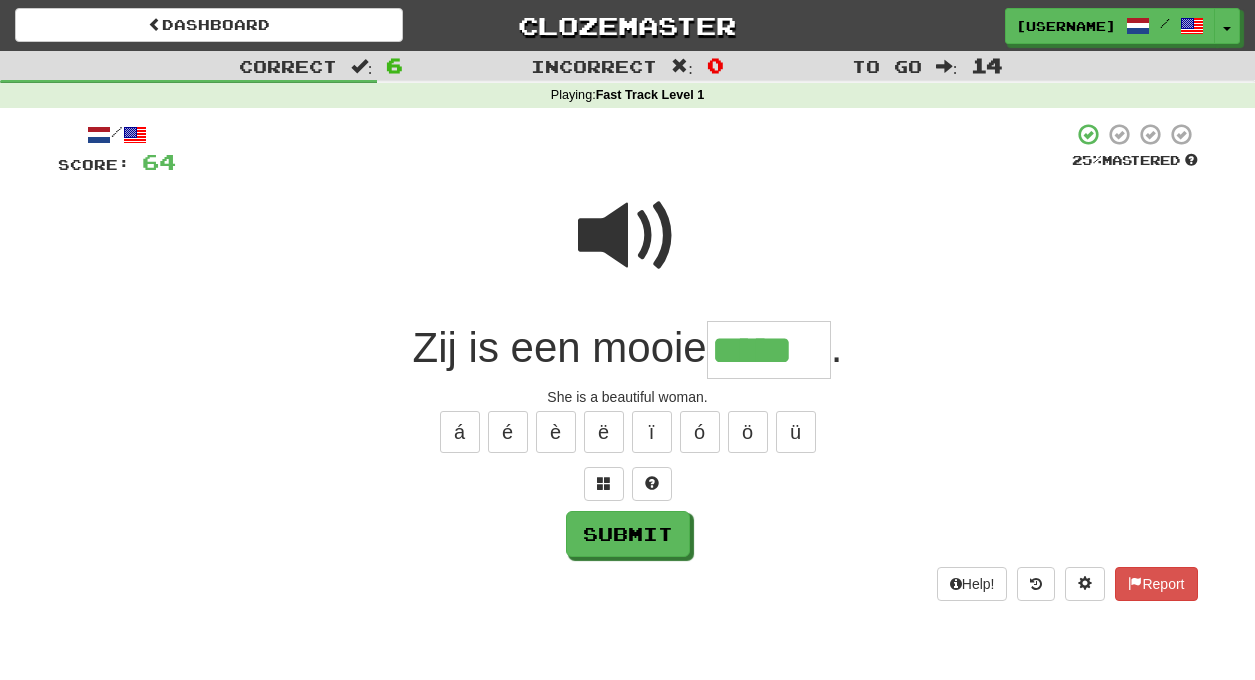 type on "*****" 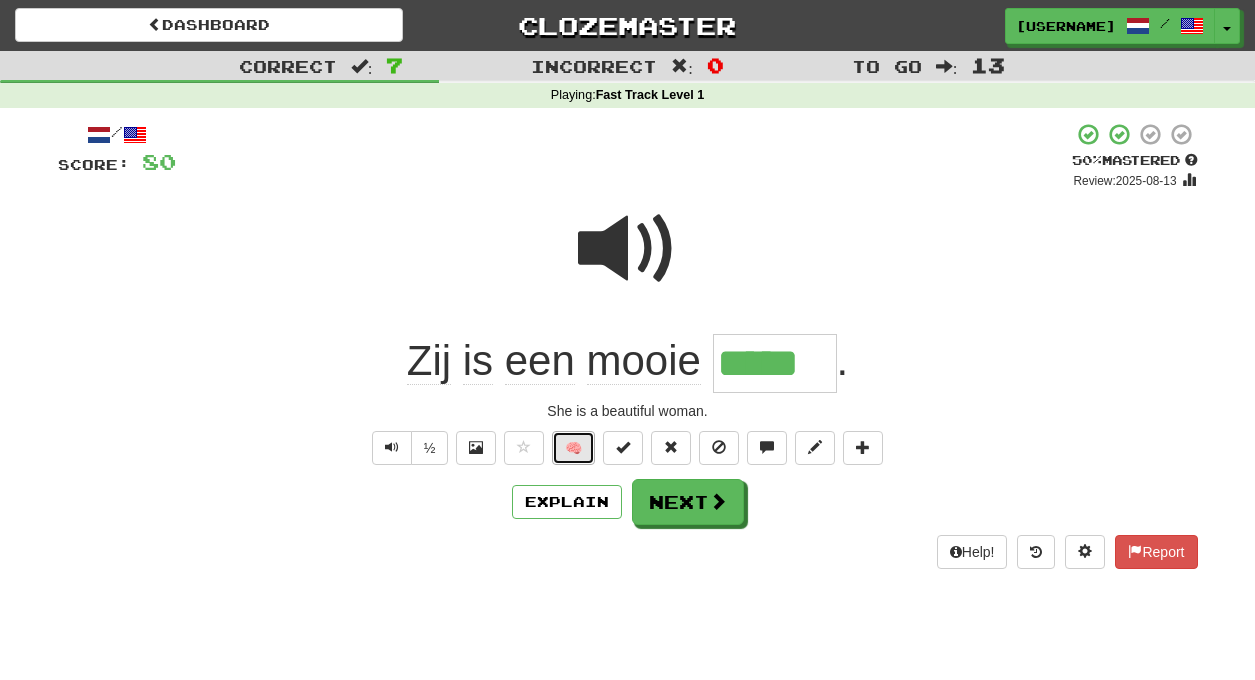 click on "🧠" at bounding box center [573, 448] 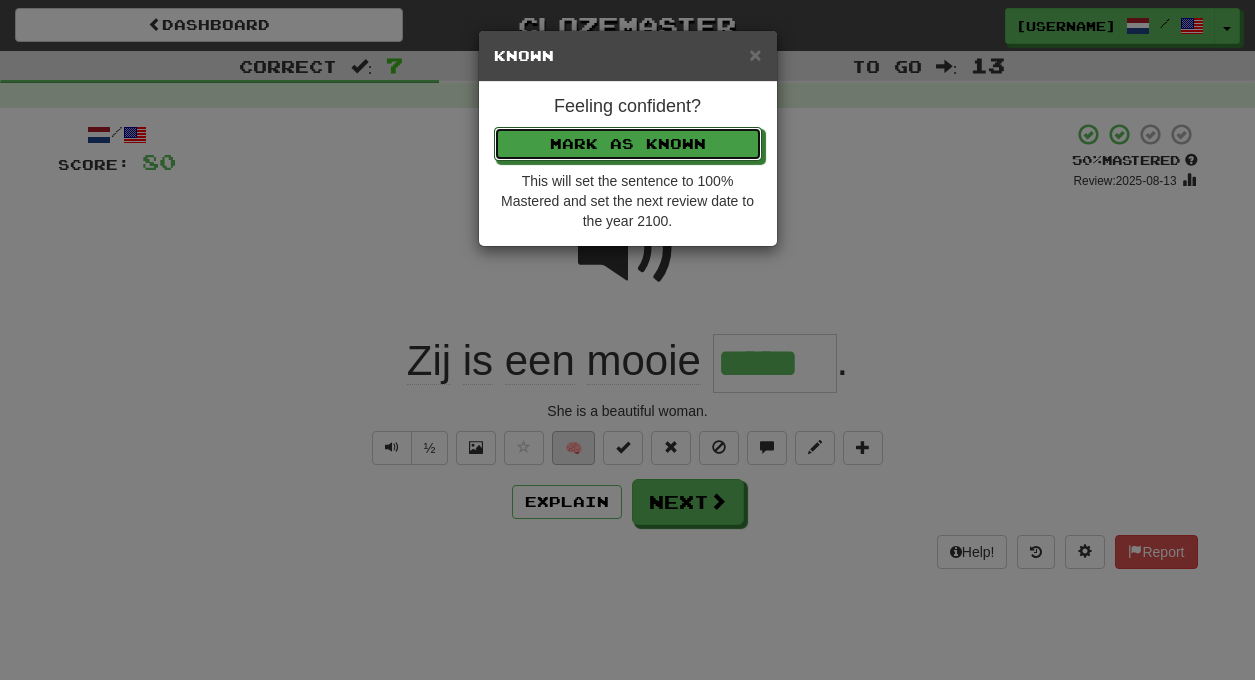 click on "Mark as Known" at bounding box center [628, 144] 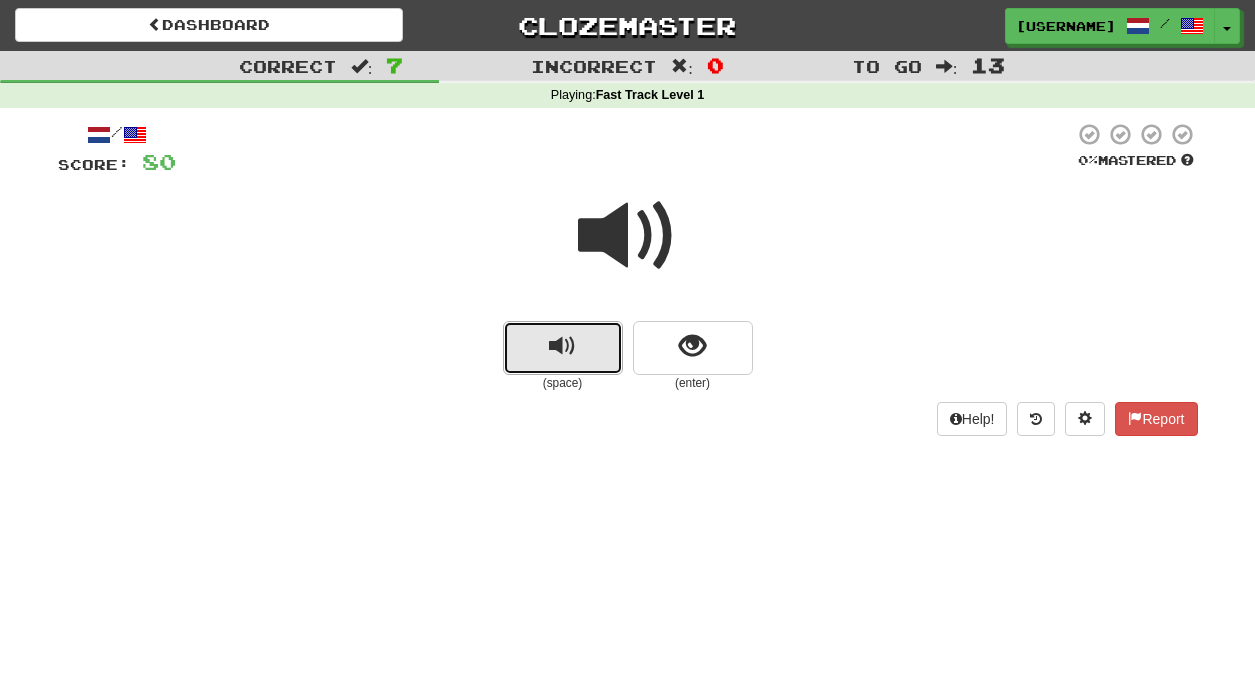 click at bounding box center (562, 346) 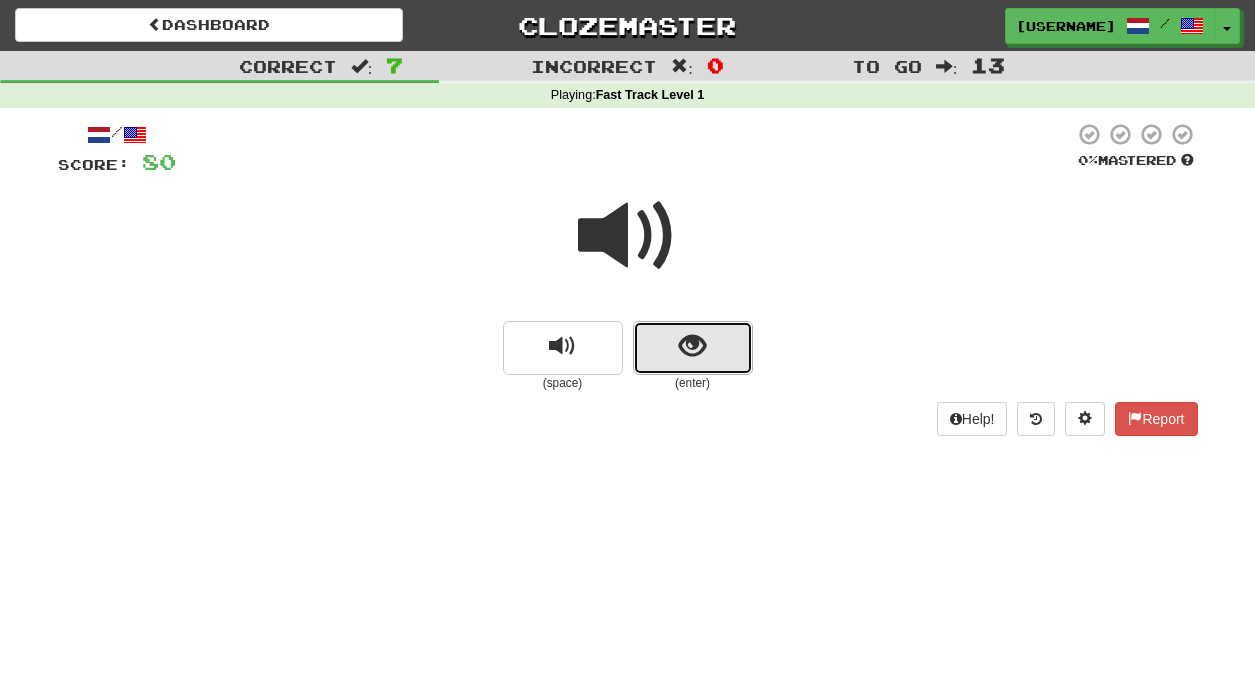 click at bounding box center [692, 346] 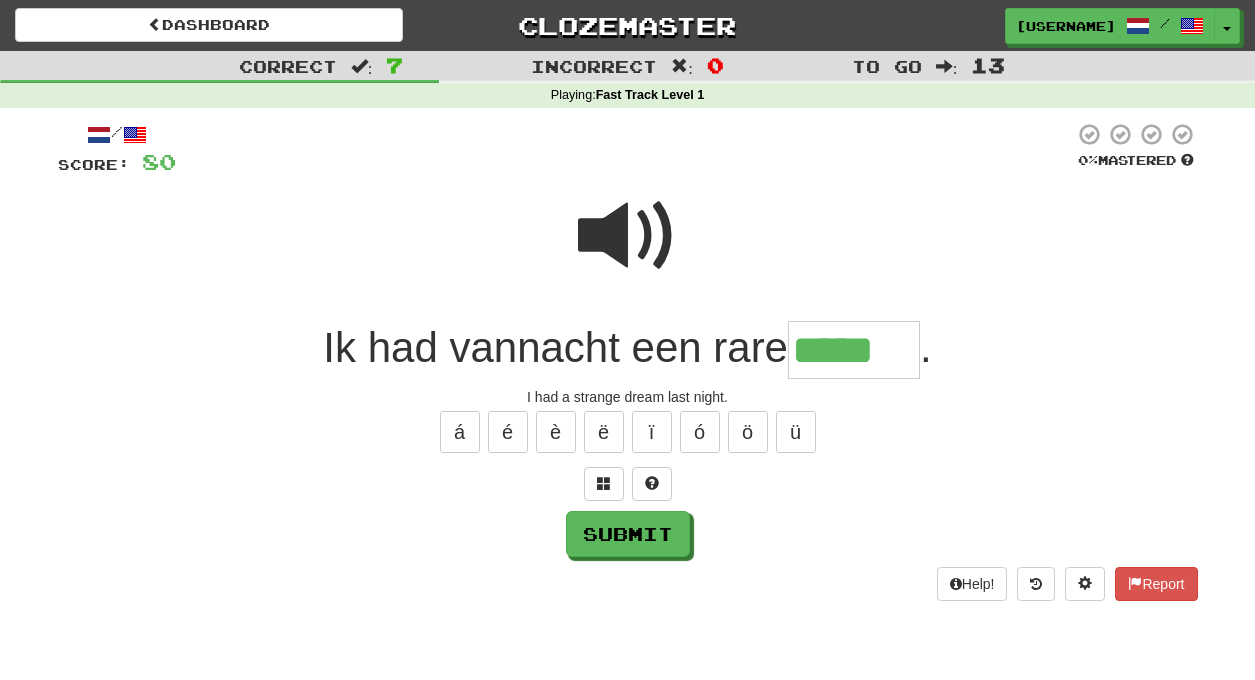 type on "*****" 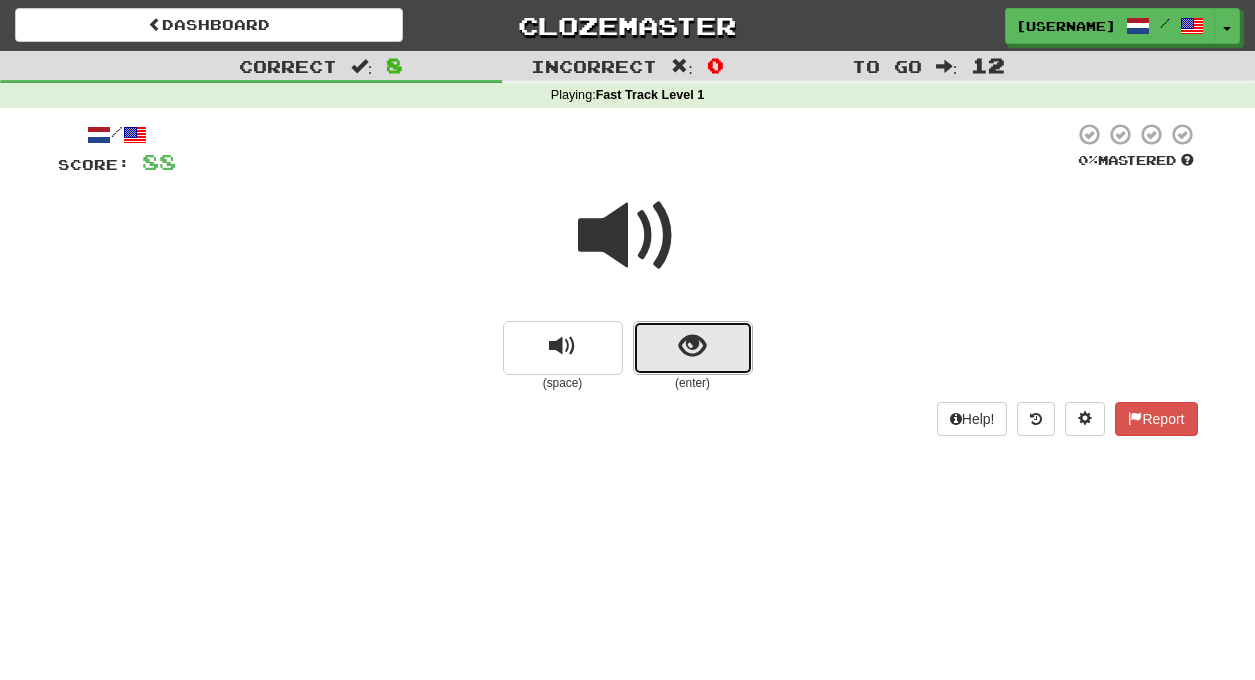 click at bounding box center (692, 346) 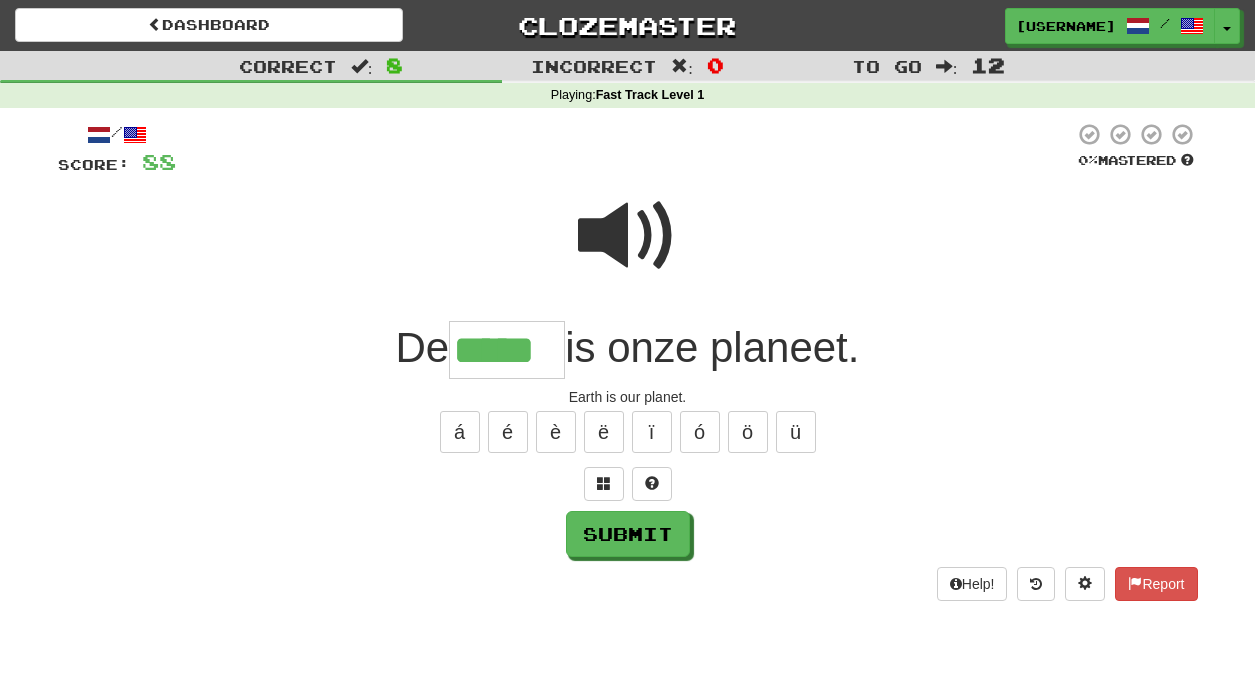 type on "*****" 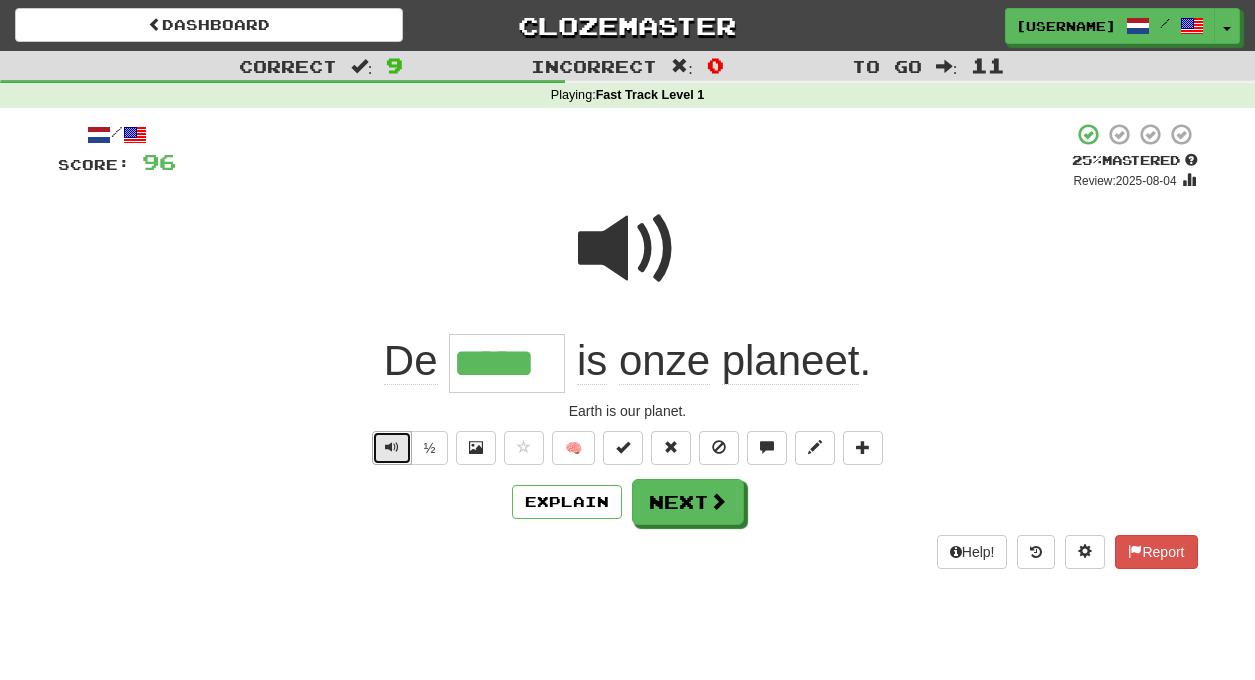 click at bounding box center [392, 447] 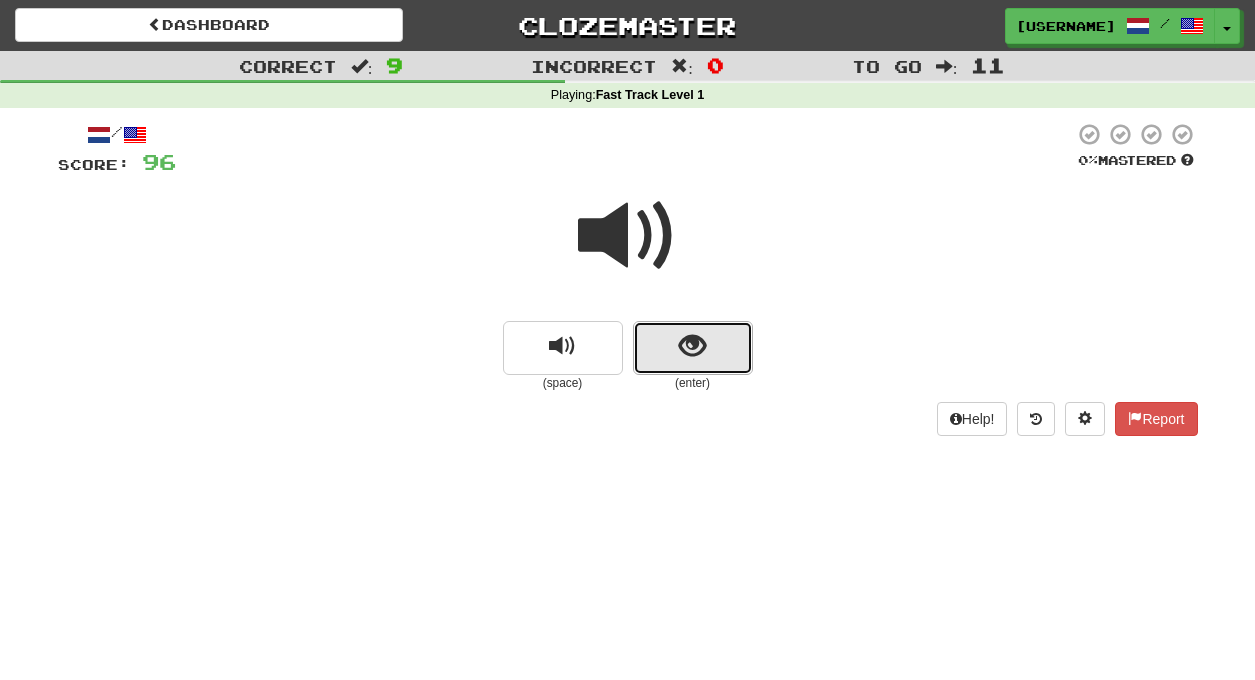 click at bounding box center [693, 348] 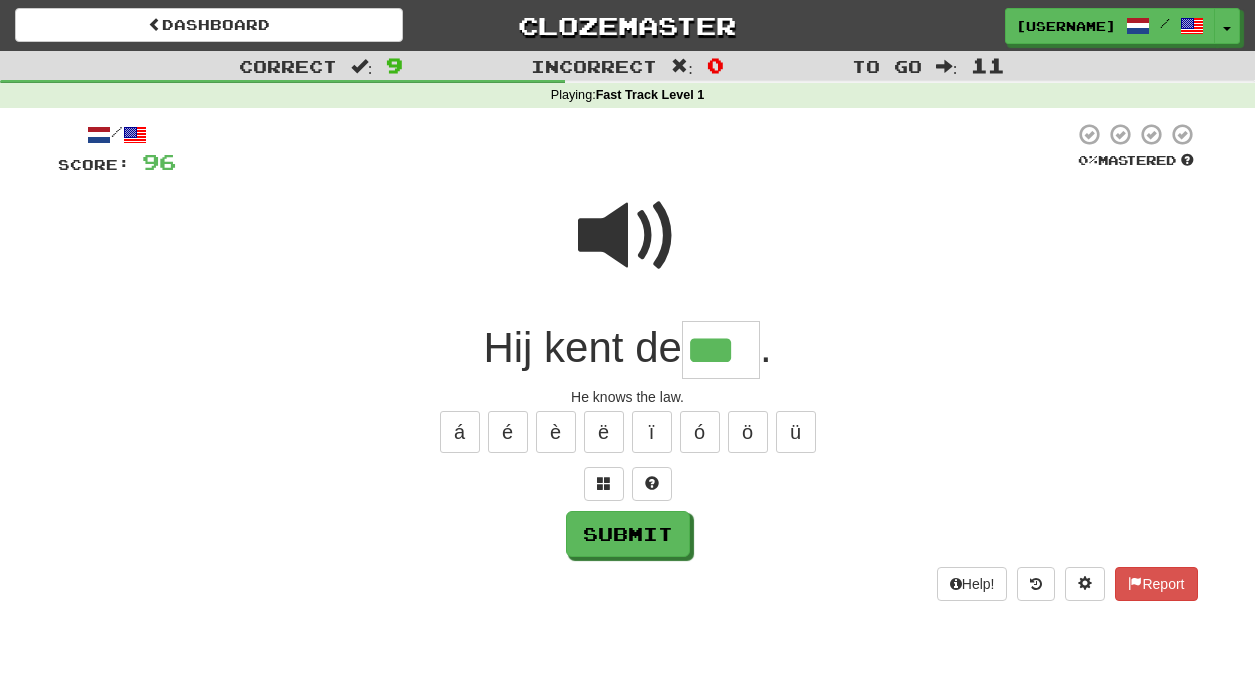 type on "***" 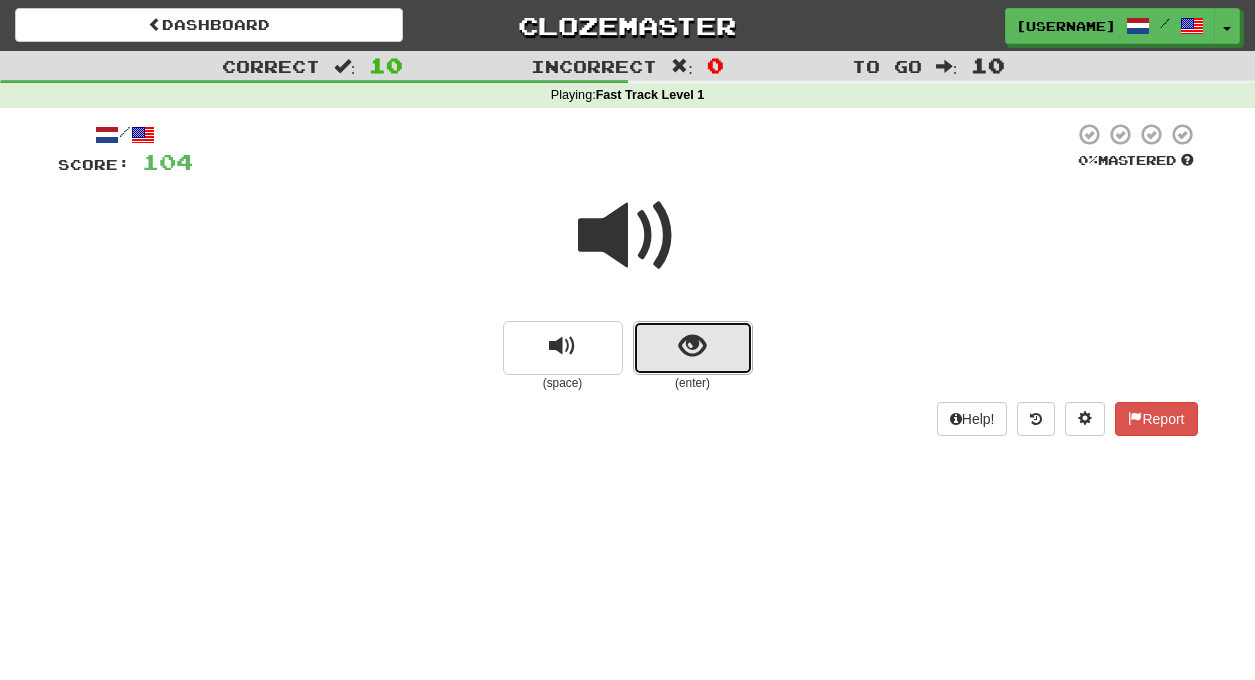 click at bounding box center [693, 348] 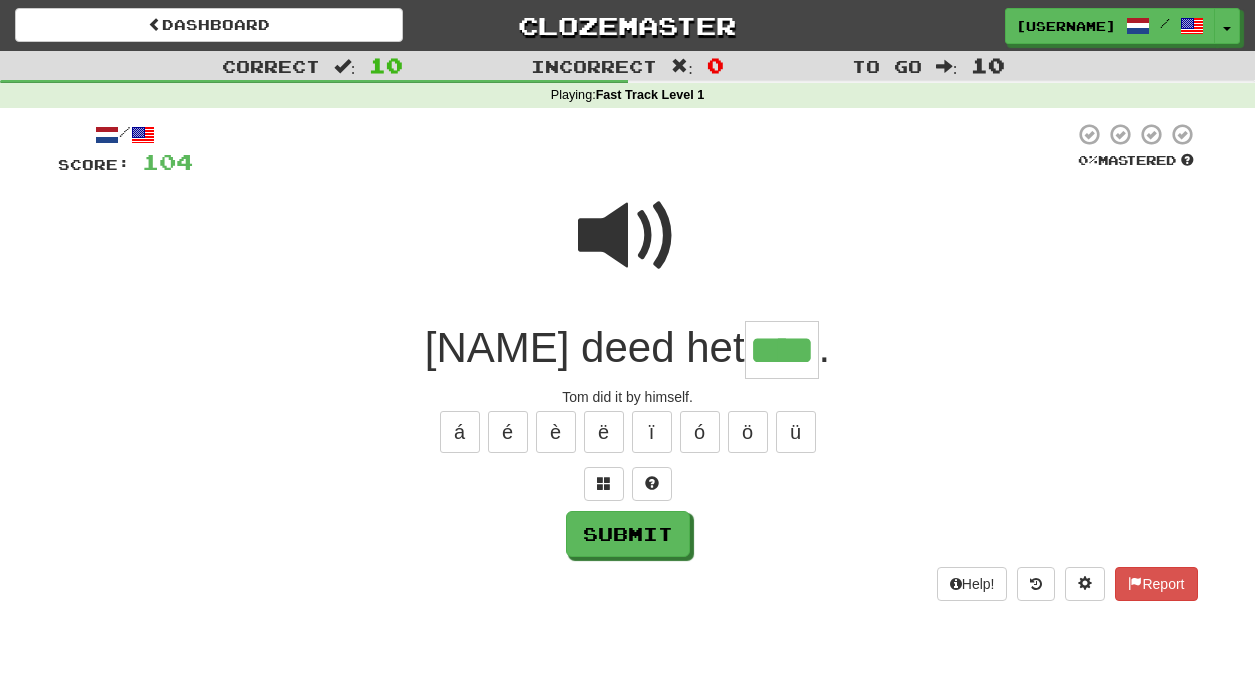 type on "****" 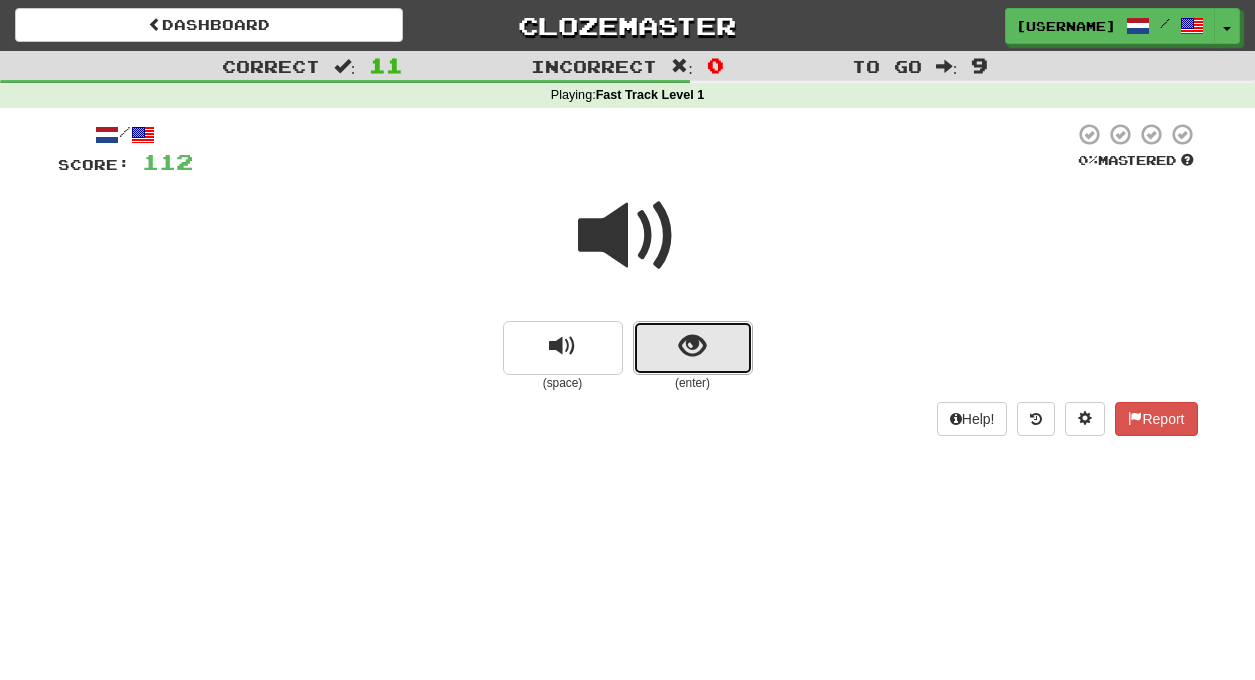 click at bounding box center [693, 348] 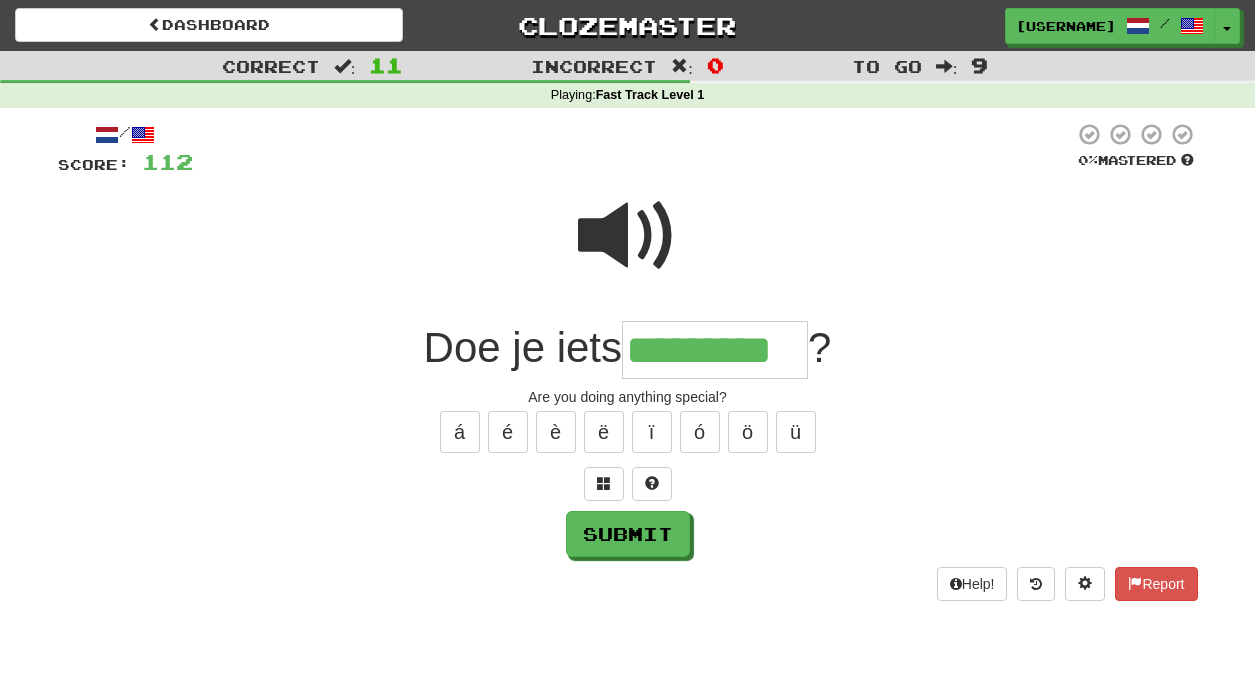 type on "*********" 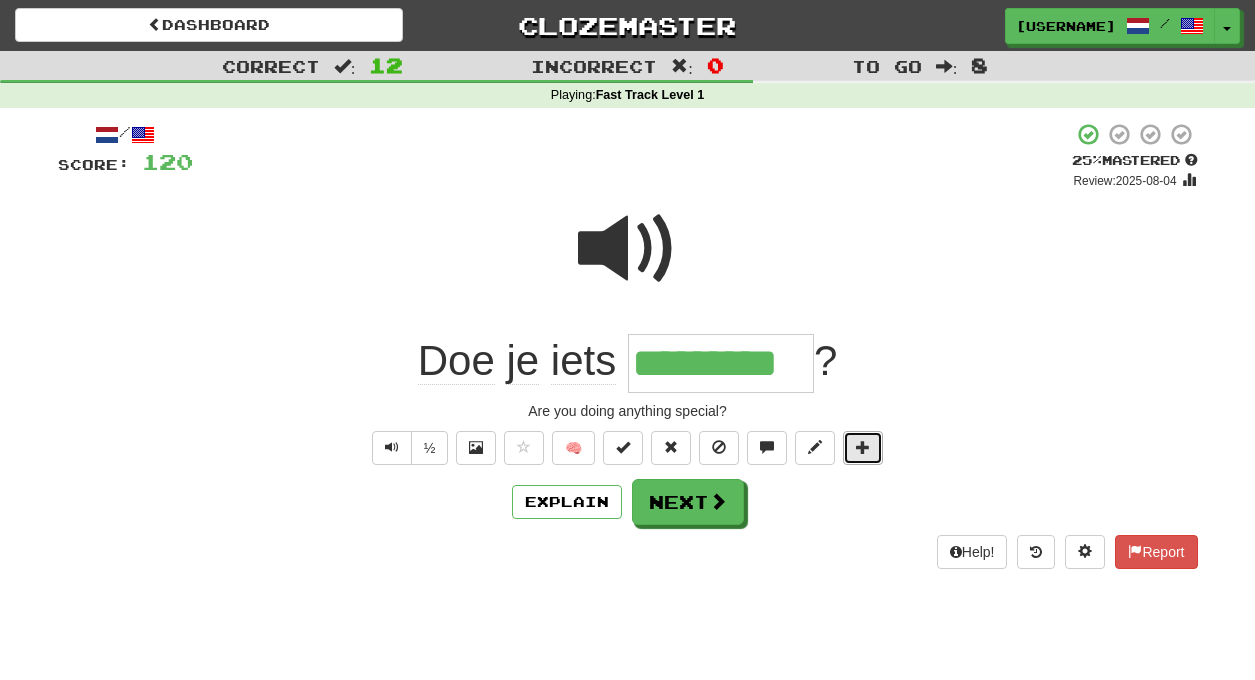 click at bounding box center (863, 447) 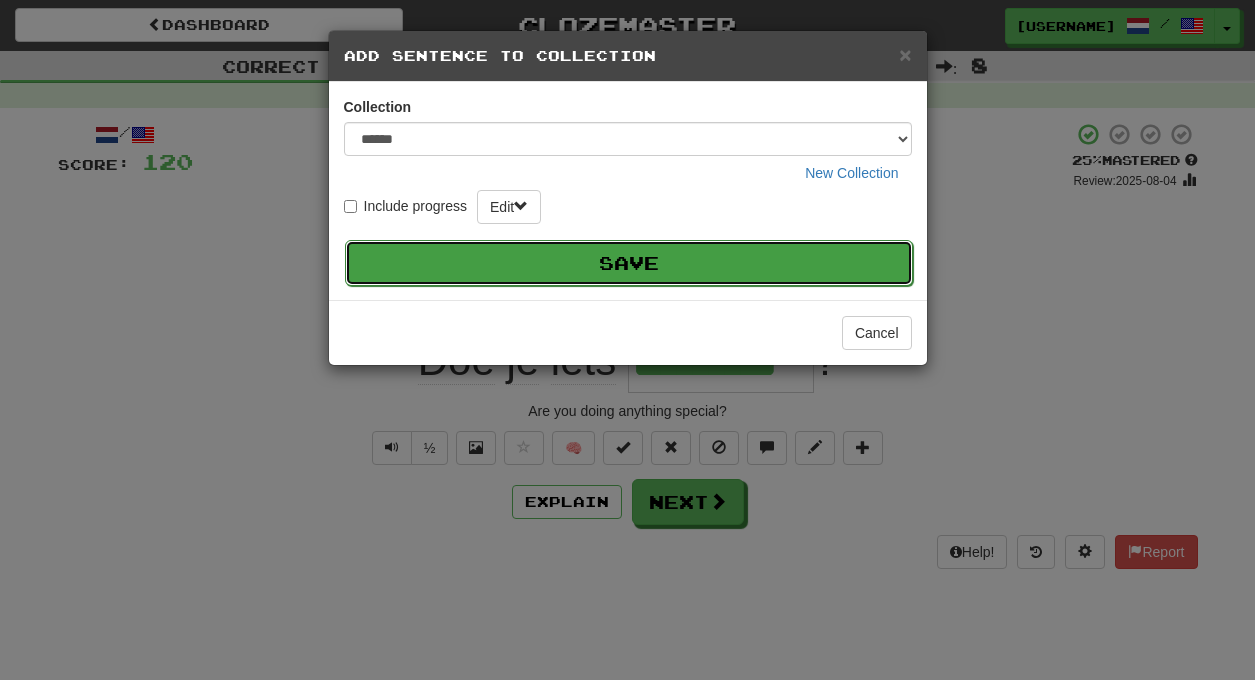 click on "Save" at bounding box center [629, 263] 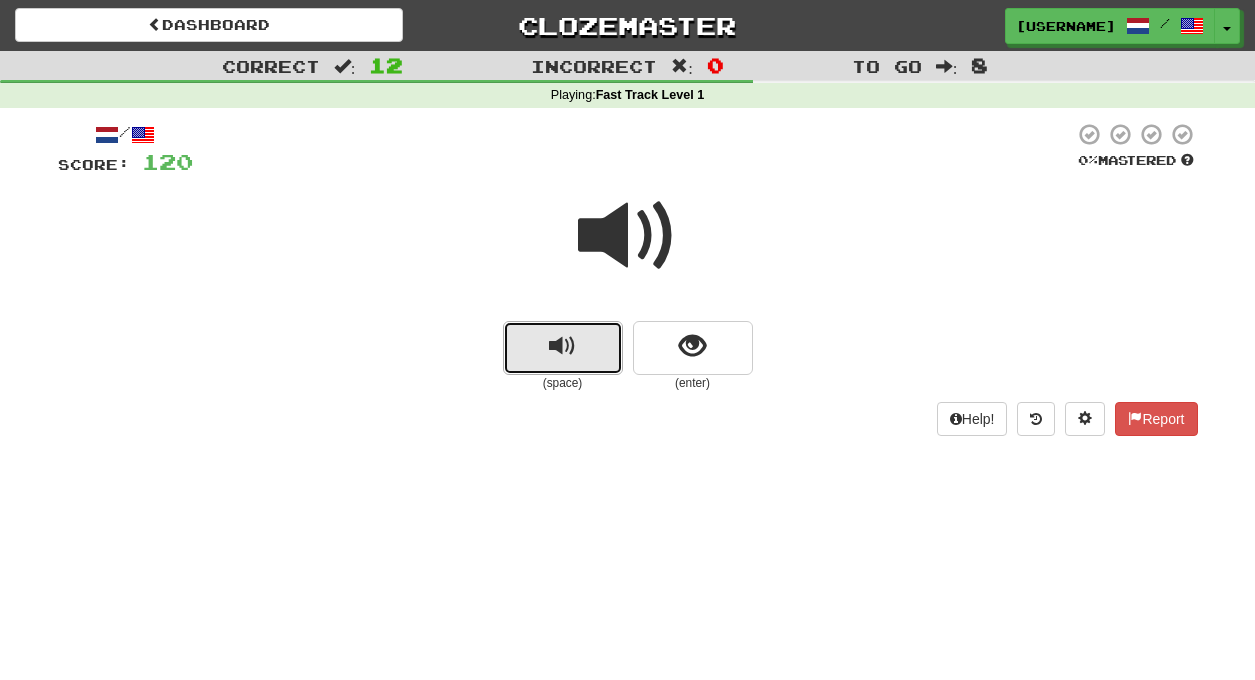 click at bounding box center [563, 348] 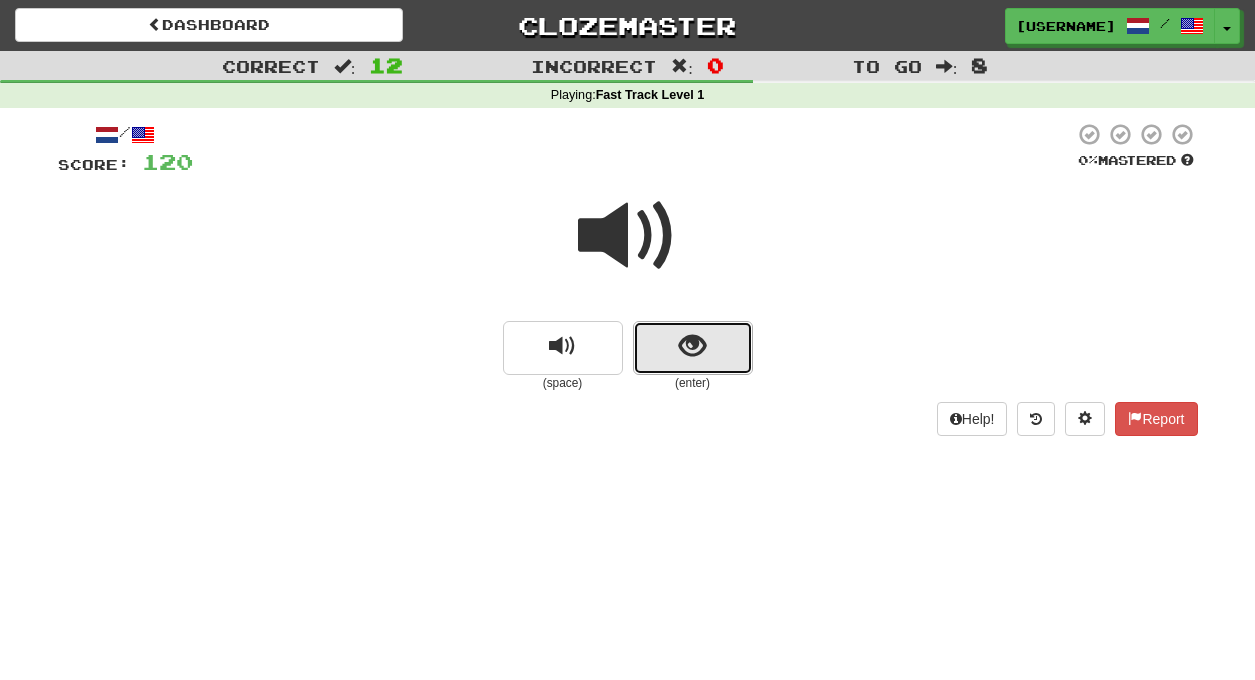 click at bounding box center (692, 346) 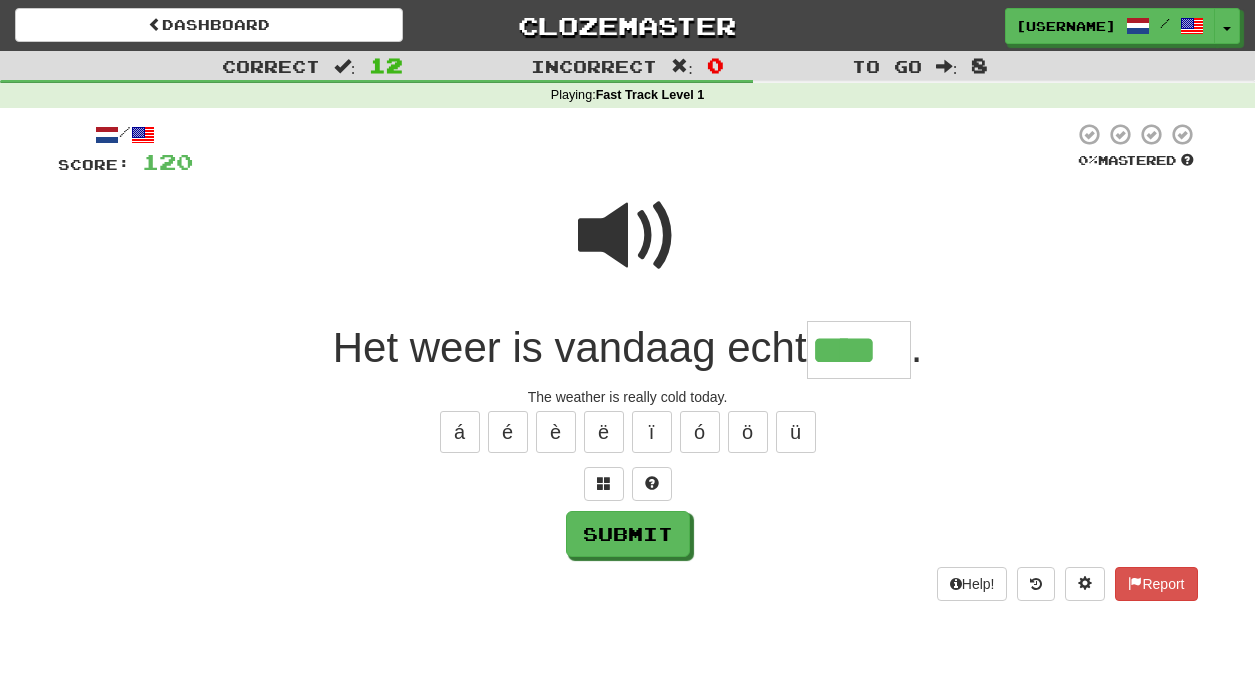 type on "****" 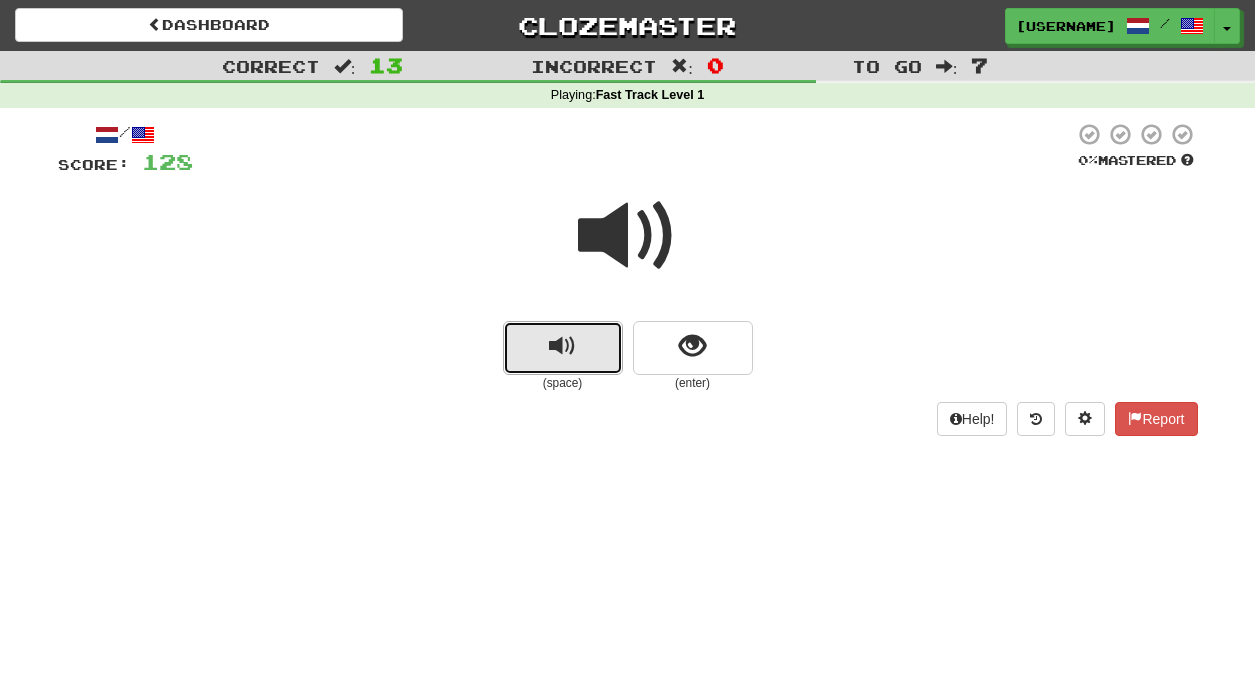 click at bounding box center (562, 346) 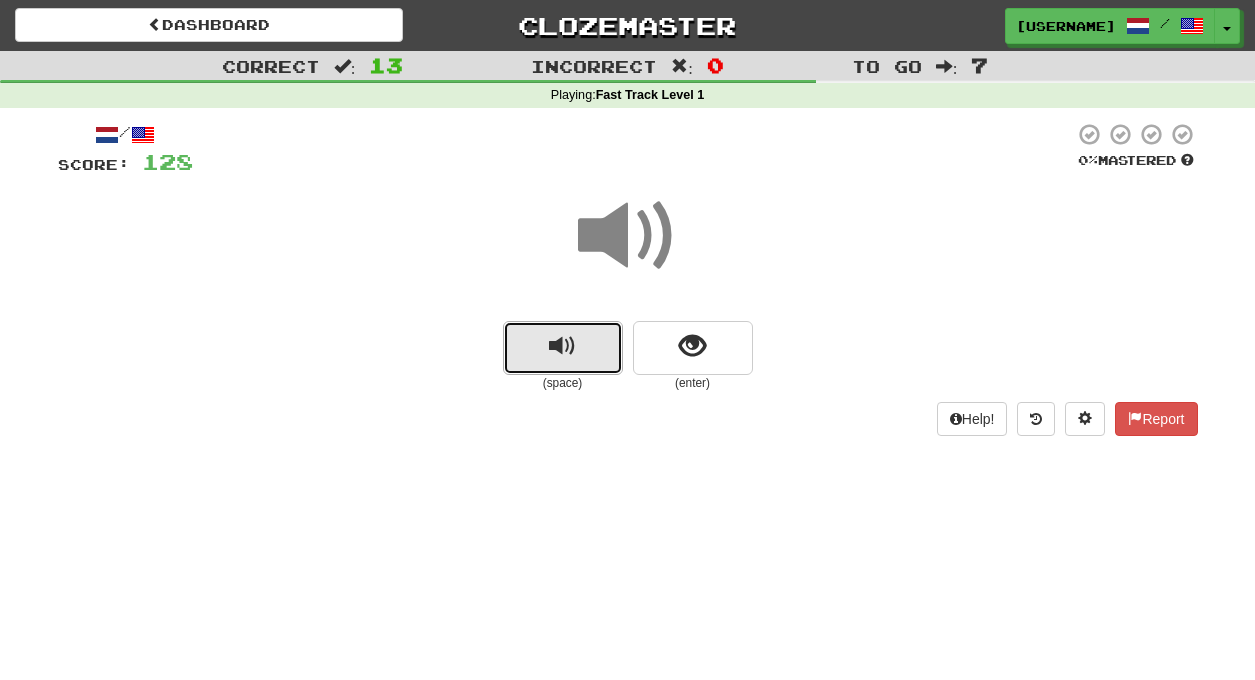 click at bounding box center (562, 346) 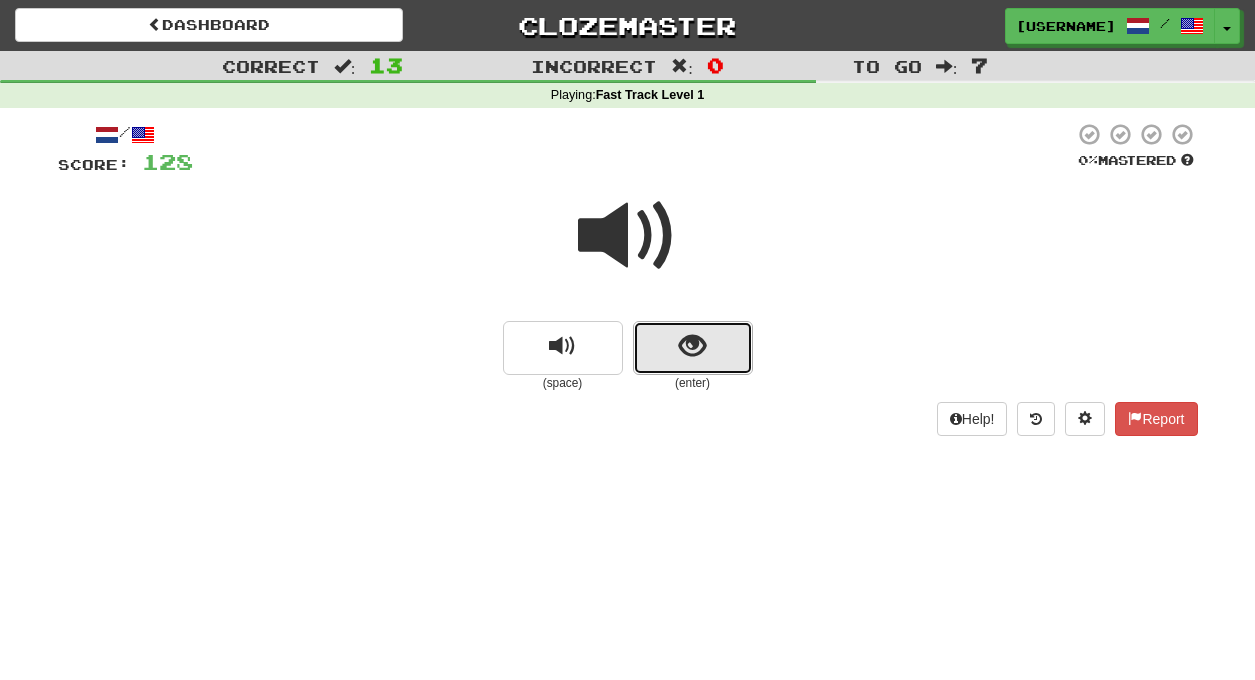 click at bounding box center (692, 346) 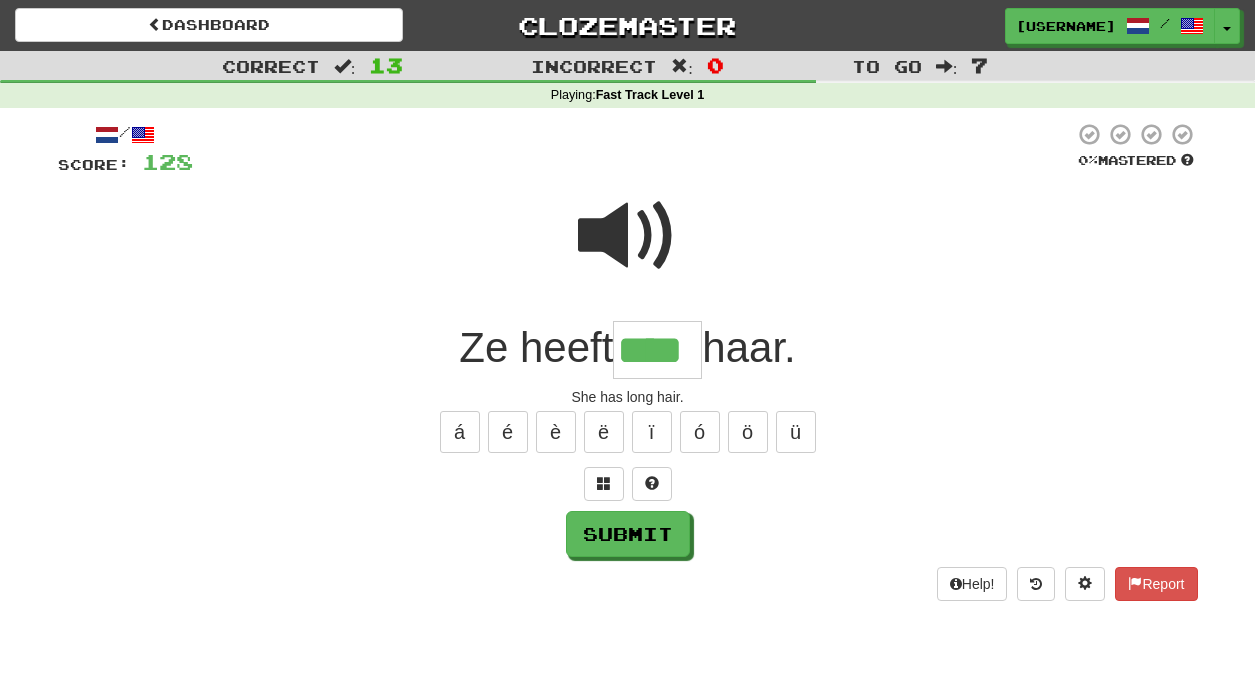 type on "****" 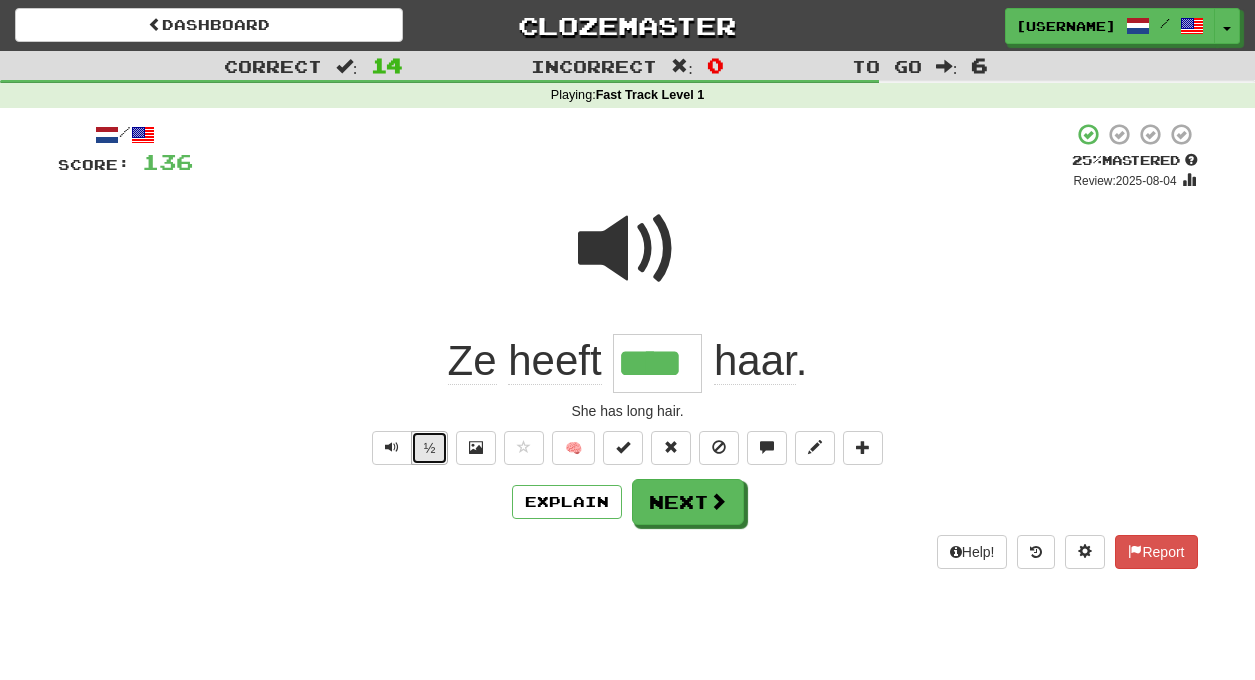 click on "½" at bounding box center (430, 448) 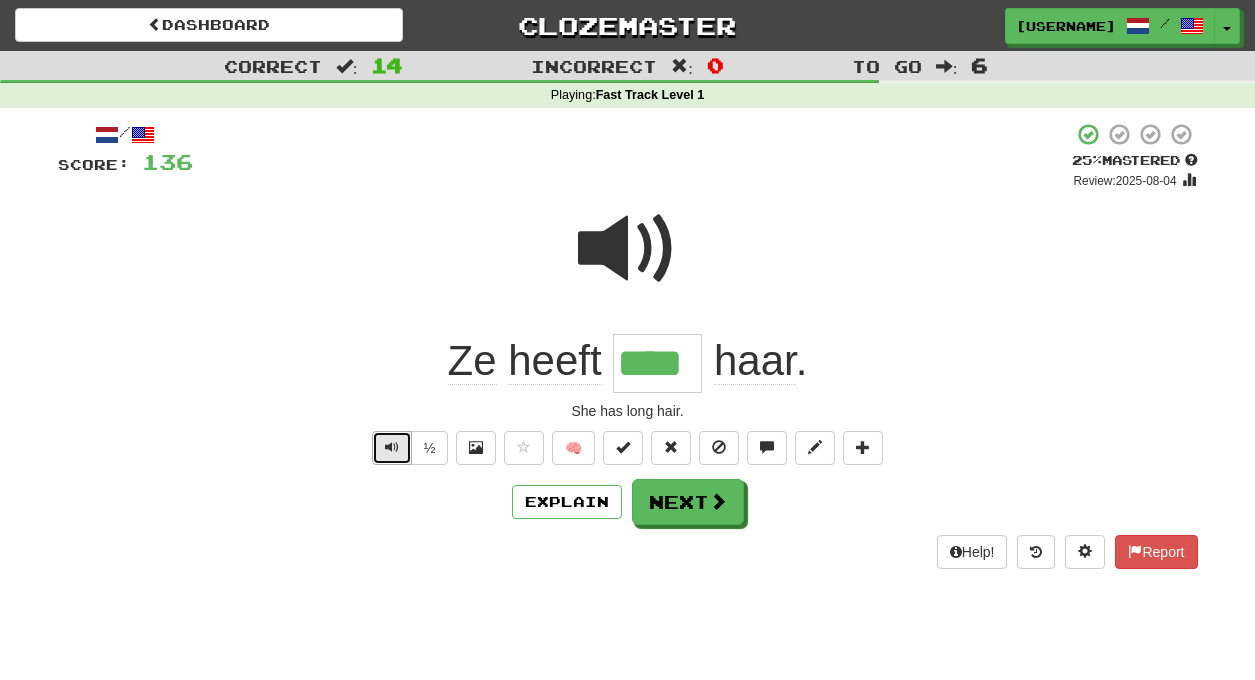 click at bounding box center [392, 448] 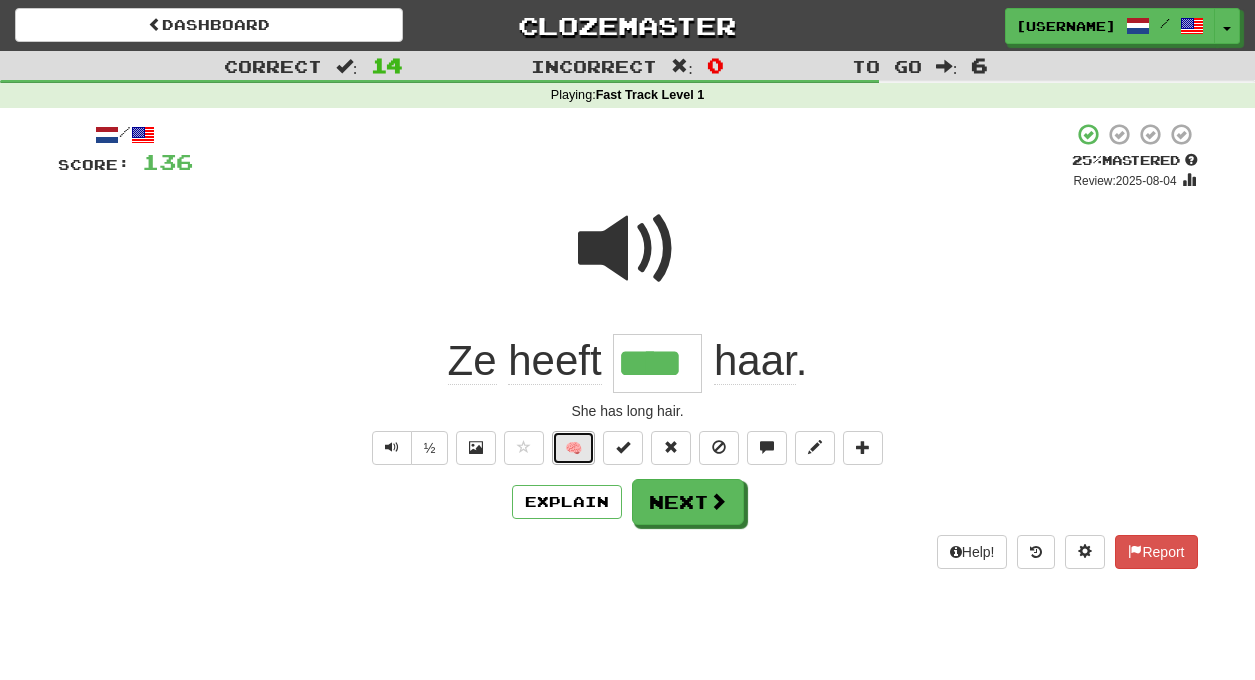 click on "🧠" at bounding box center (573, 448) 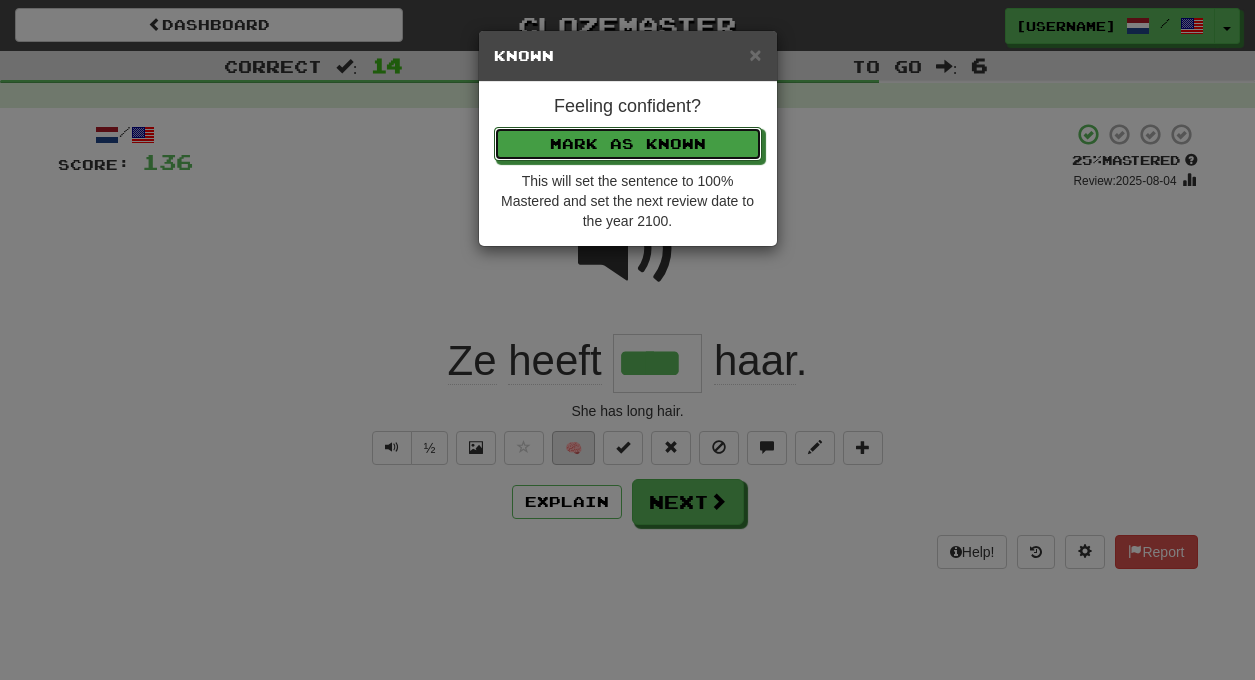 click on "Mark as Known" at bounding box center (628, 144) 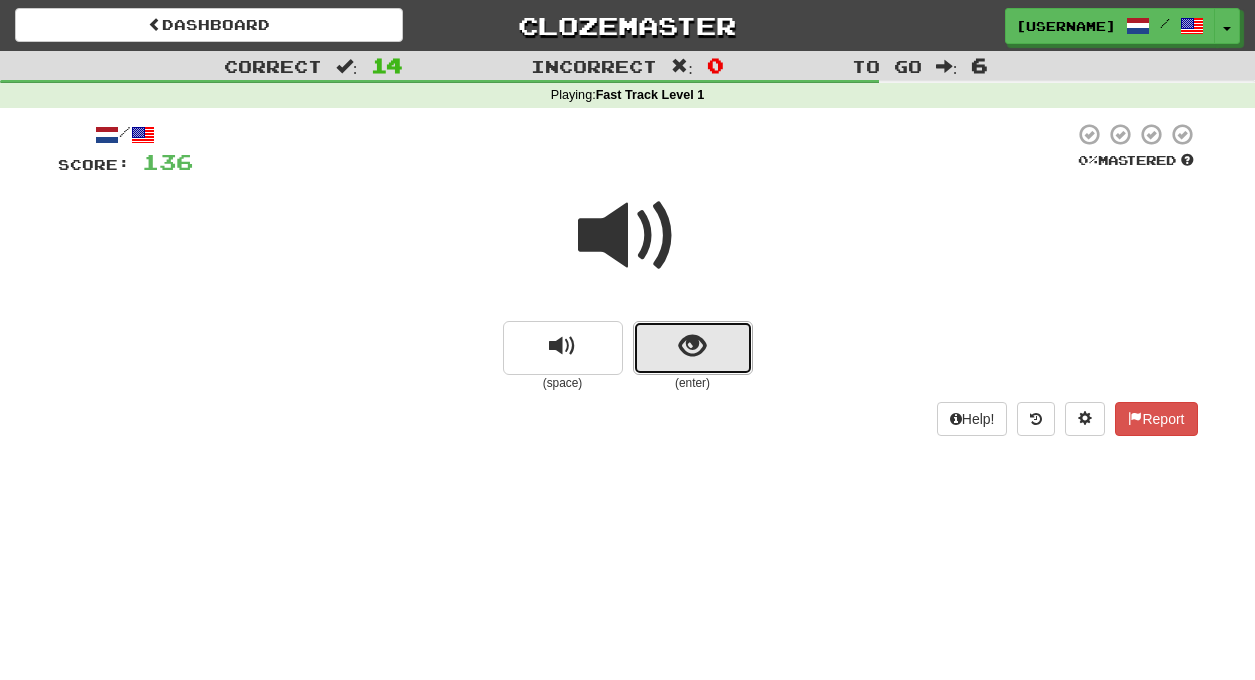 click at bounding box center (692, 346) 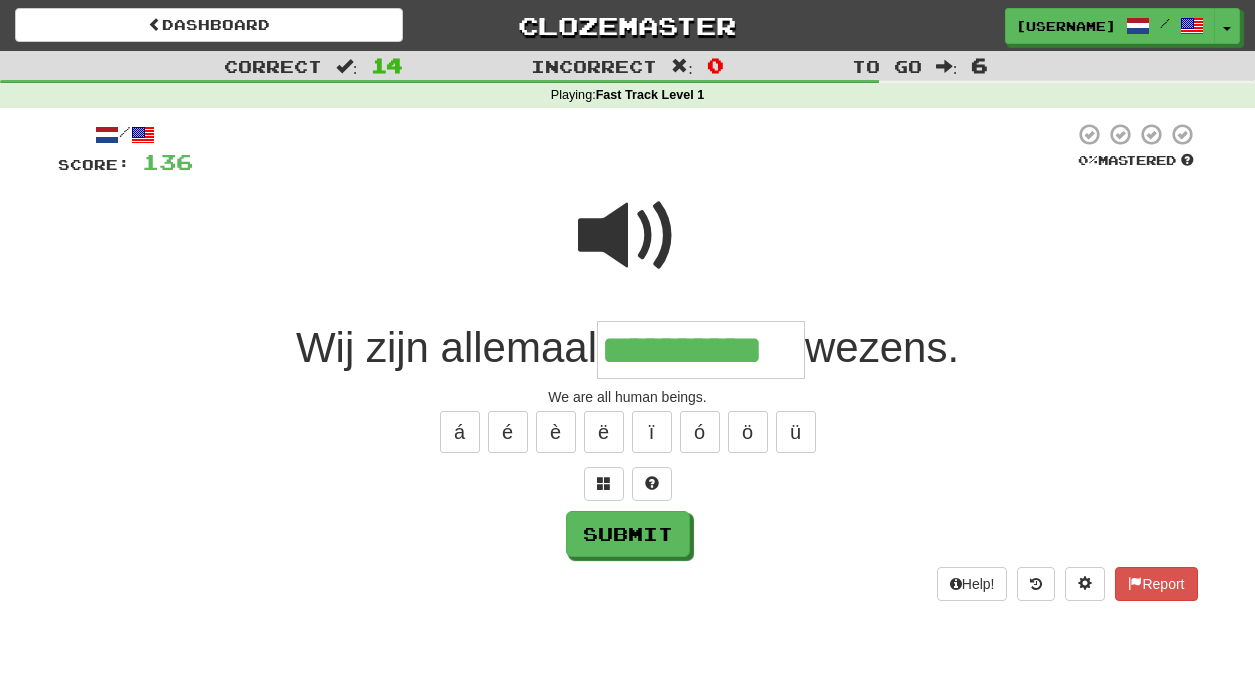 type on "**********" 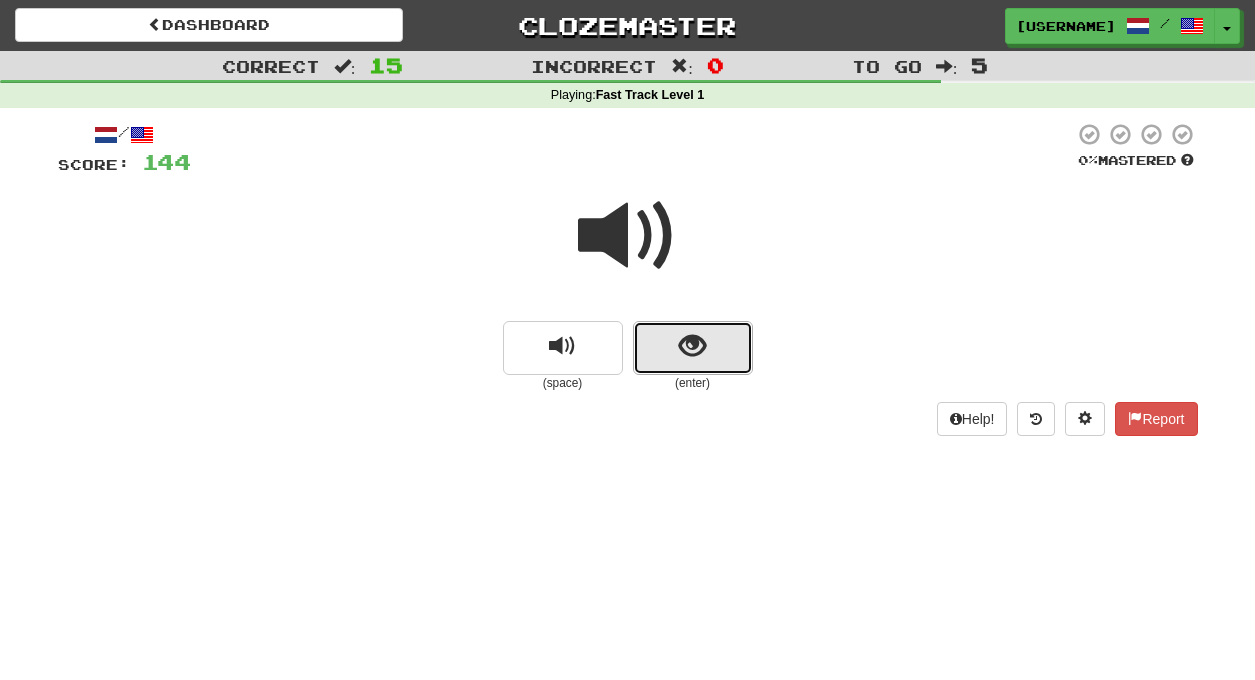 click at bounding box center (692, 346) 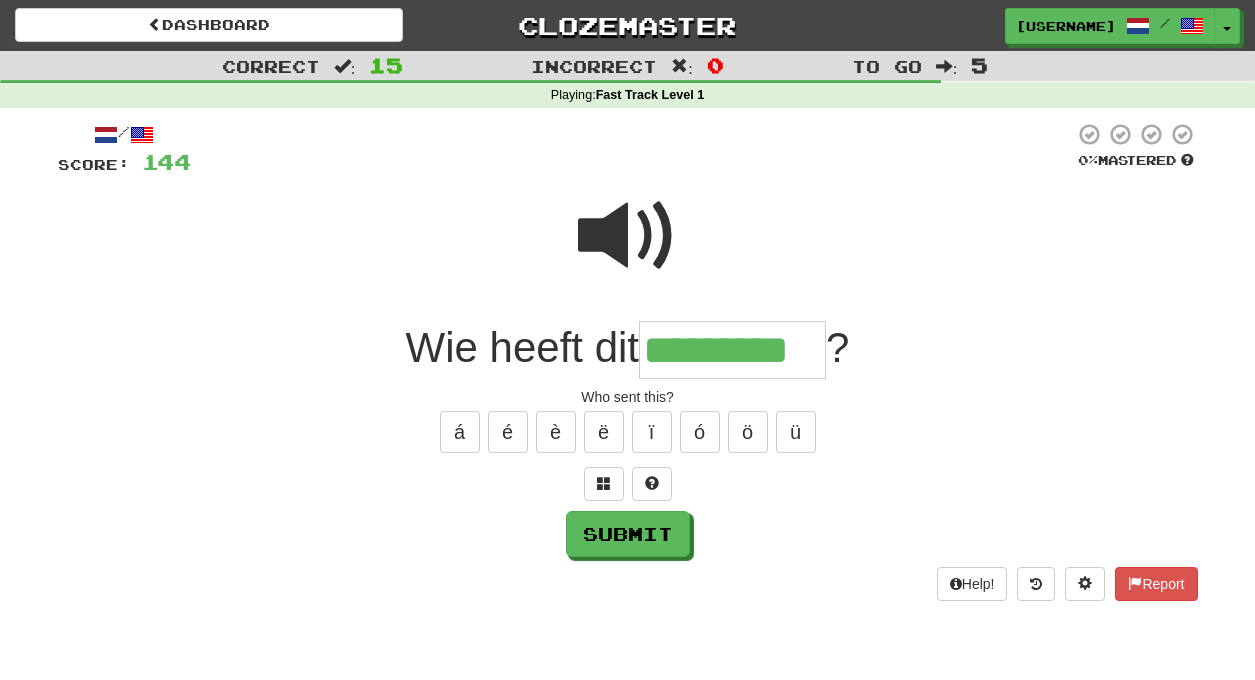 type on "*********" 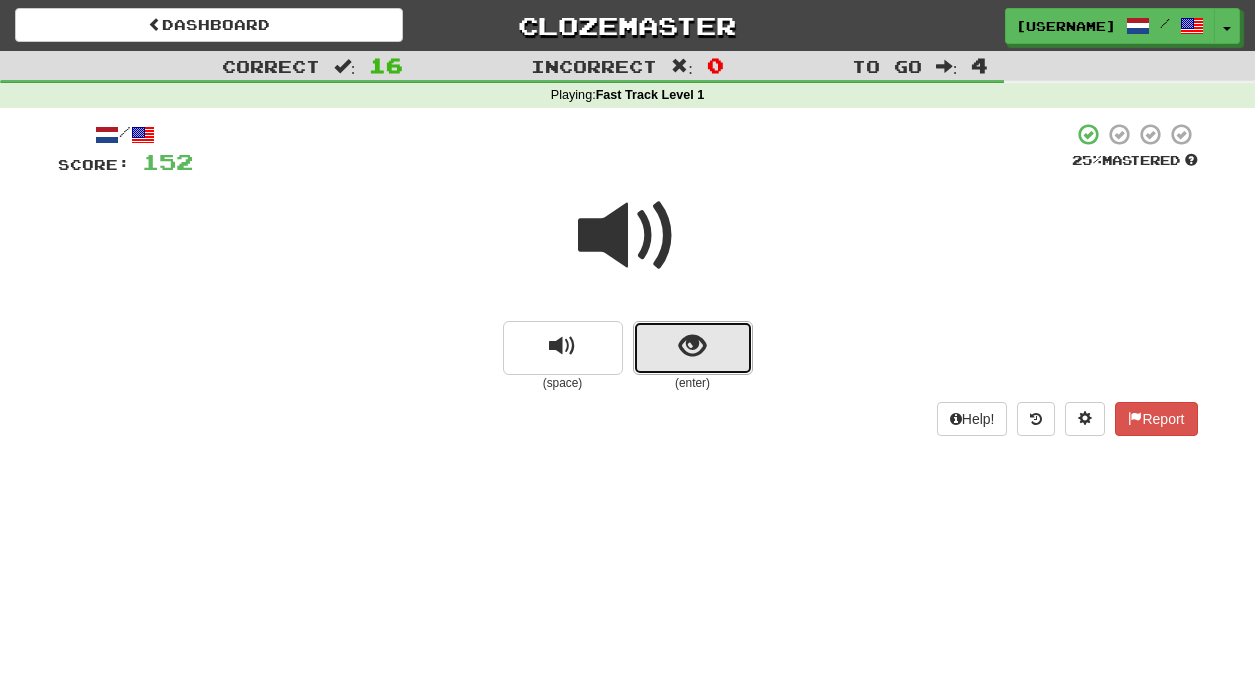 click at bounding box center (692, 346) 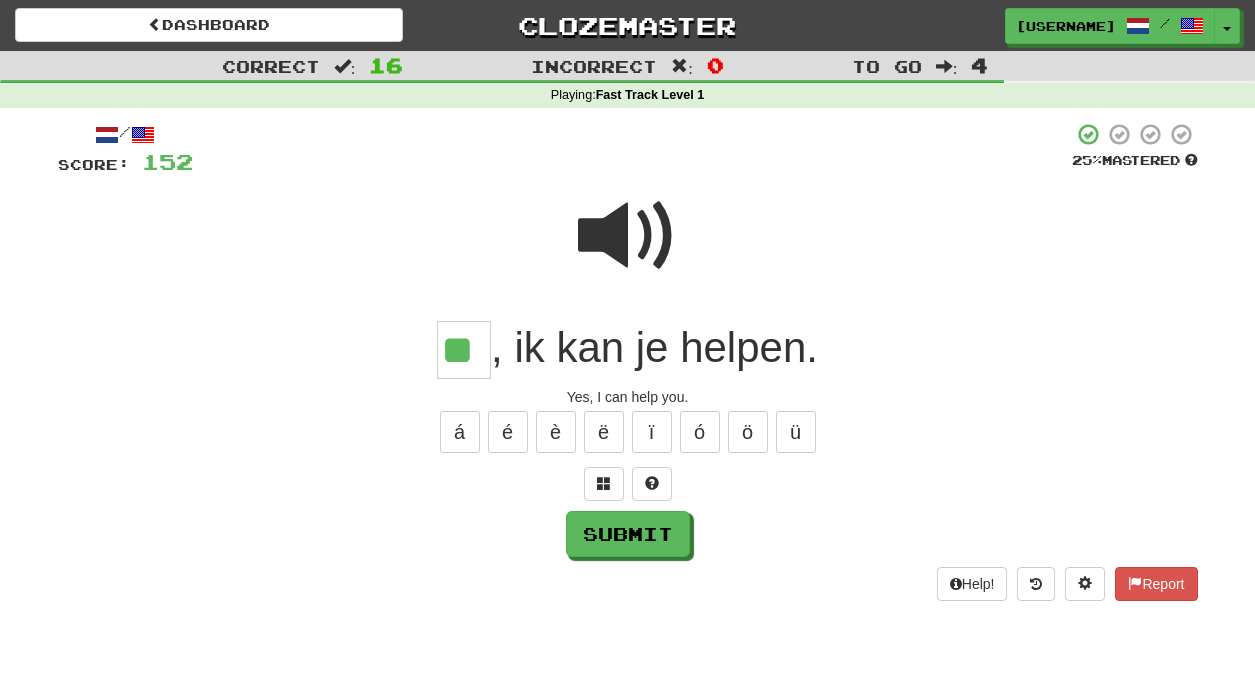 type on "**" 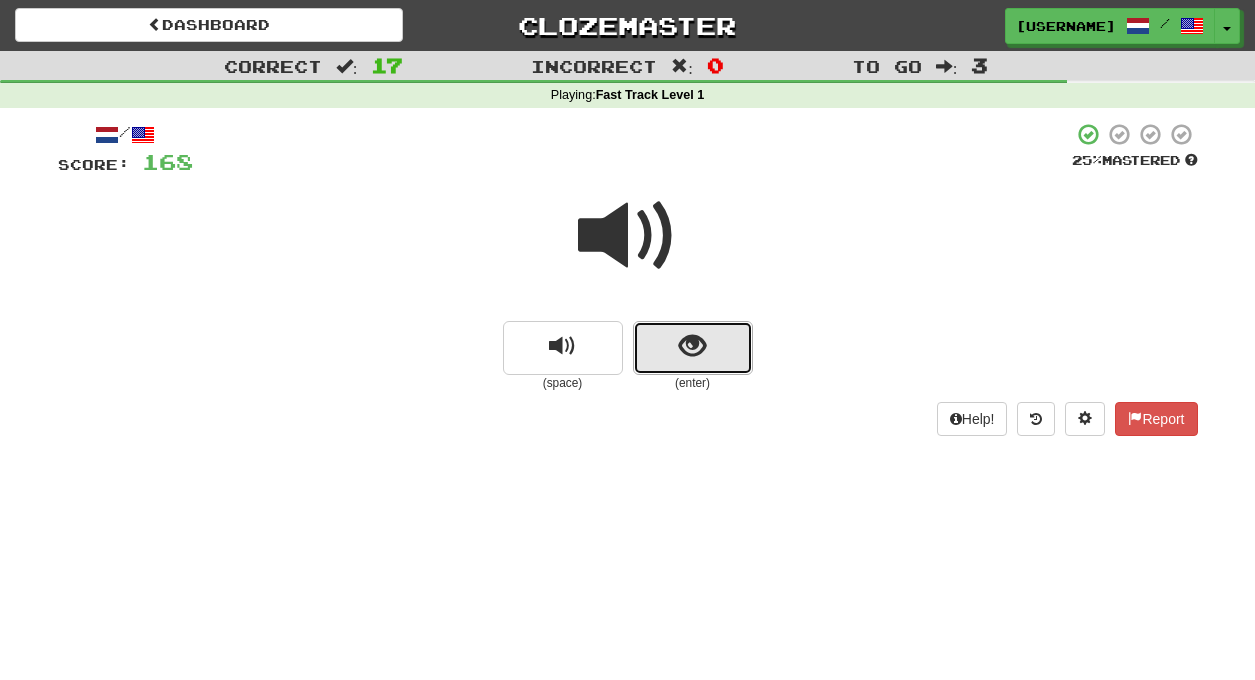 click at bounding box center (693, 348) 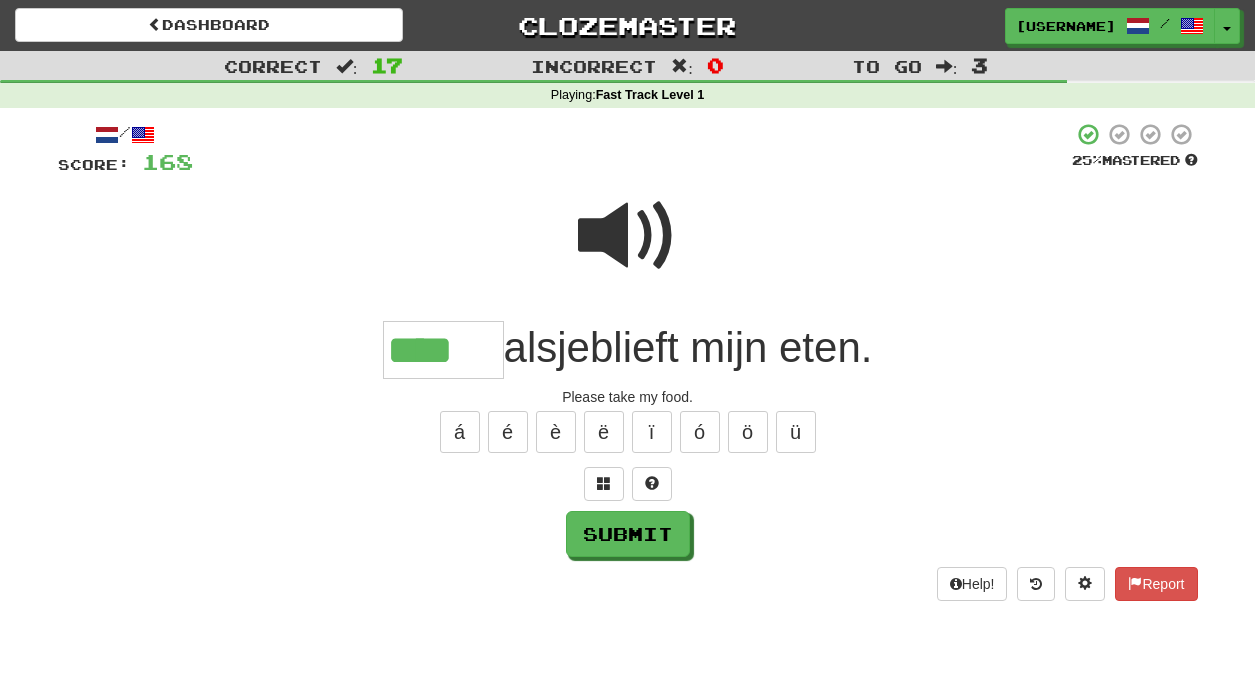 type on "****" 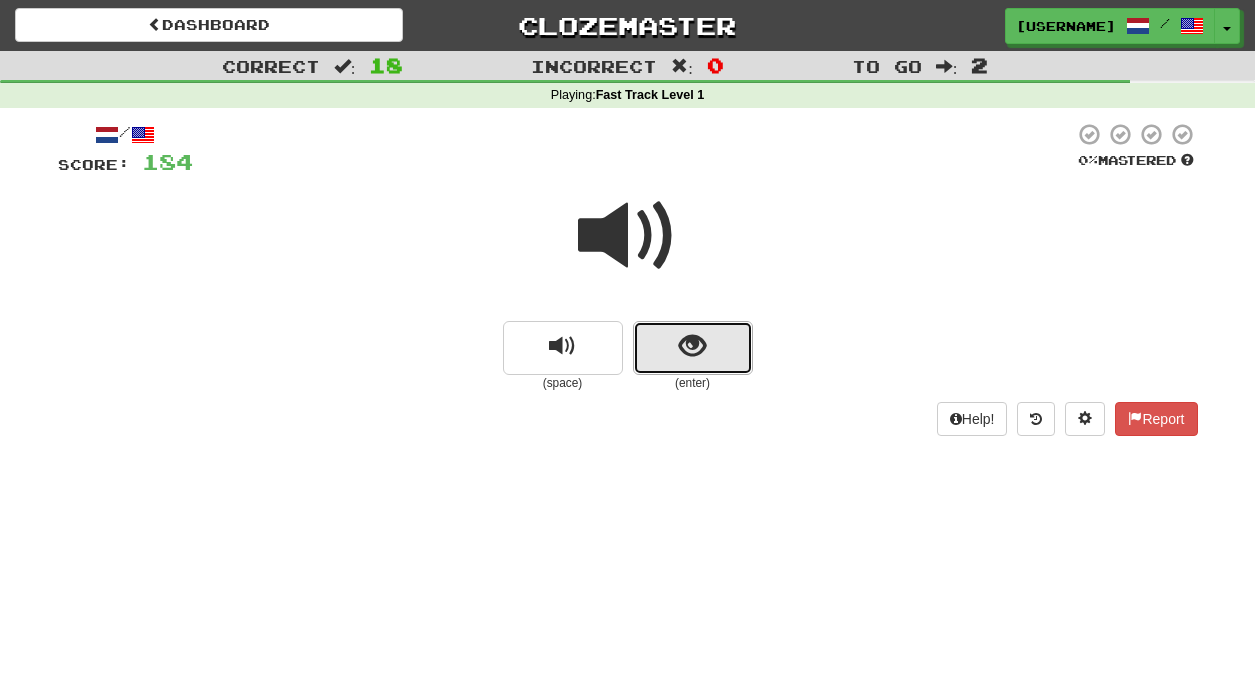 click at bounding box center (692, 346) 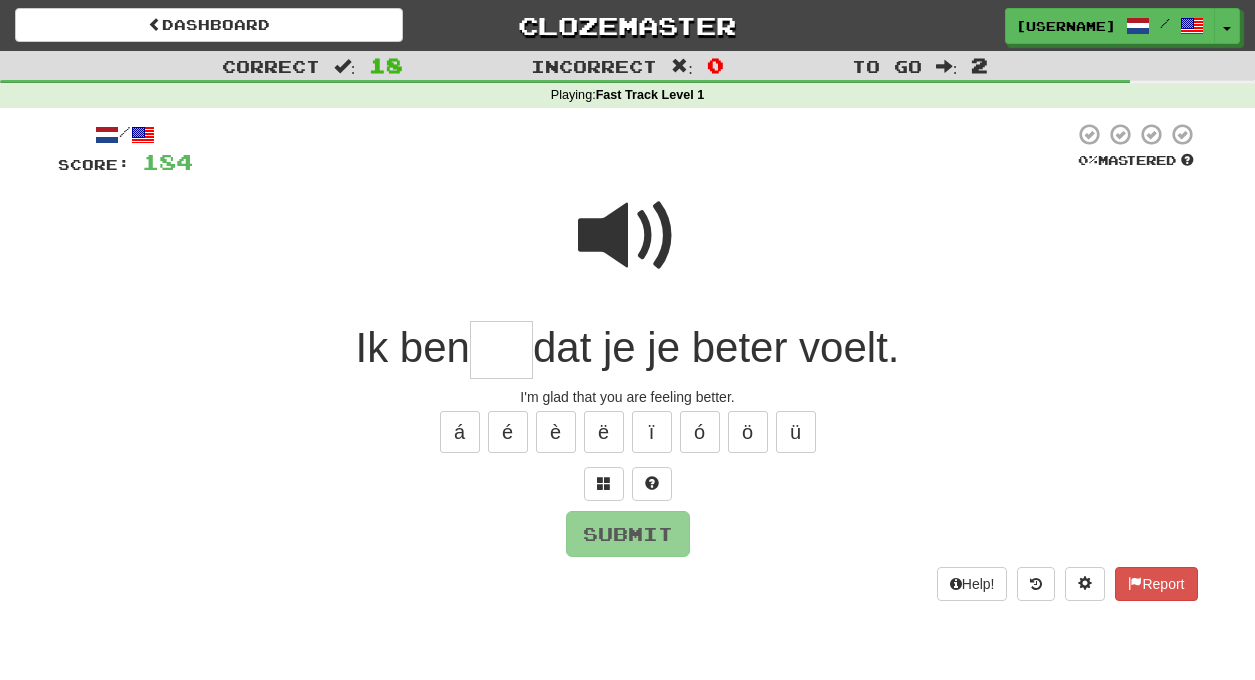 type on "*" 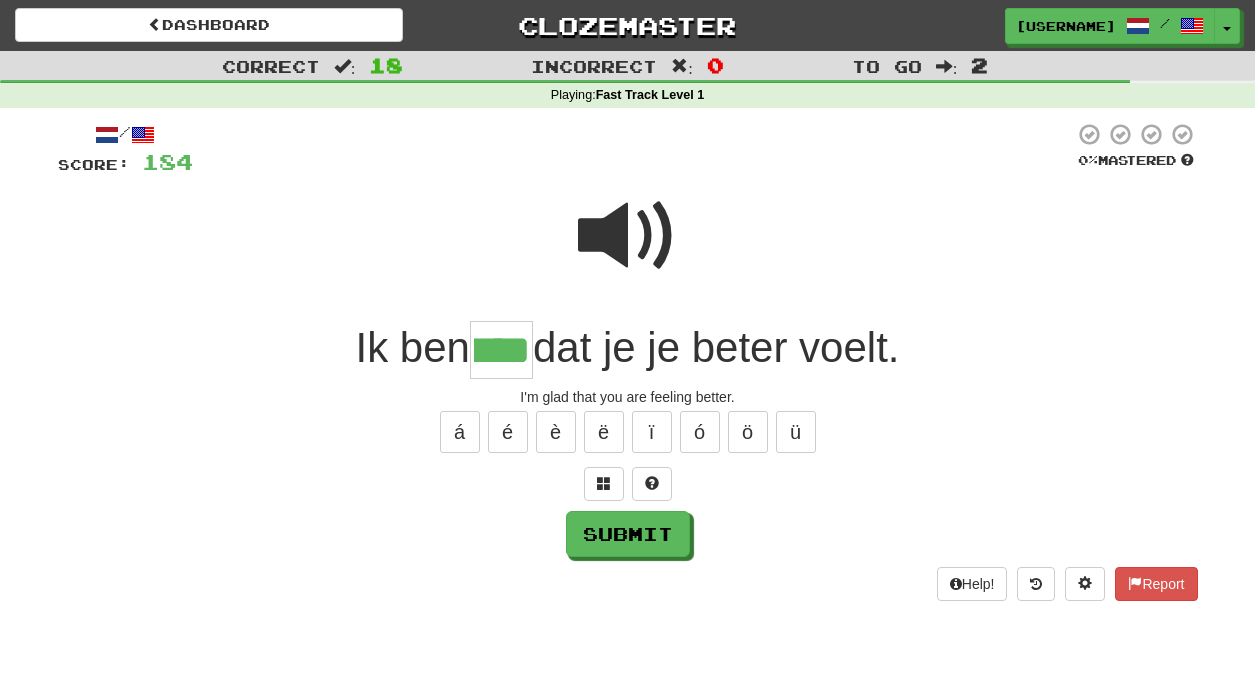 scroll, scrollTop: 0, scrollLeft: 0, axis: both 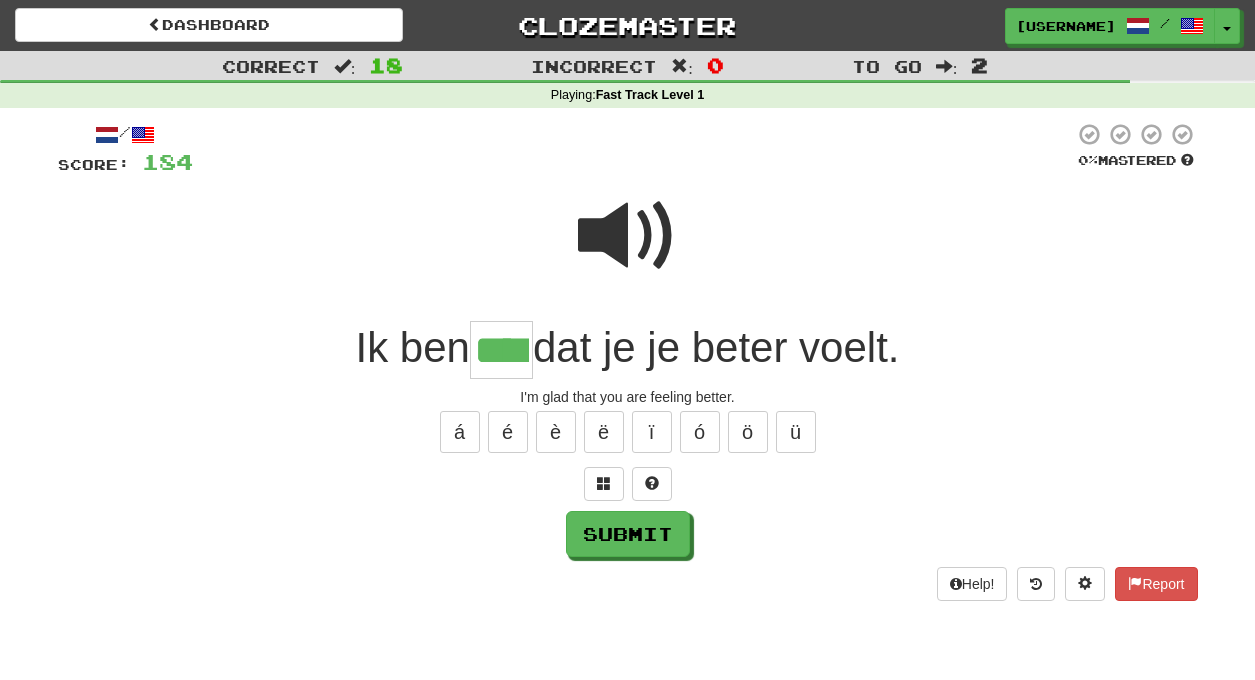 type on "****" 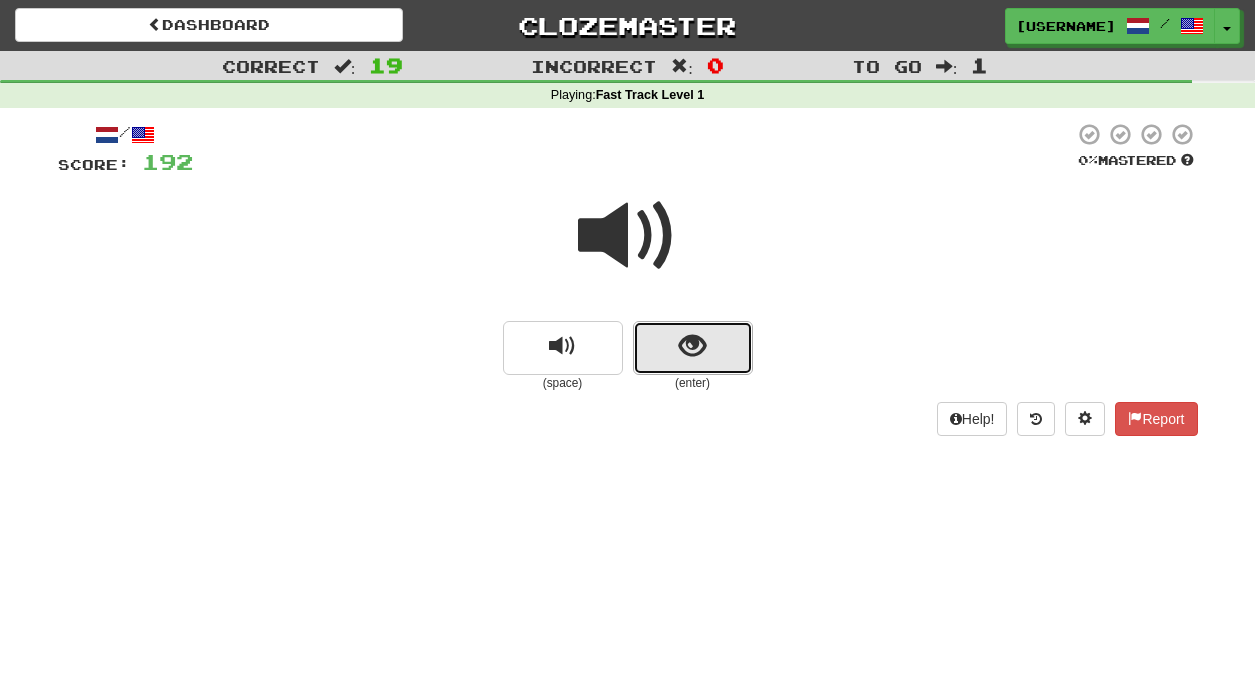 click at bounding box center [693, 348] 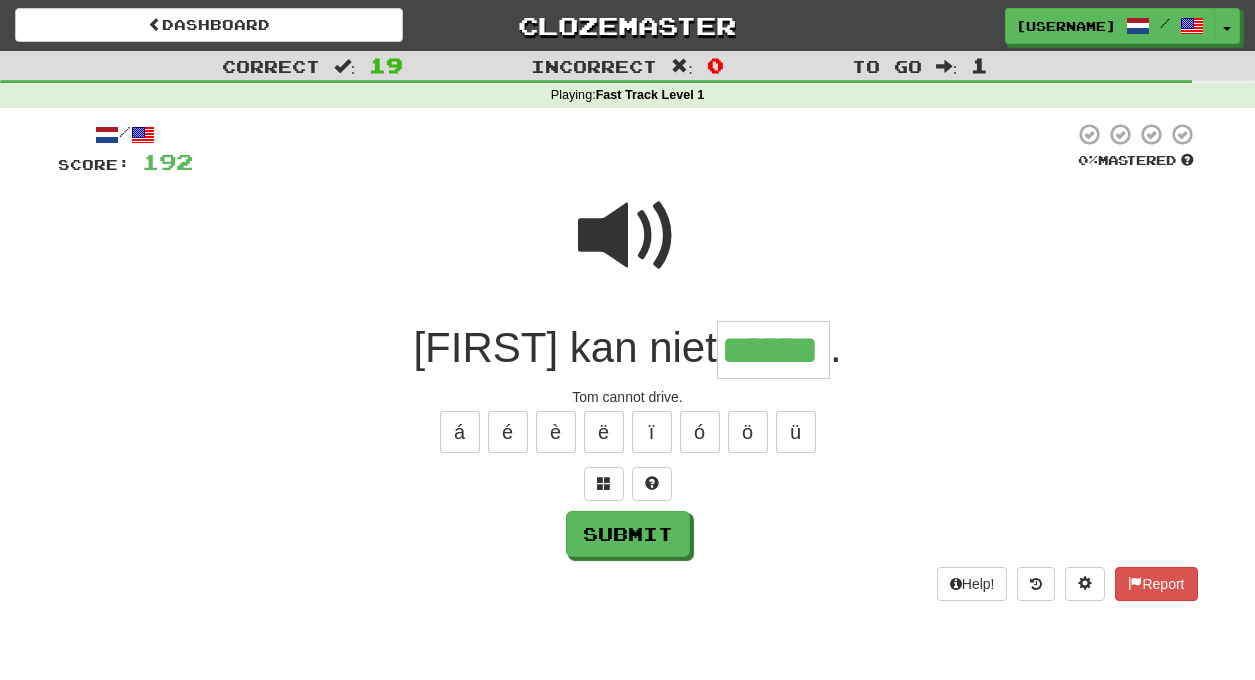 type on "******" 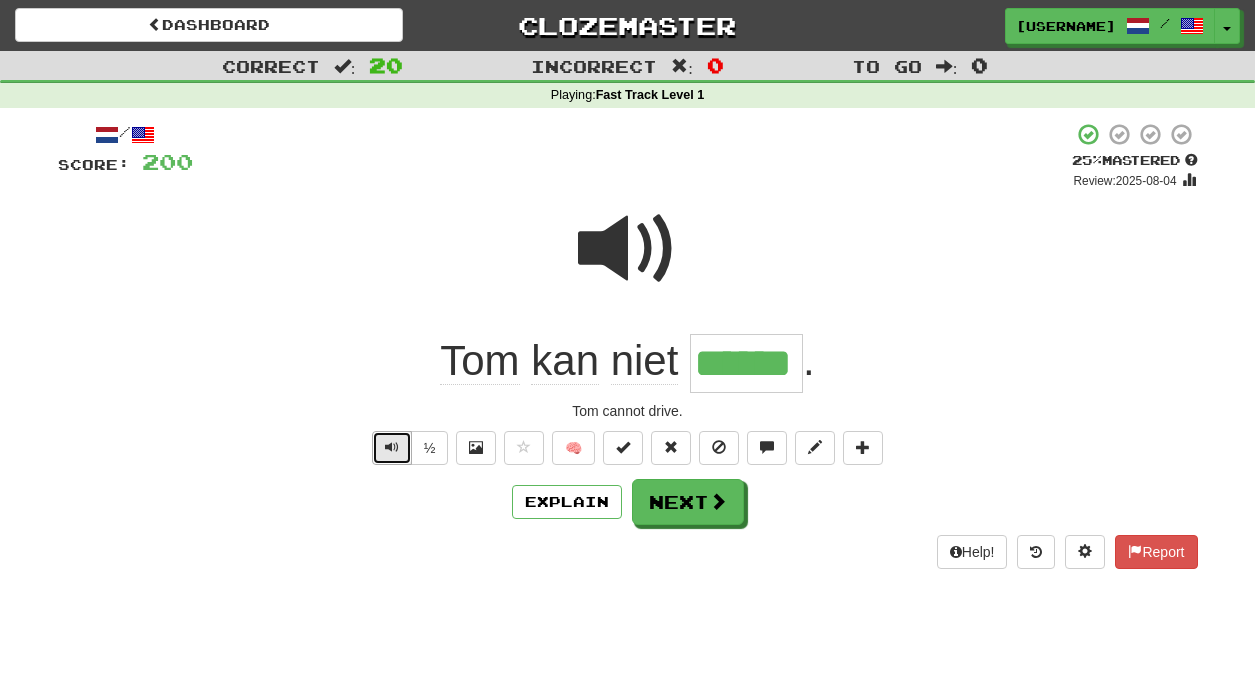 click at bounding box center [392, 447] 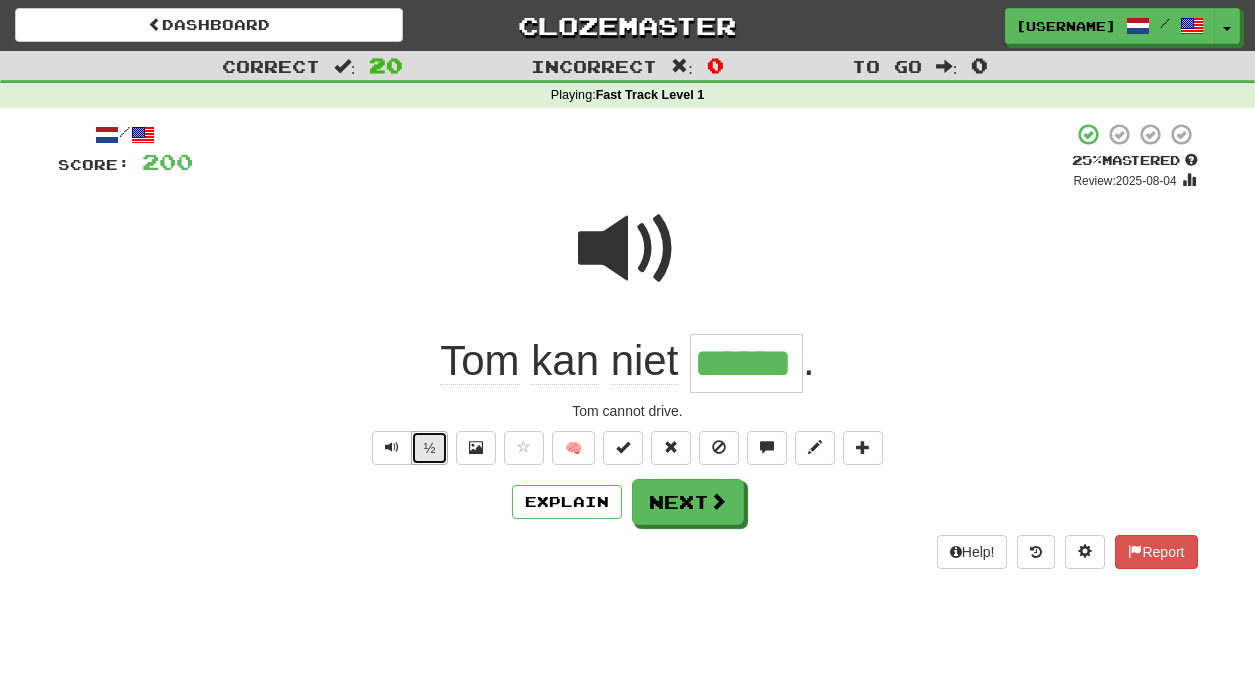click on "½" at bounding box center [430, 448] 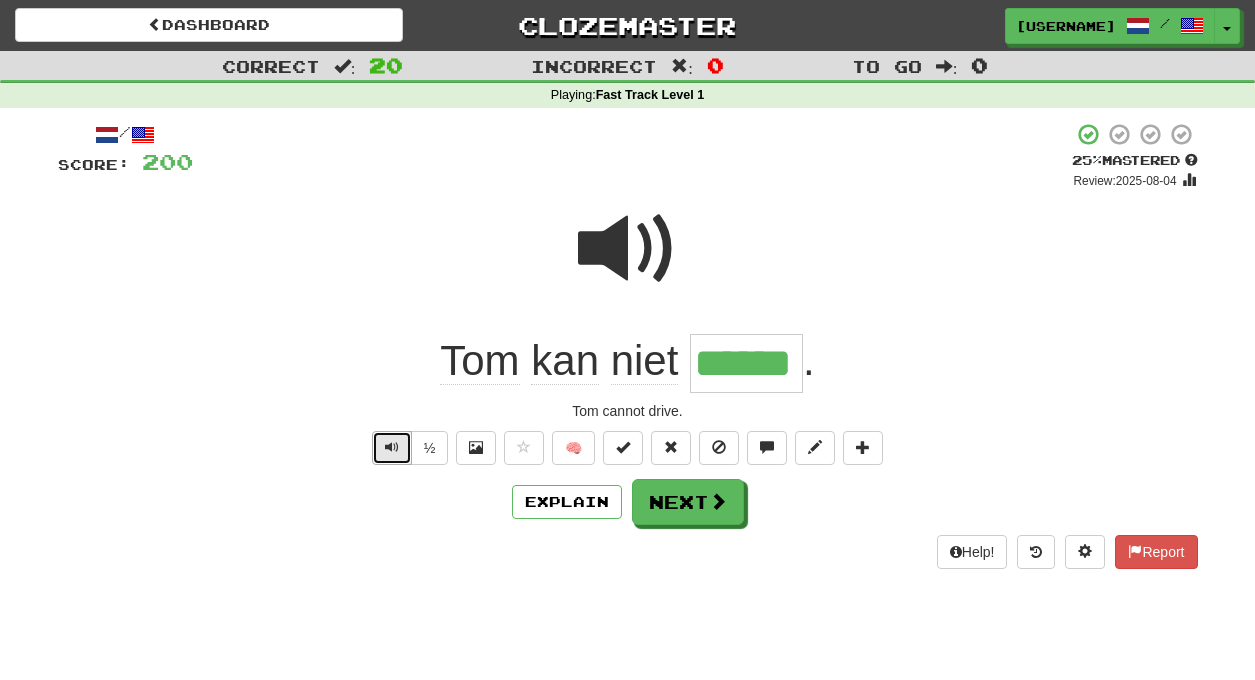 click at bounding box center [392, 447] 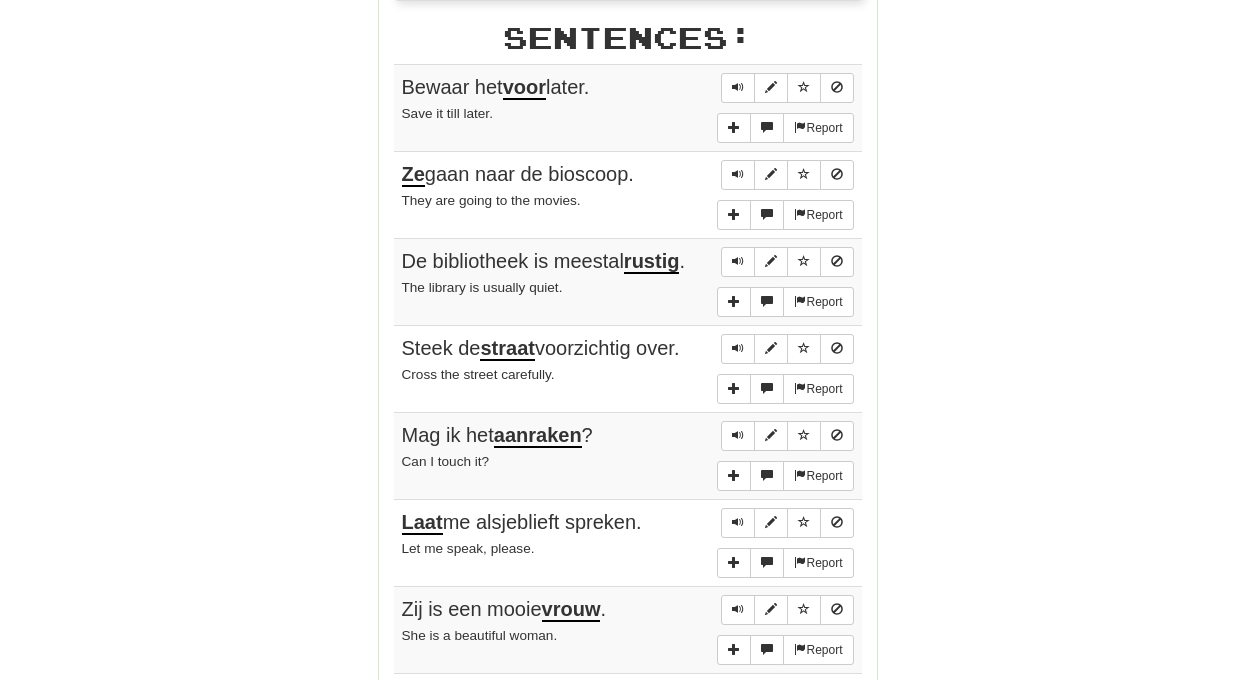 scroll, scrollTop: 945, scrollLeft: 0, axis: vertical 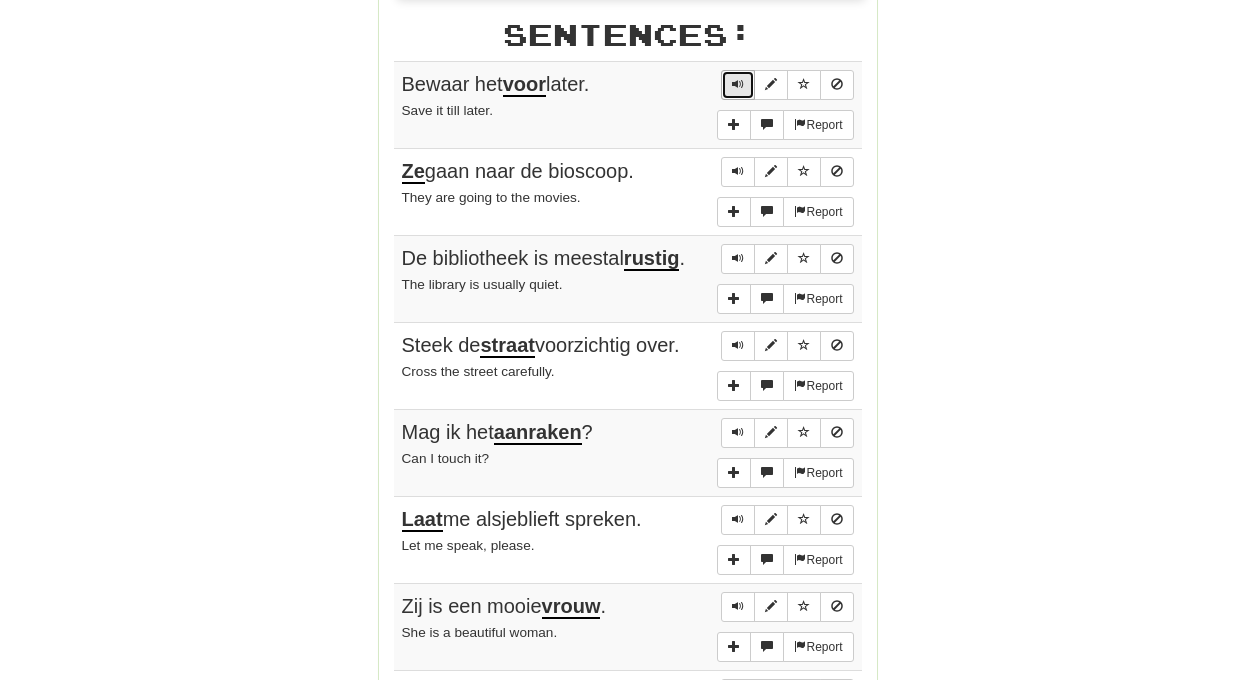 click at bounding box center [738, 84] 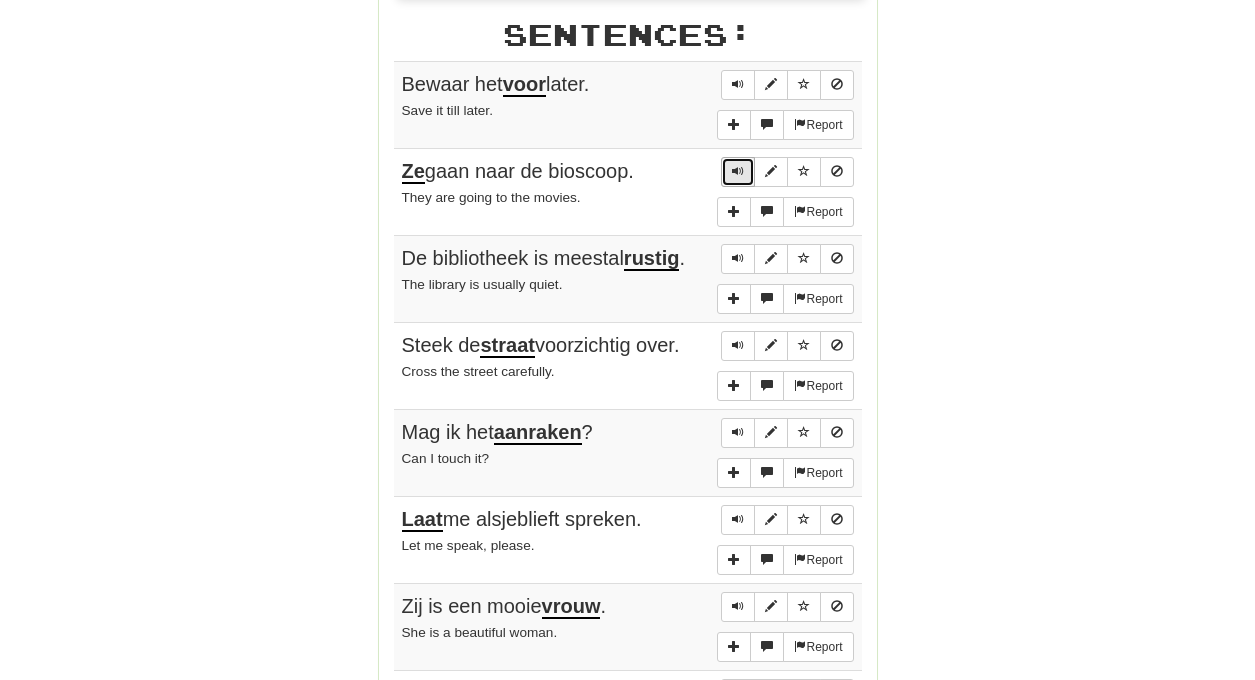 click at bounding box center (738, 171) 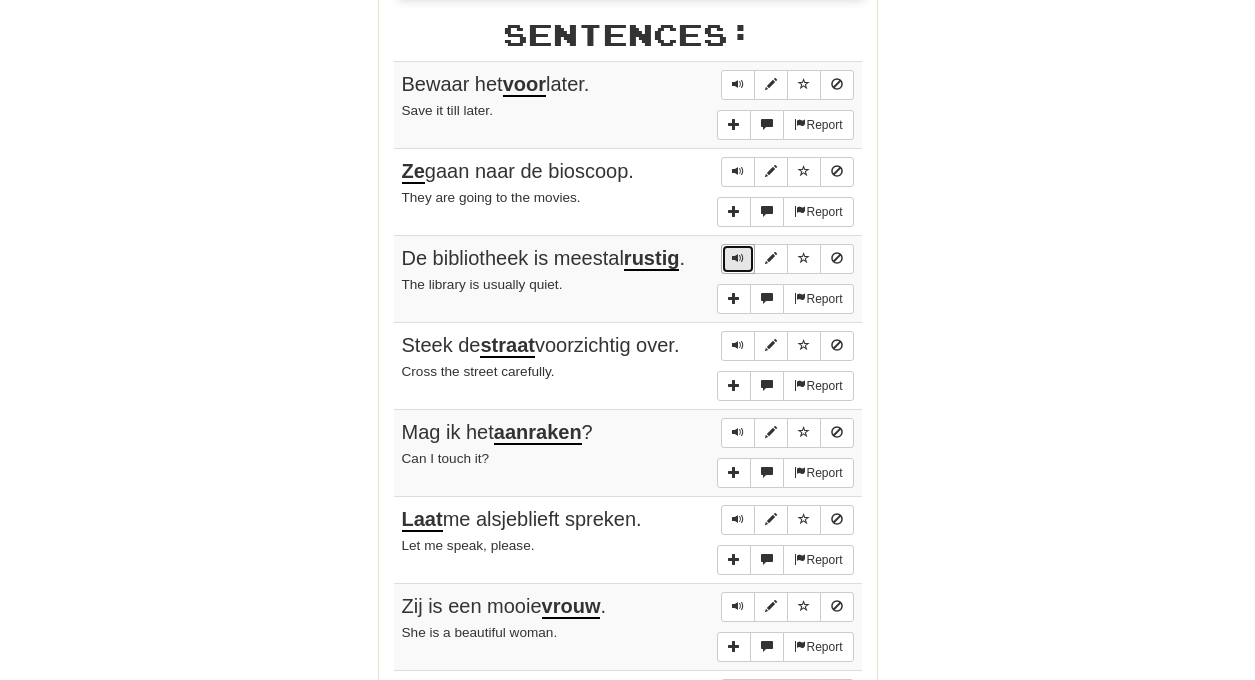 click at bounding box center [738, 258] 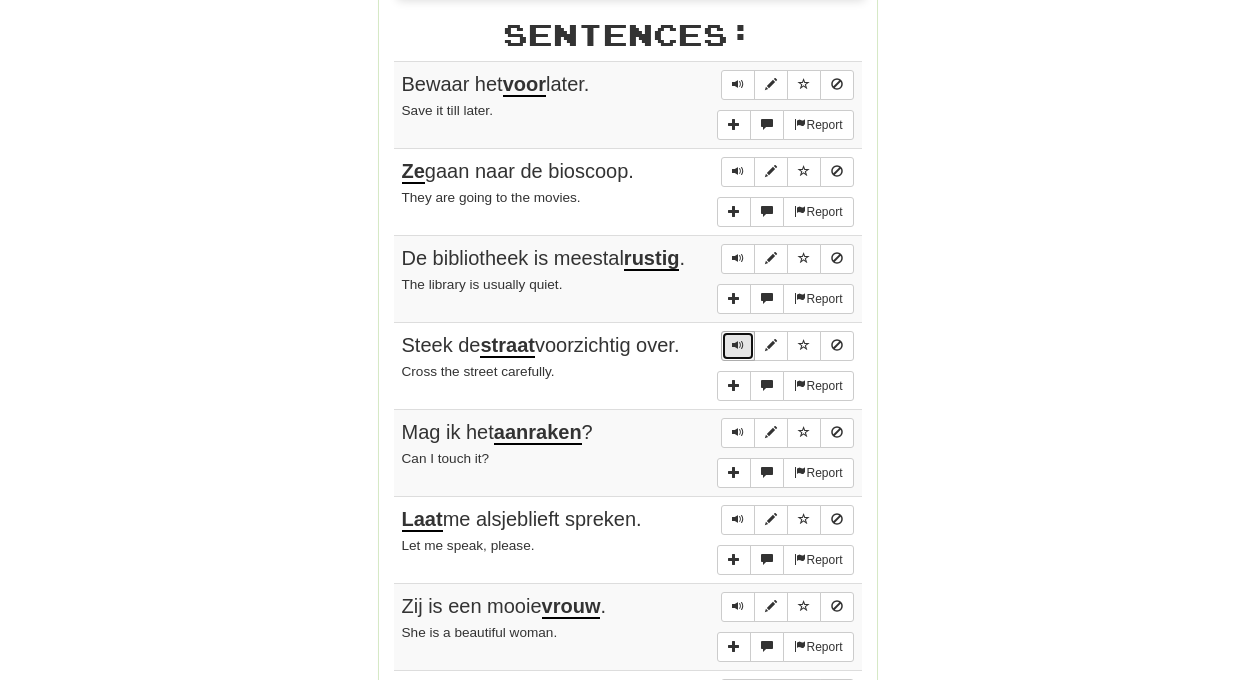 click at bounding box center [738, 345] 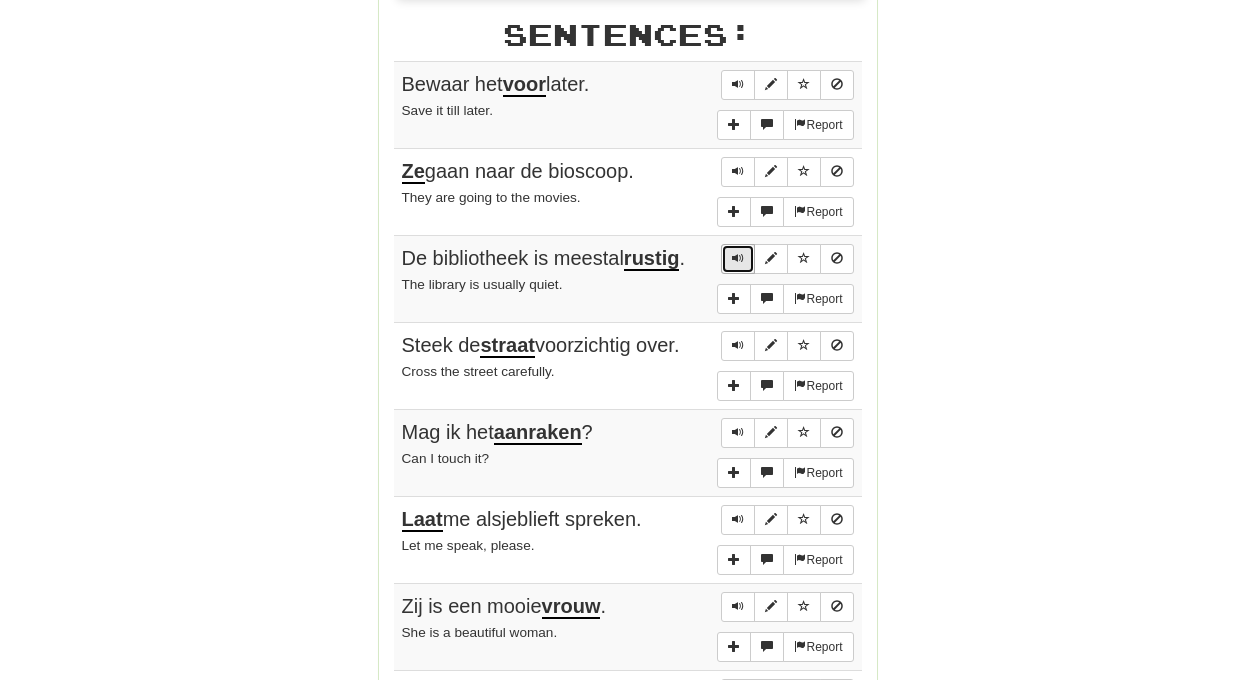 click at bounding box center [738, 258] 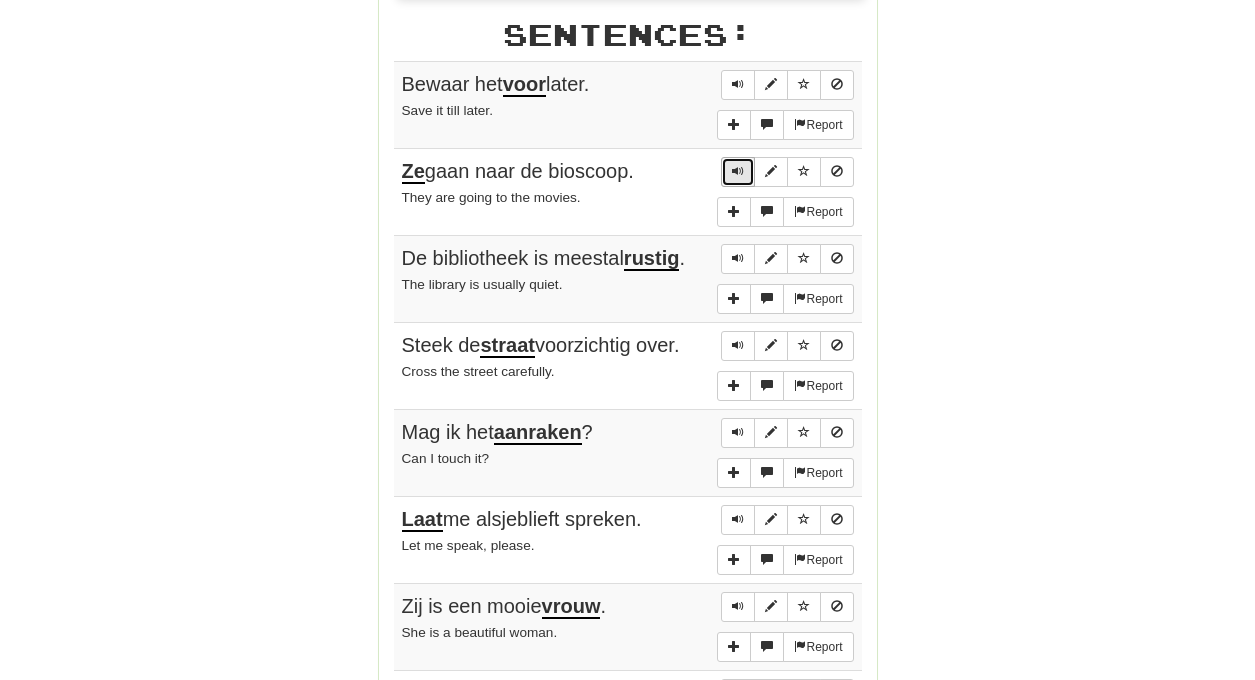 click at bounding box center [738, 172] 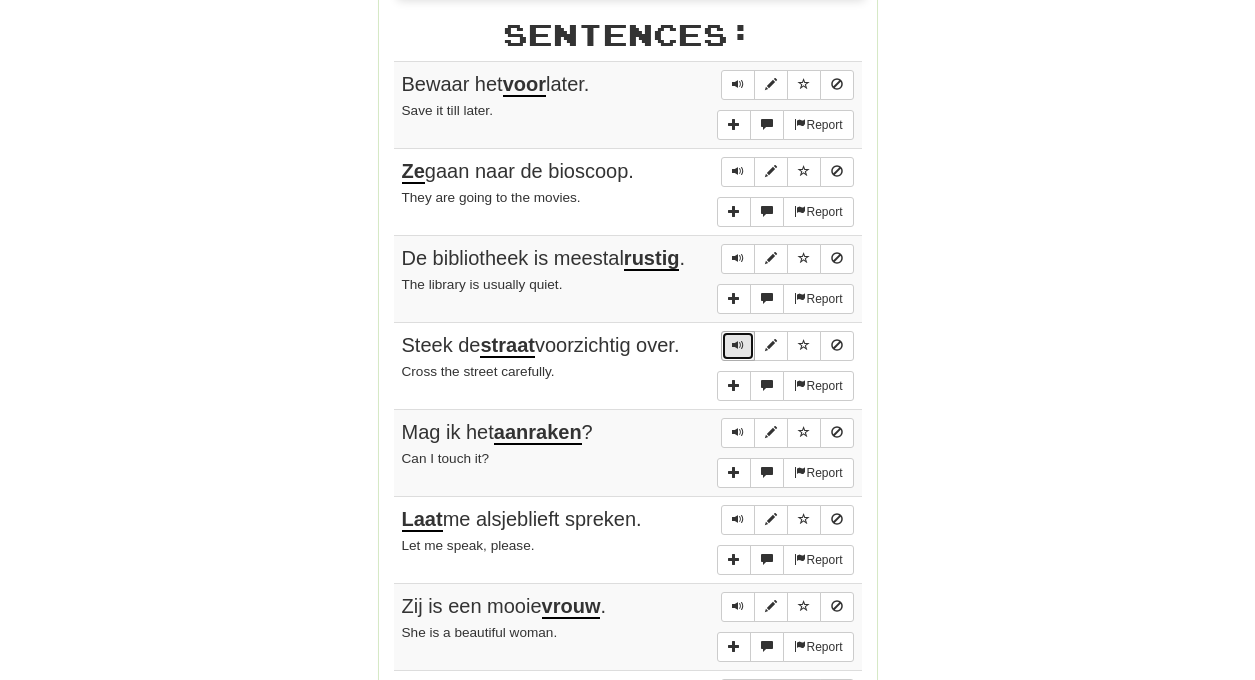 click at bounding box center (738, 345) 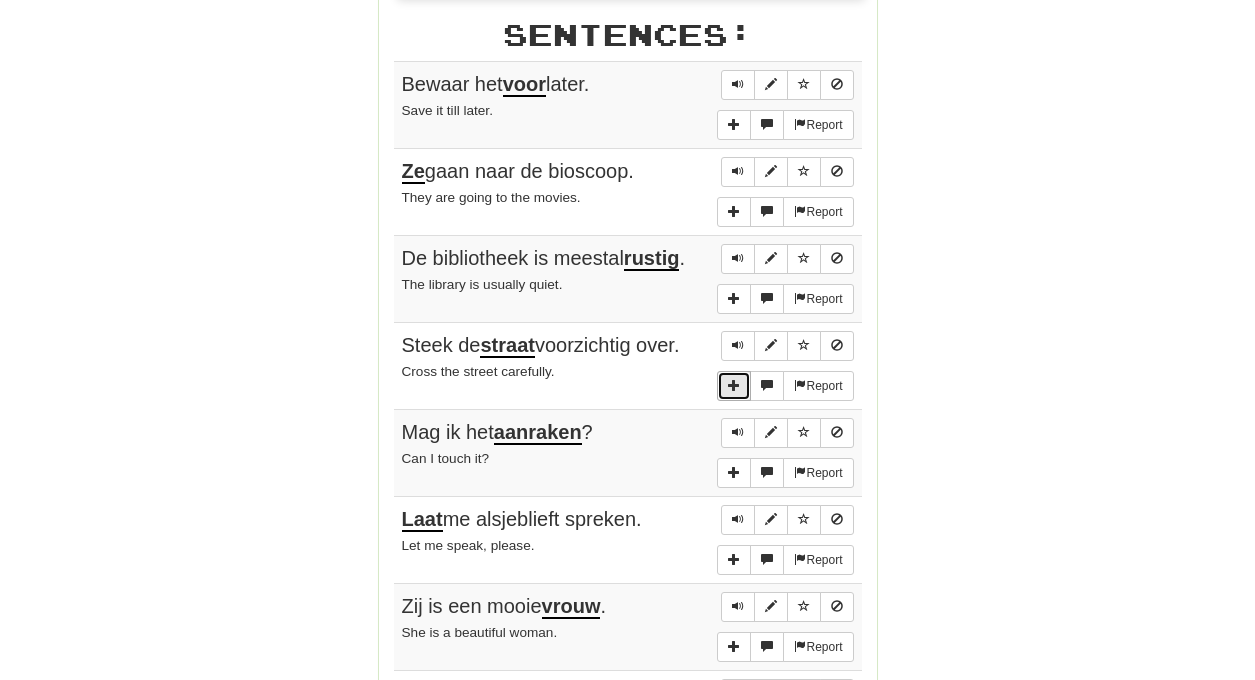 click at bounding box center (734, 385) 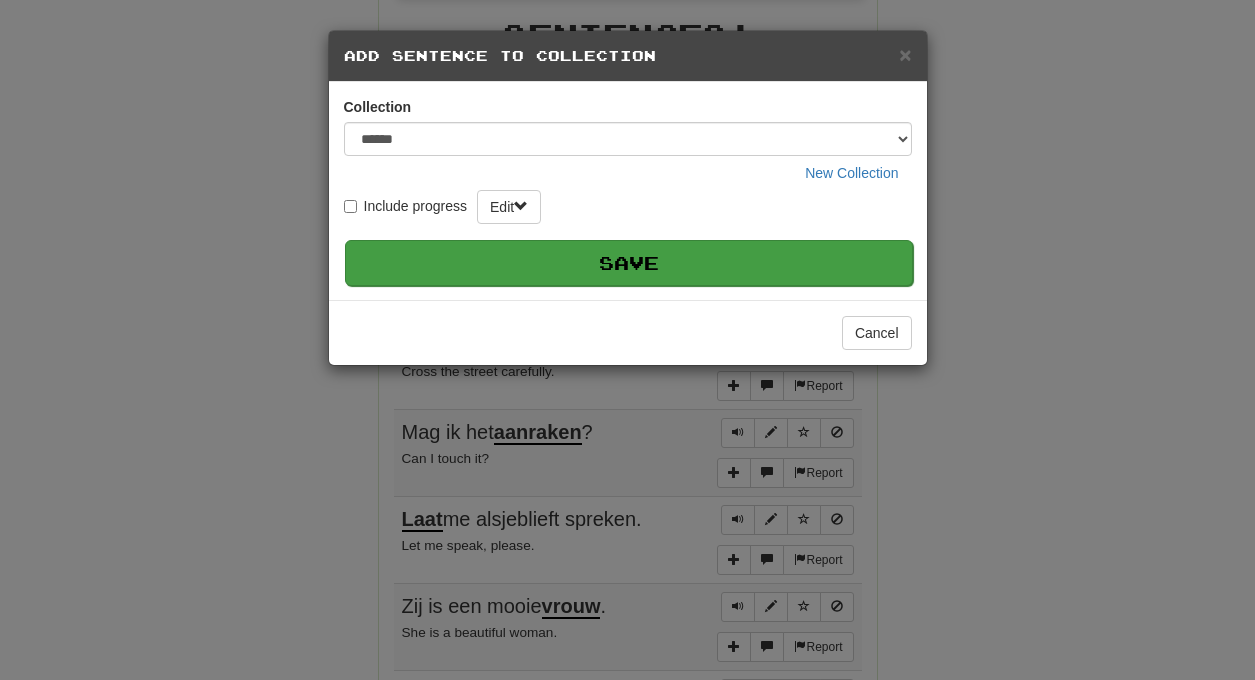click on "Save" at bounding box center [629, 263] 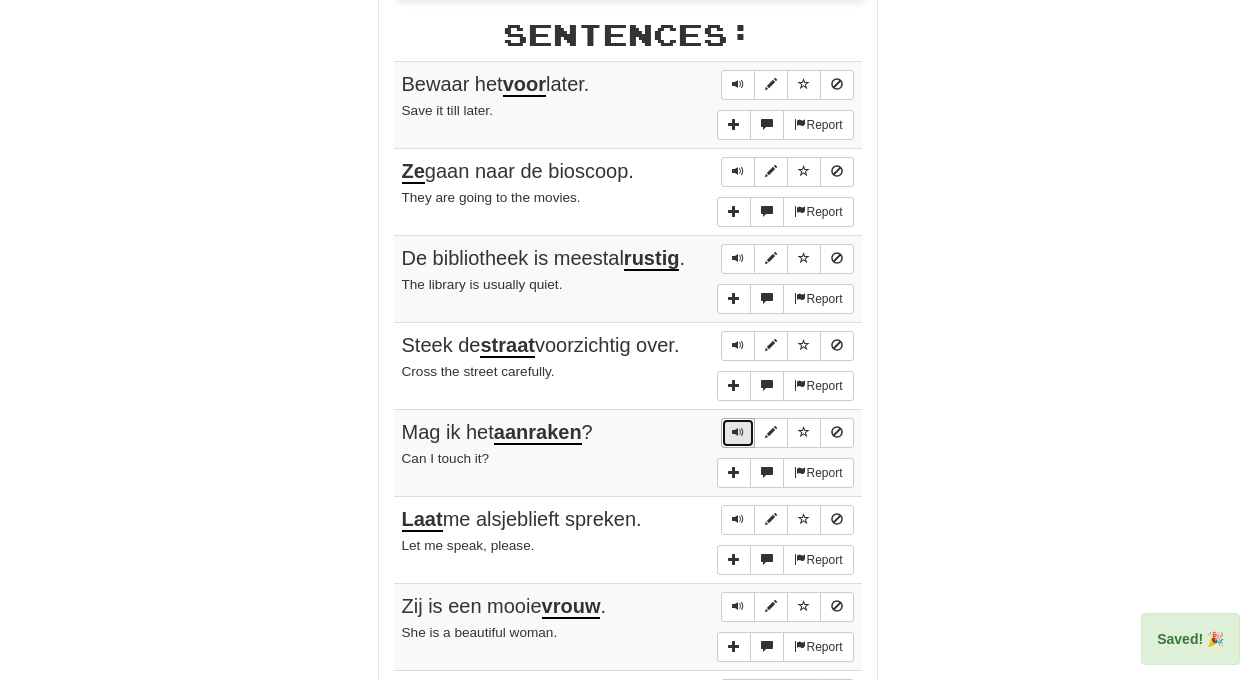 click at bounding box center (738, 432) 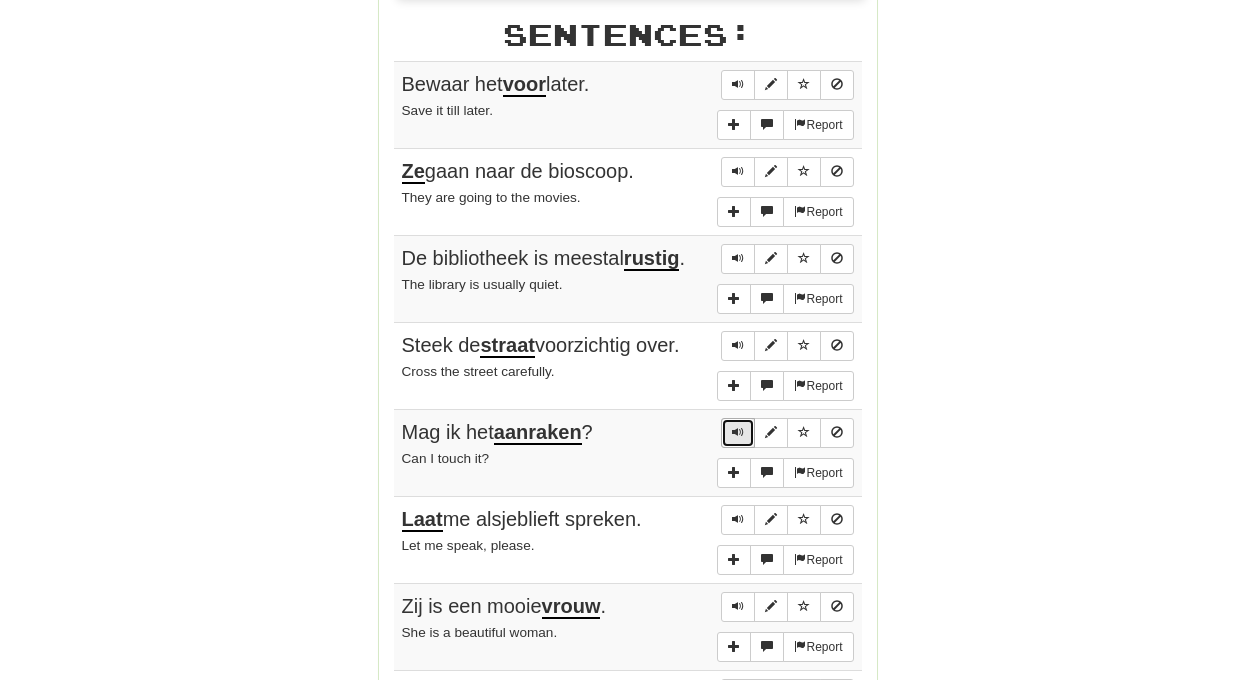 click at bounding box center (738, 432) 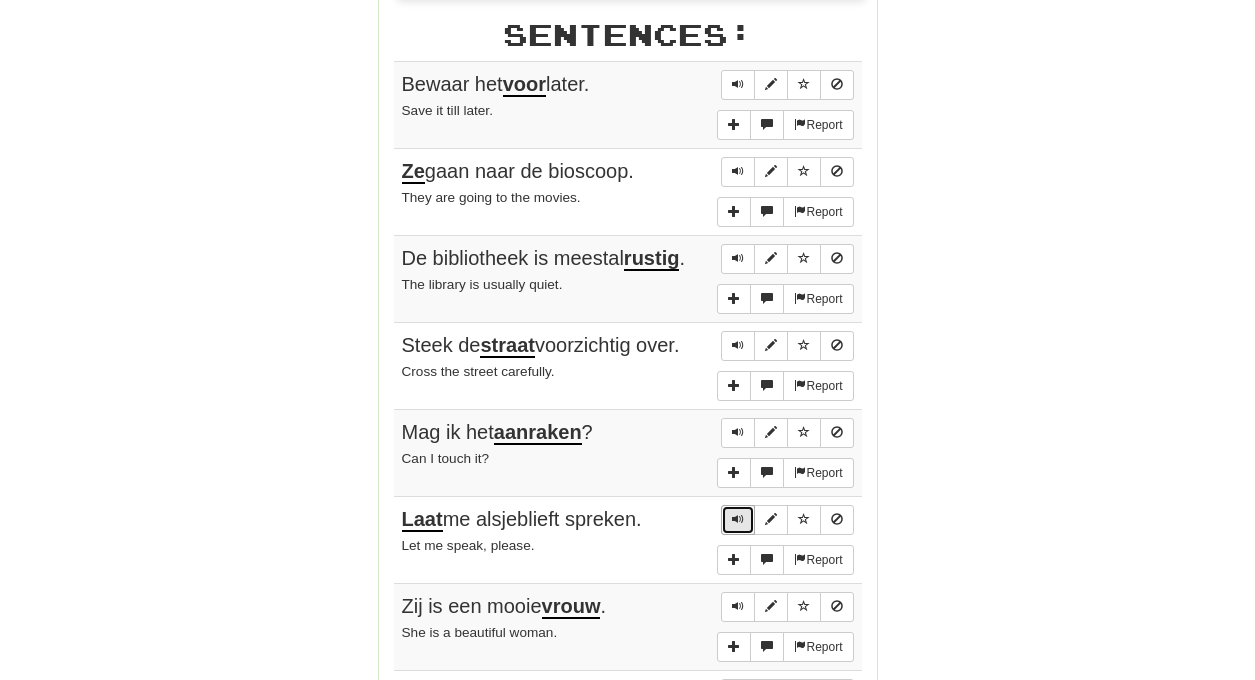 click at bounding box center (738, 519) 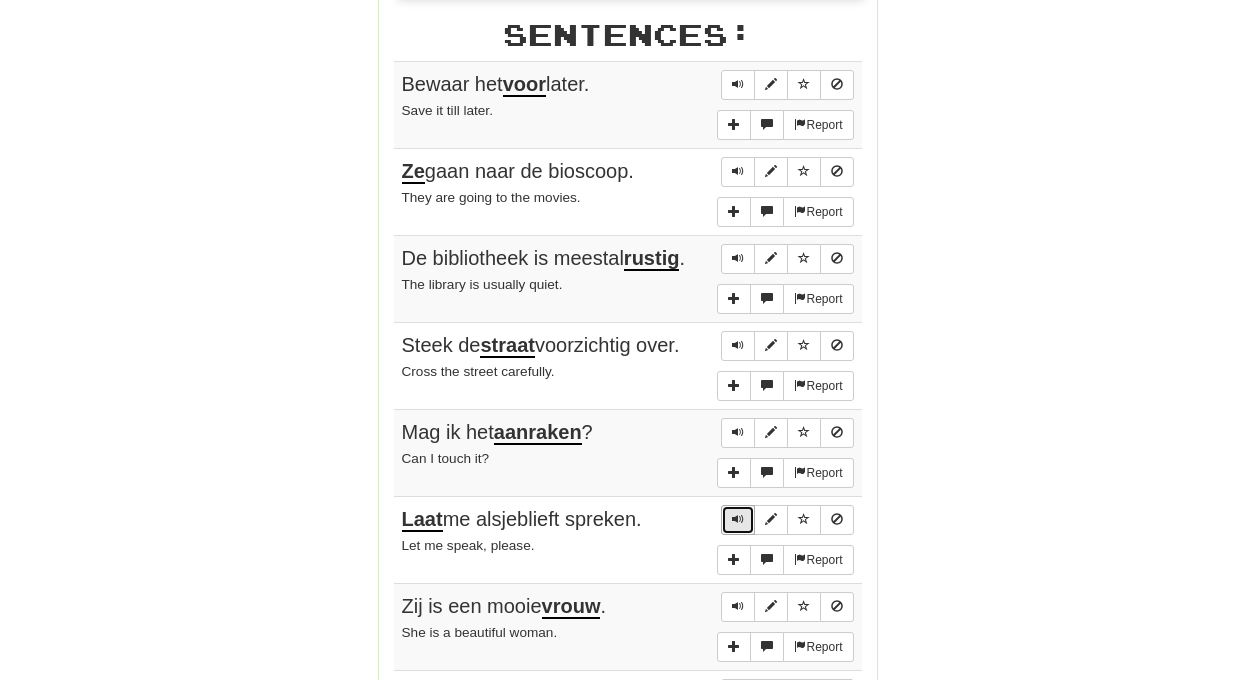 click at bounding box center (738, 519) 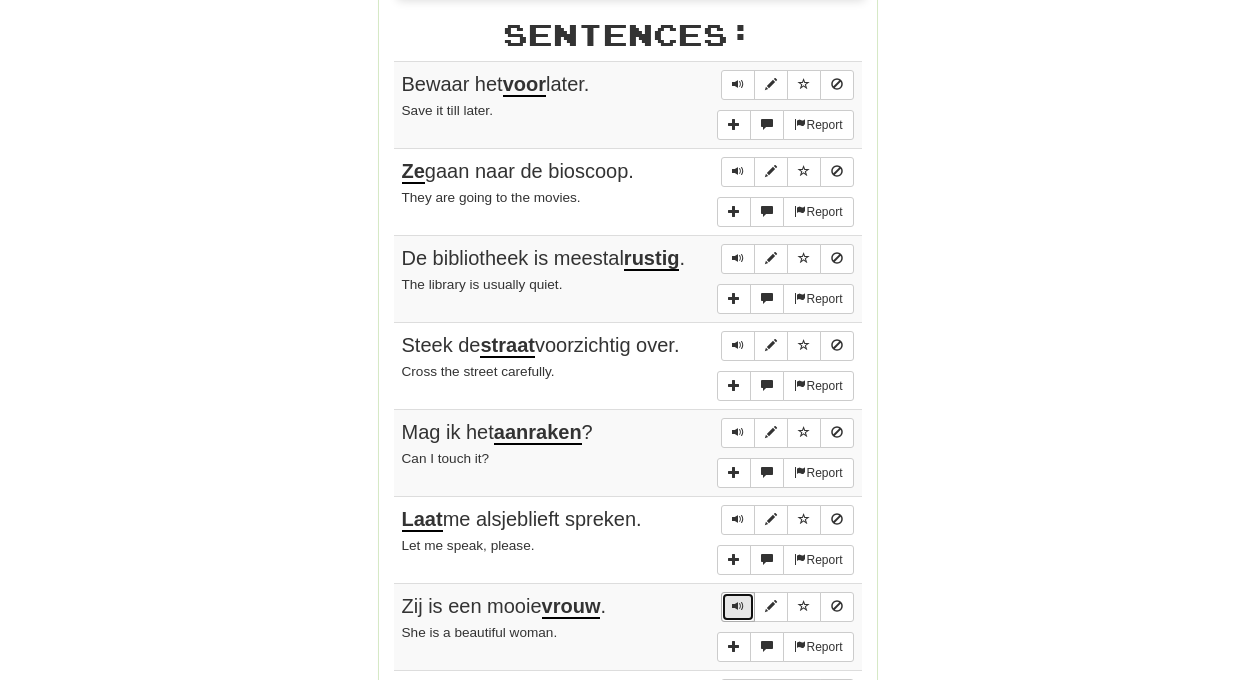 click at bounding box center (738, 606) 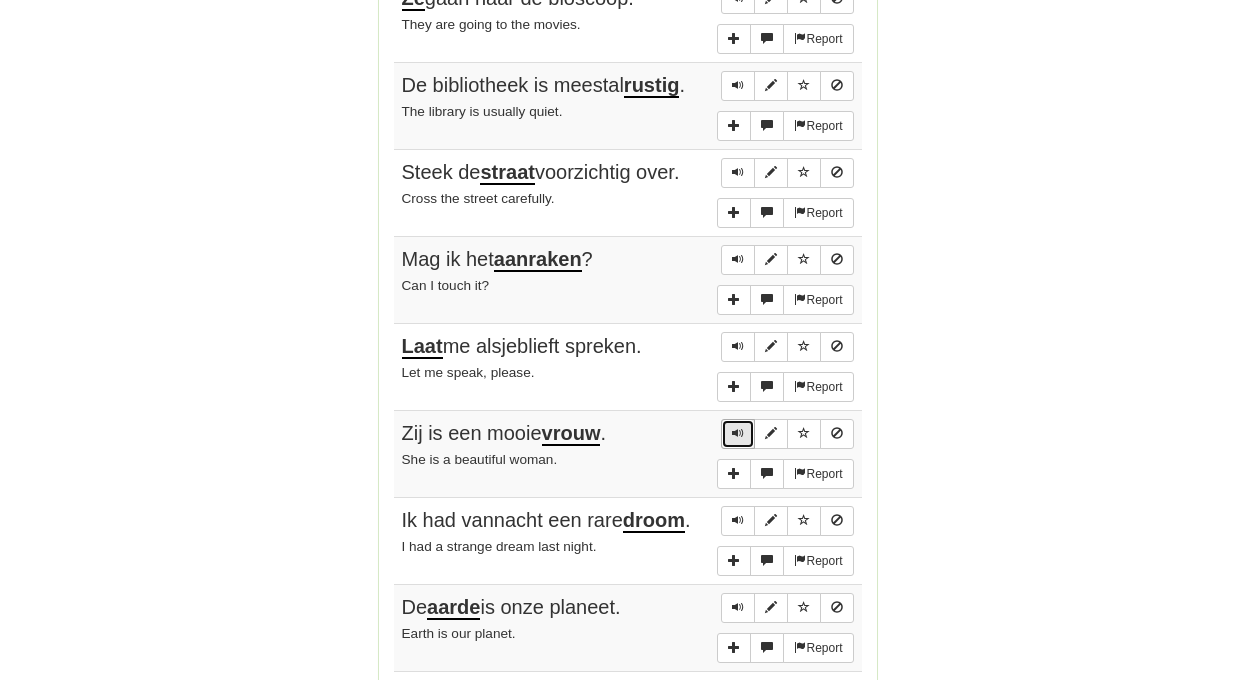 scroll, scrollTop: 1125, scrollLeft: 0, axis: vertical 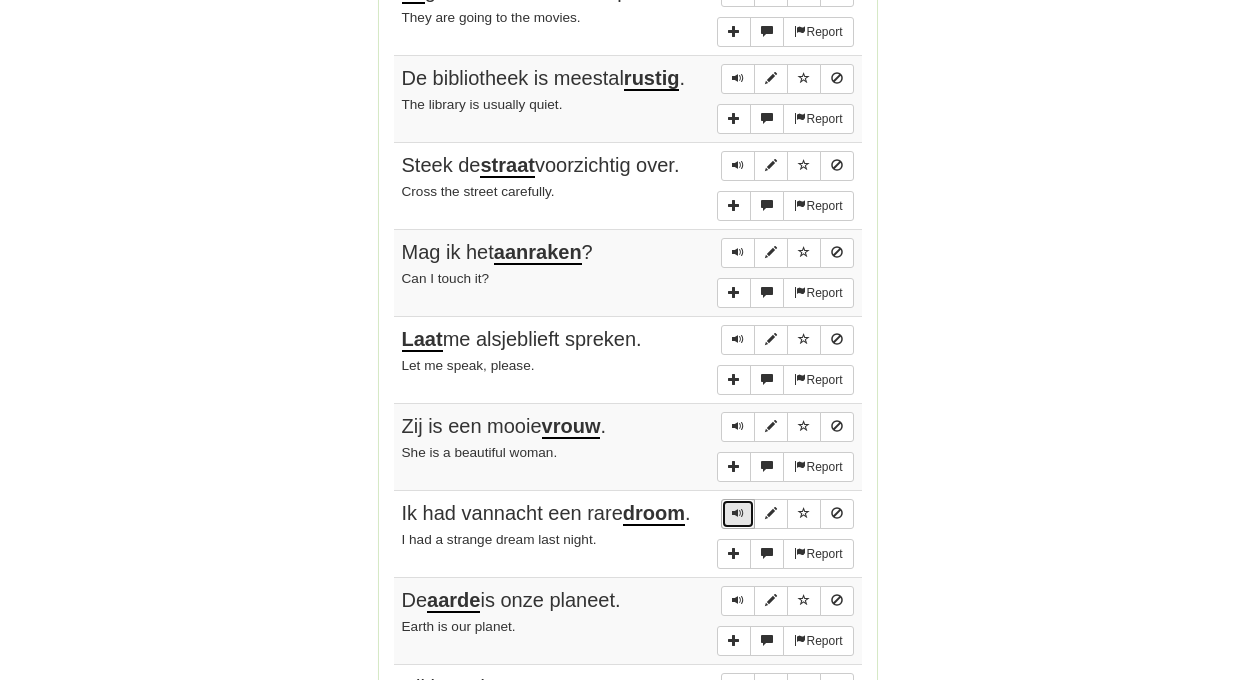 click at bounding box center (738, 513) 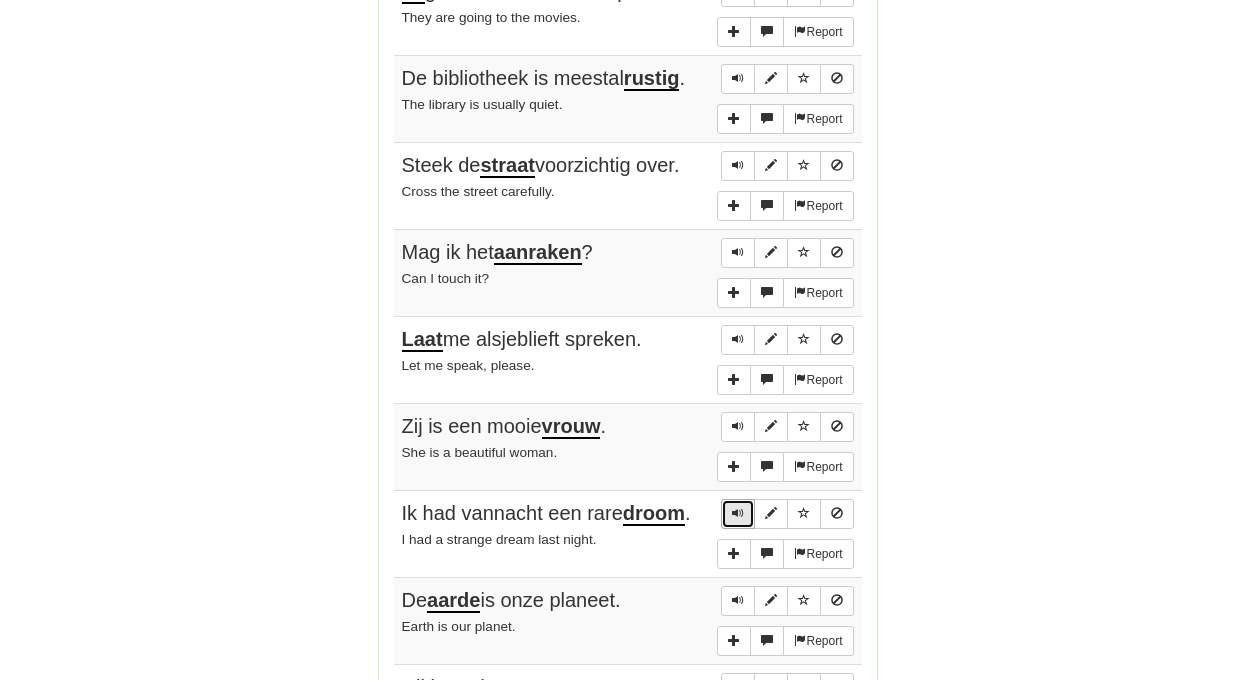 click at bounding box center (738, 513) 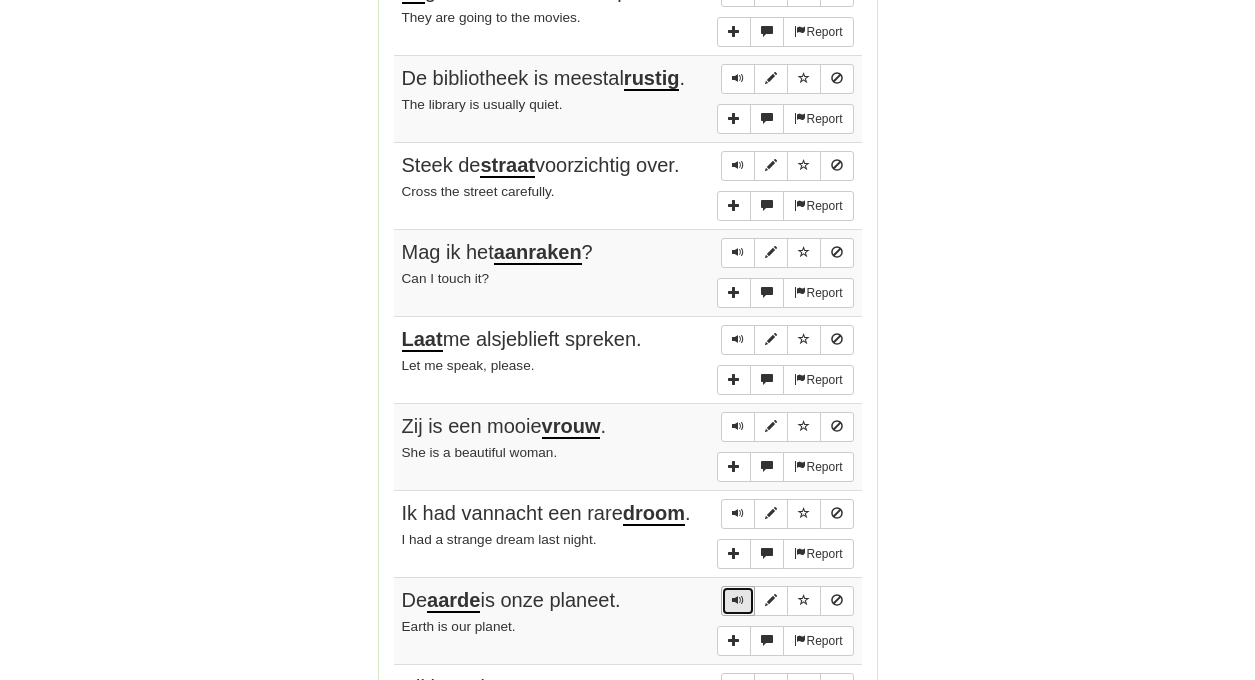 click at bounding box center [738, 600] 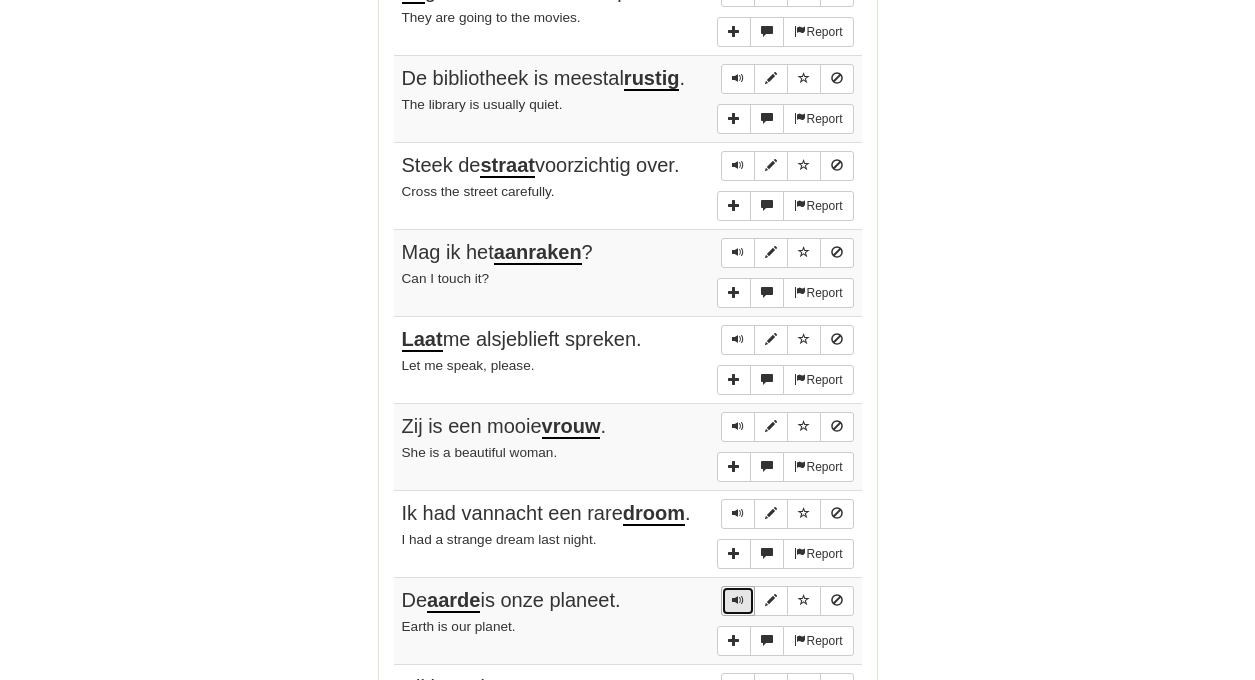 click at bounding box center (738, 600) 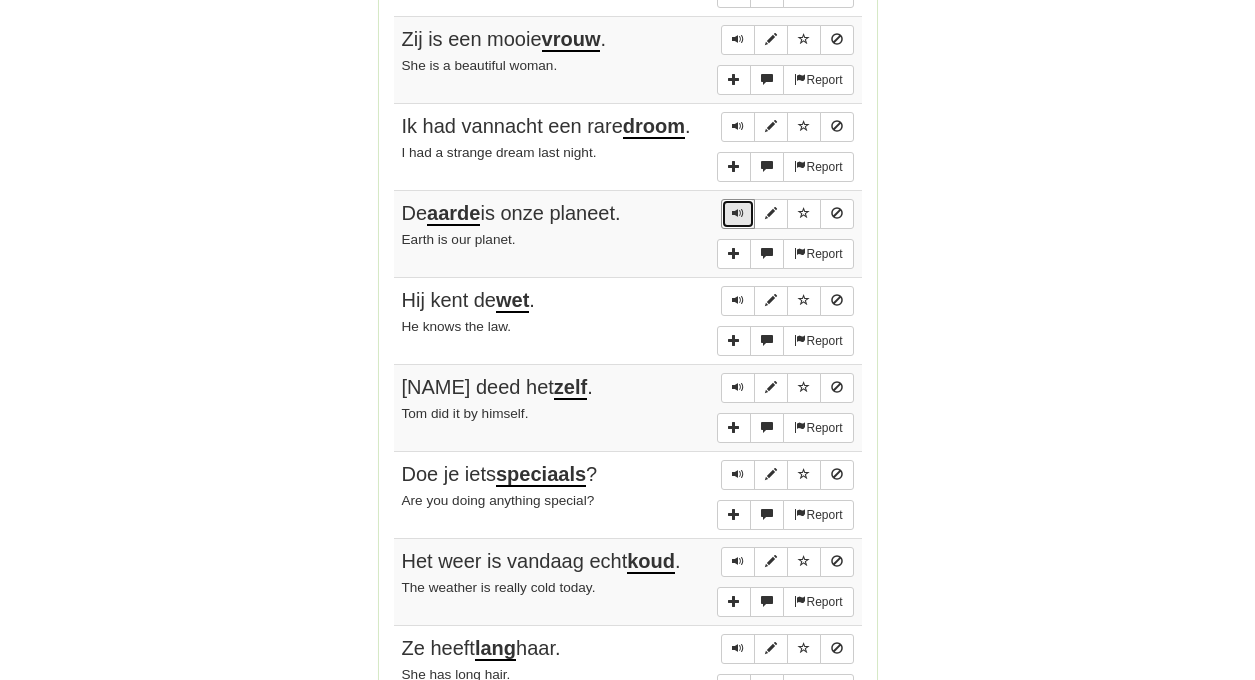 scroll, scrollTop: 1542, scrollLeft: 0, axis: vertical 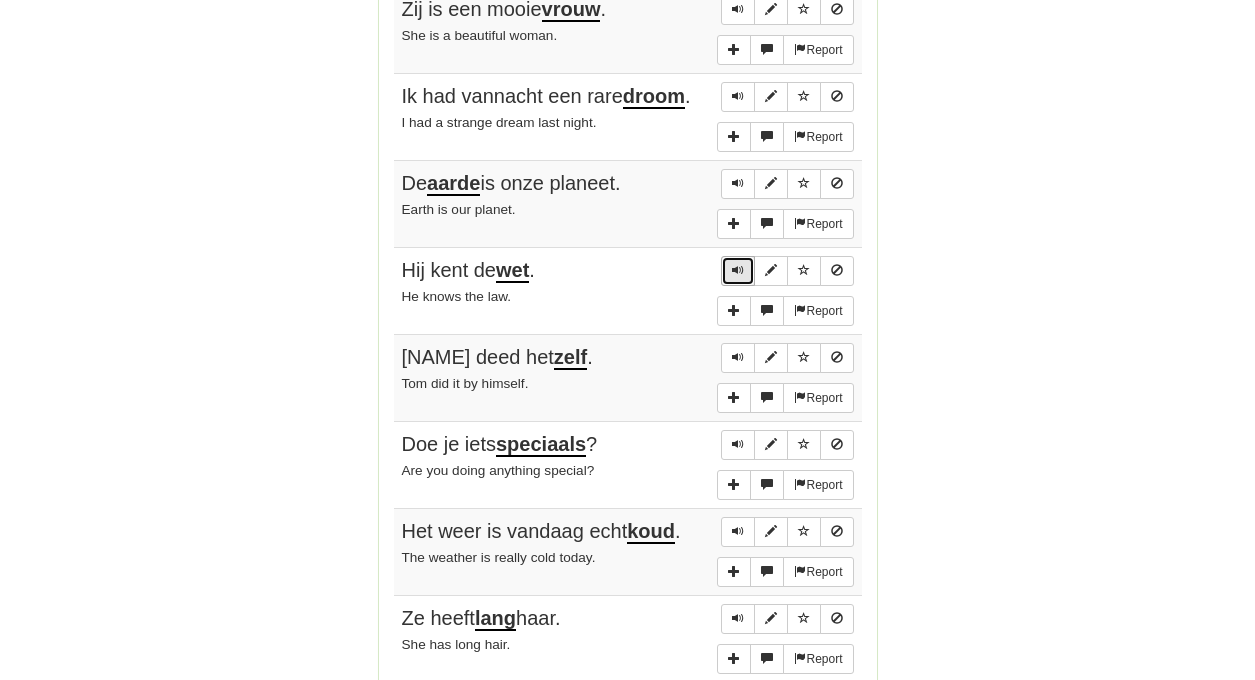 click at bounding box center [738, 270] 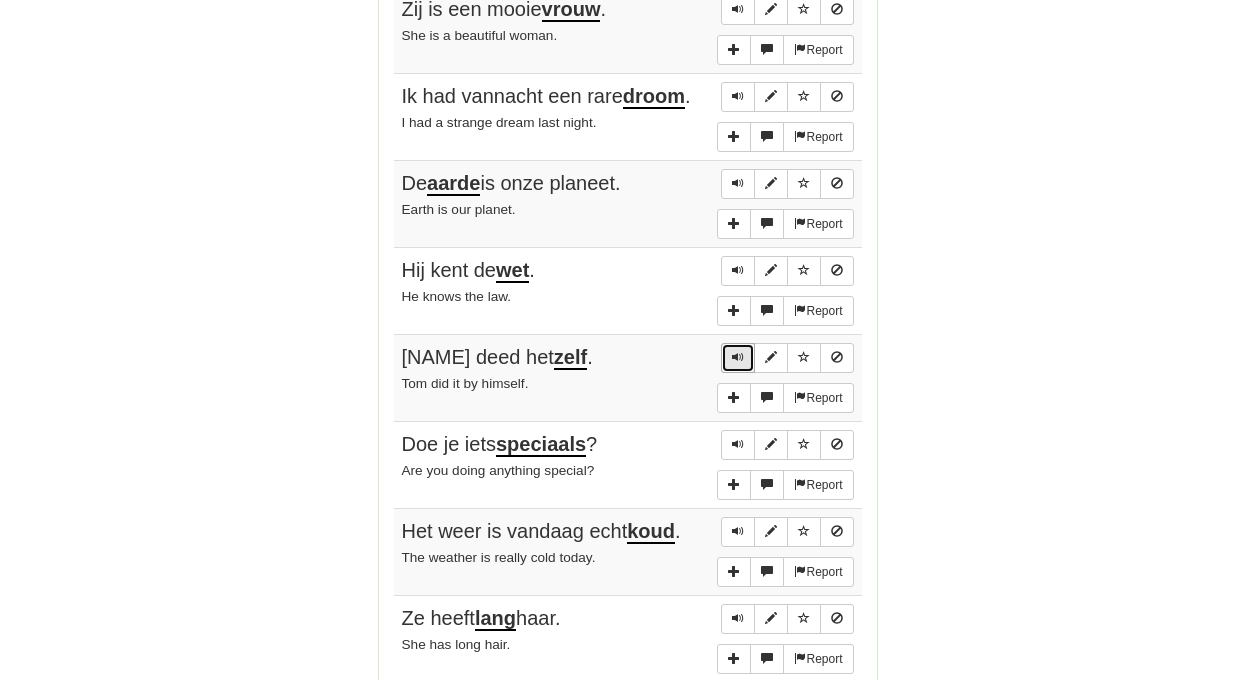 click at bounding box center (738, 358) 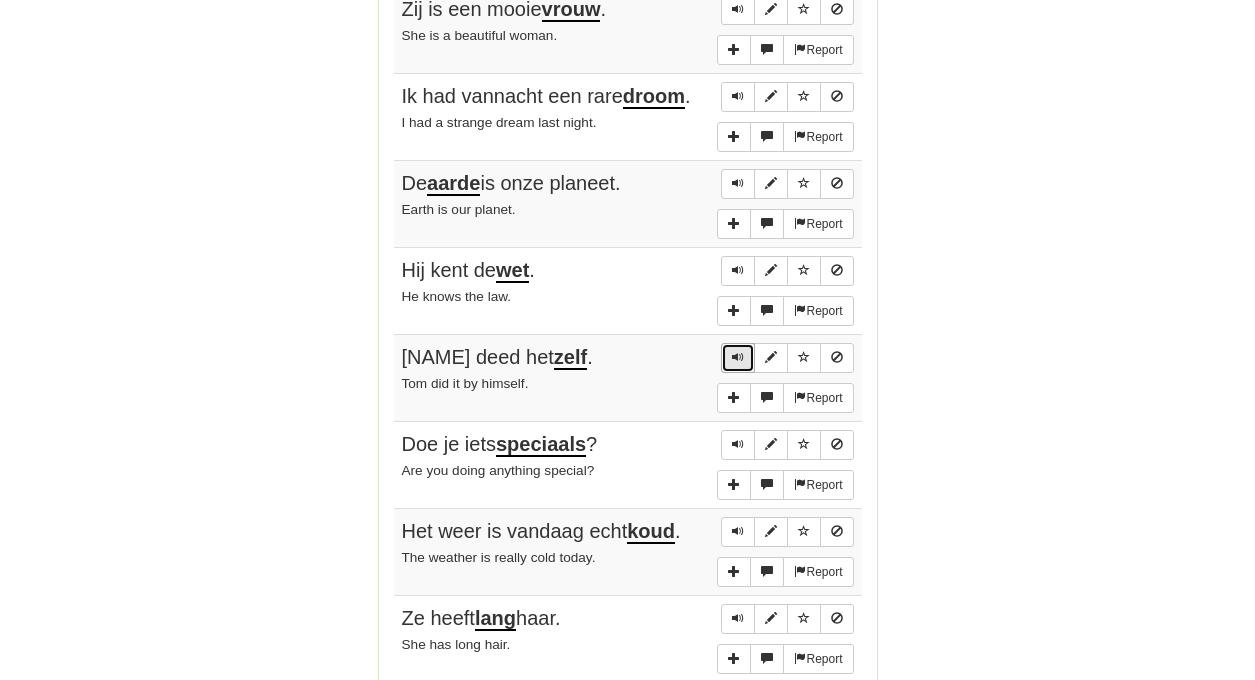click at bounding box center [738, 358] 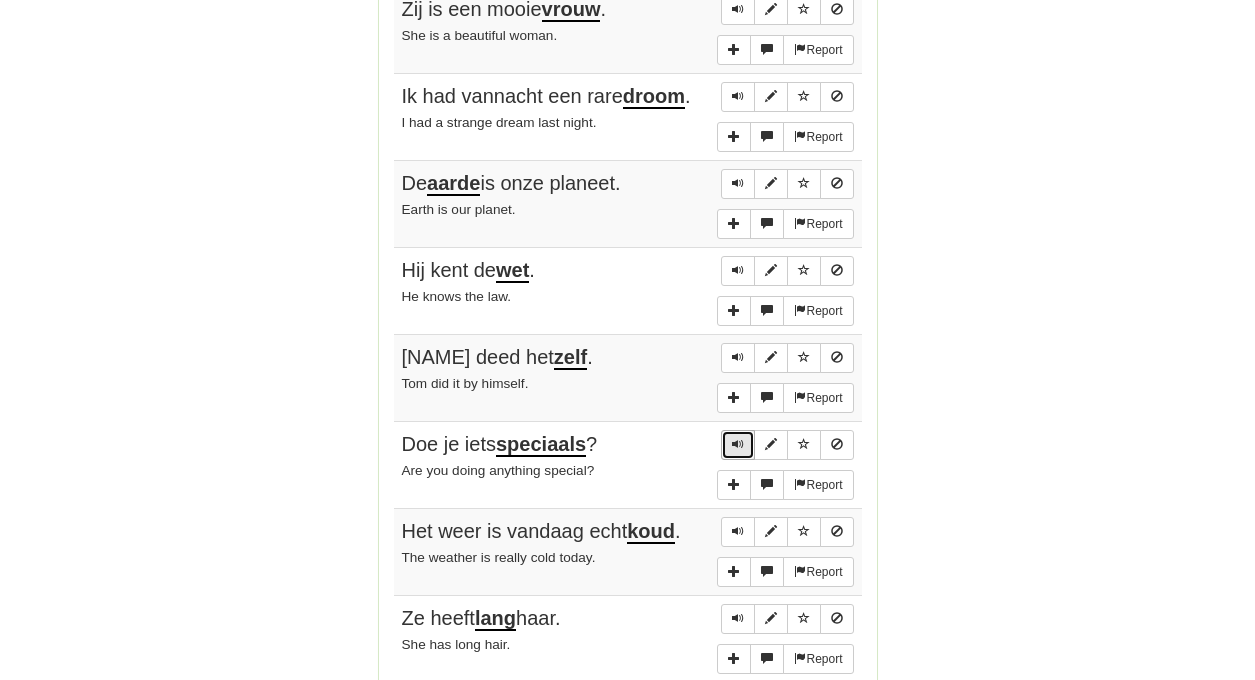 click at bounding box center (738, 444) 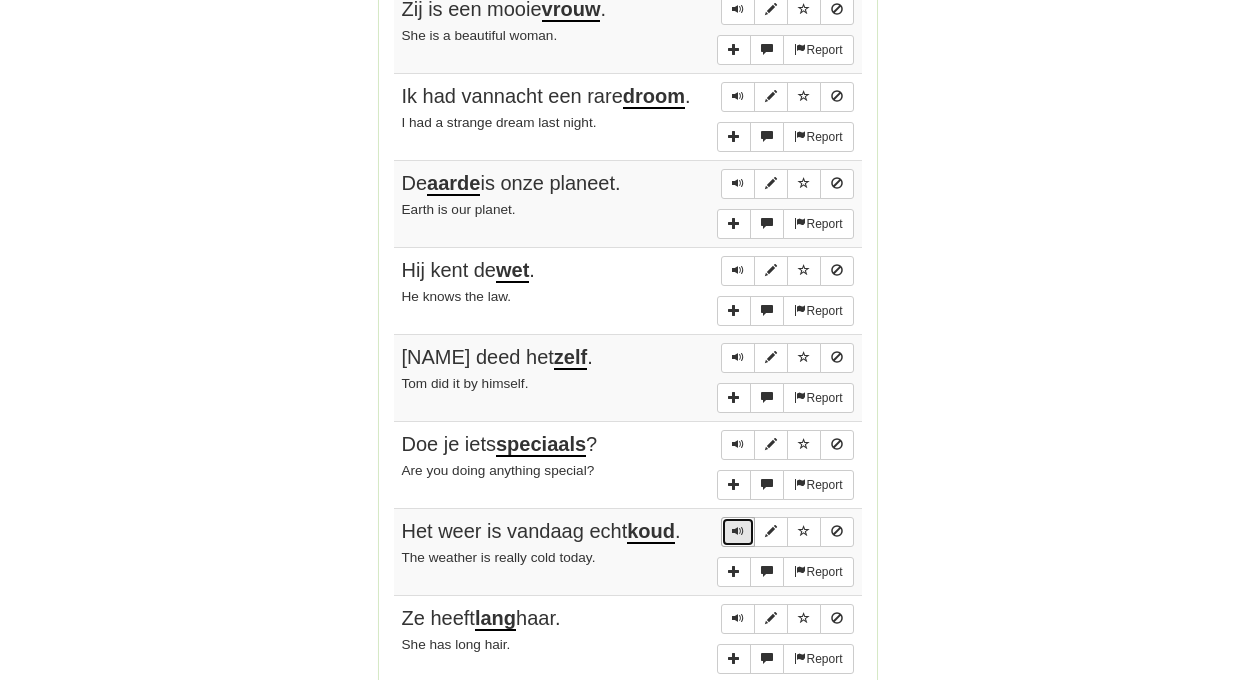 click at bounding box center (738, 531) 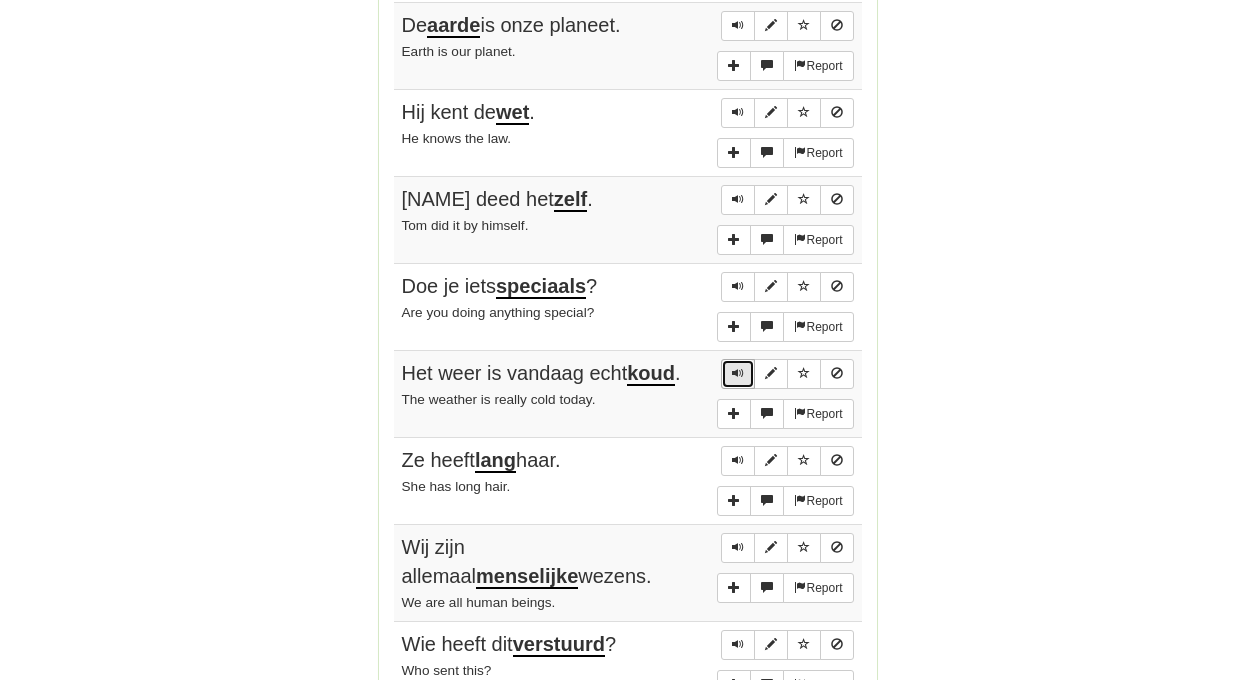 scroll, scrollTop: 1702, scrollLeft: 0, axis: vertical 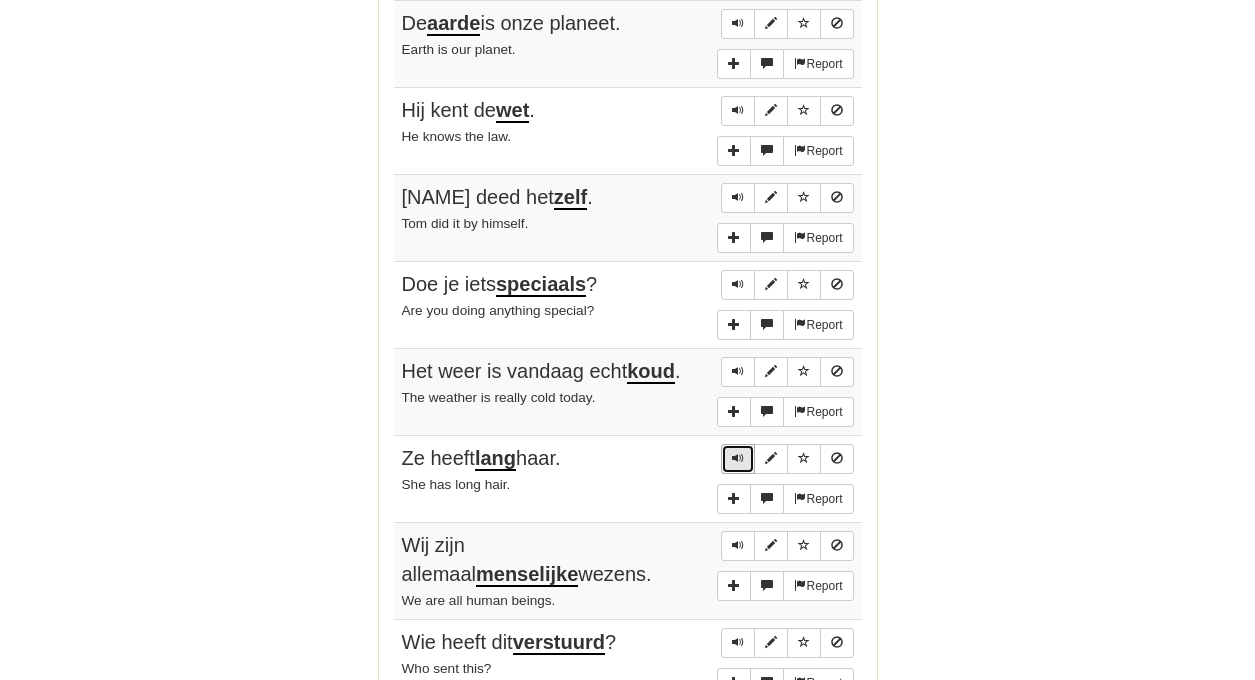 click at bounding box center [738, 458] 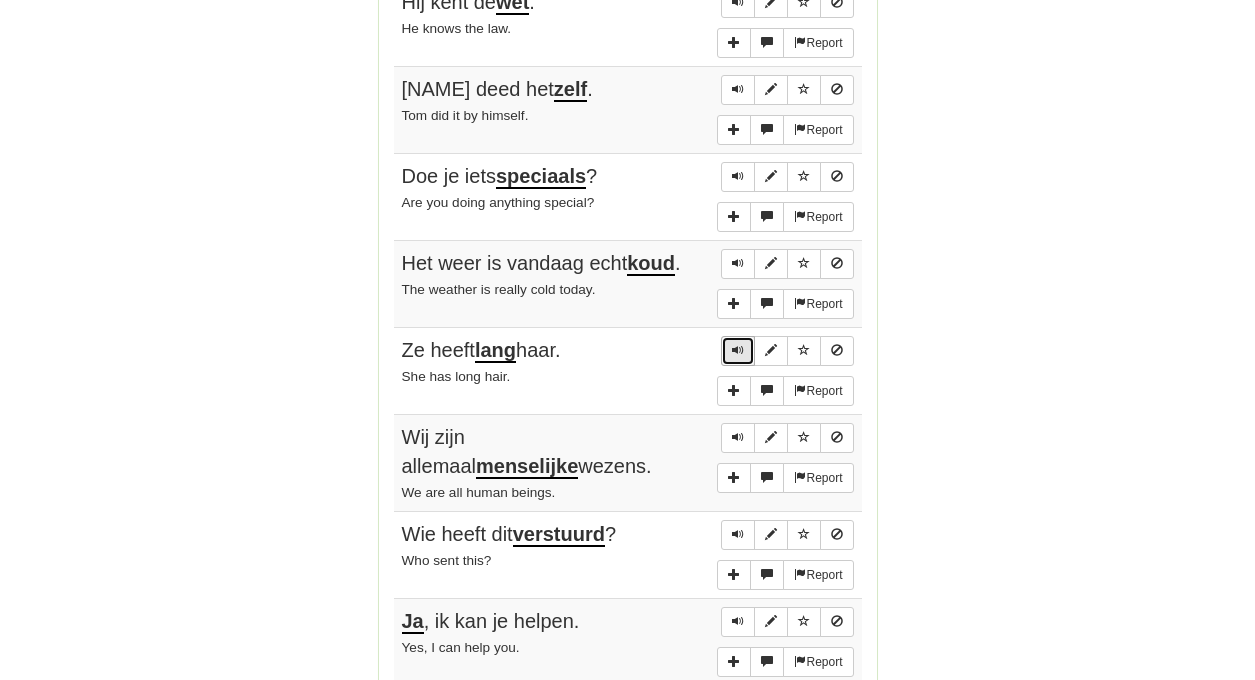 scroll, scrollTop: 1812, scrollLeft: 0, axis: vertical 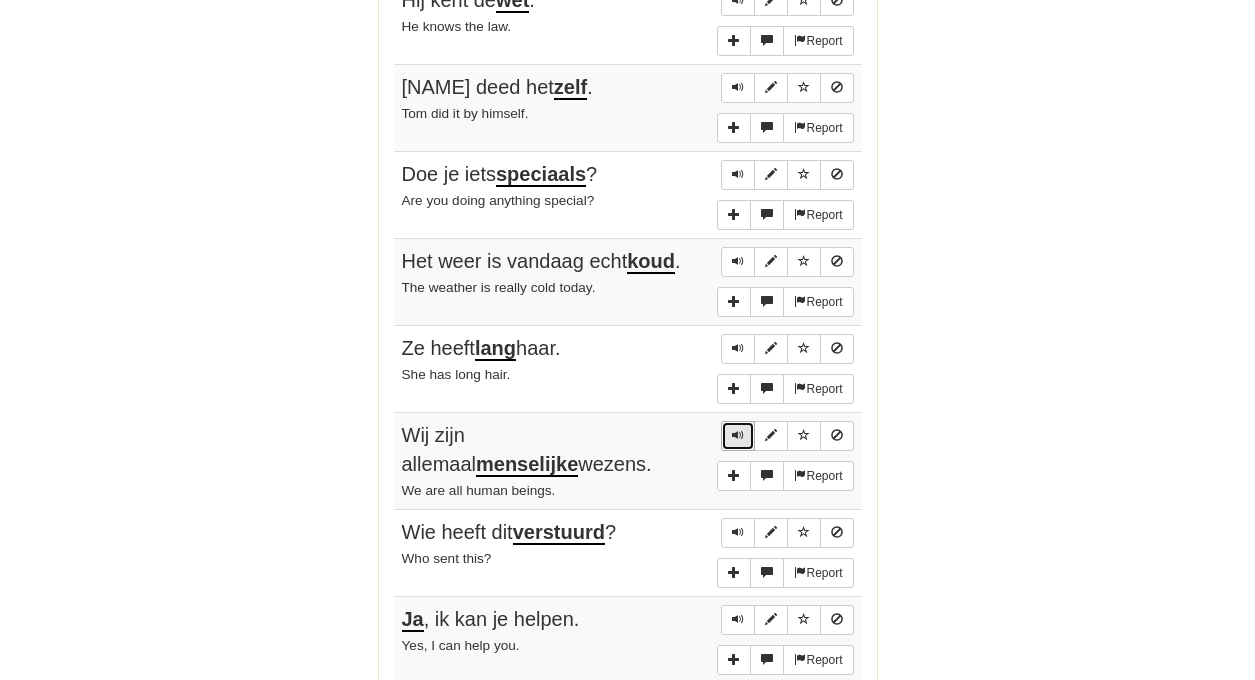 click at bounding box center [738, 435] 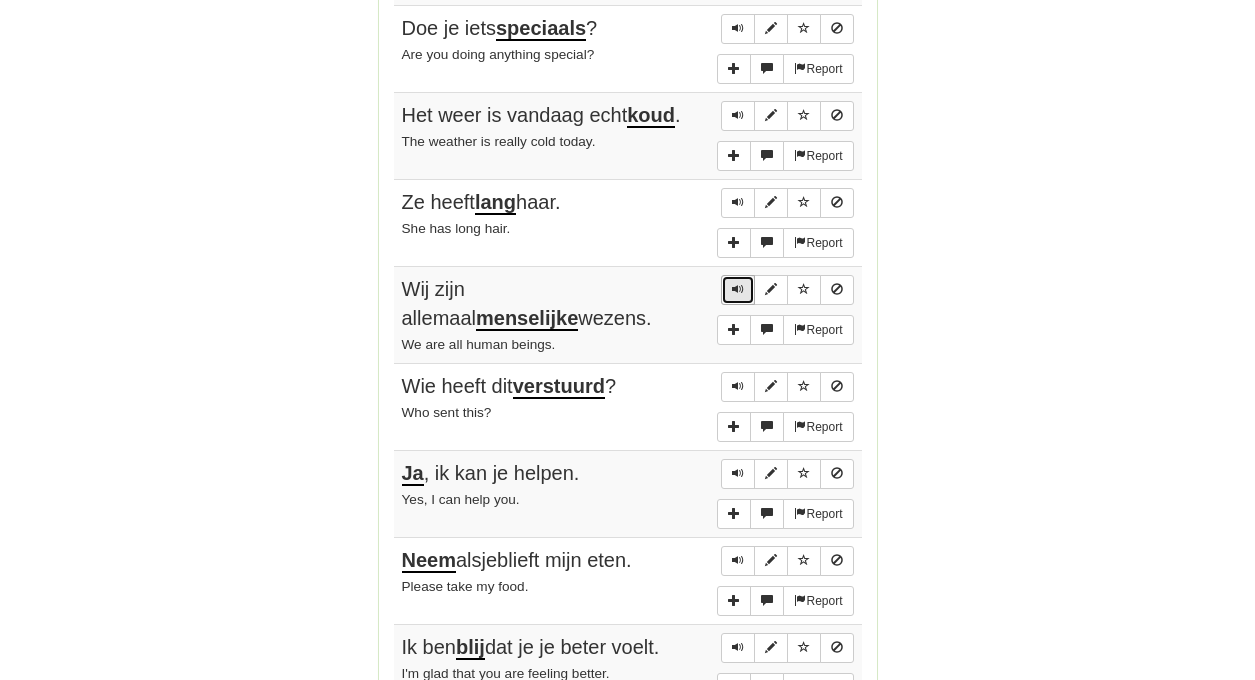 scroll, scrollTop: 1961, scrollLeft: 0, axis: vertical 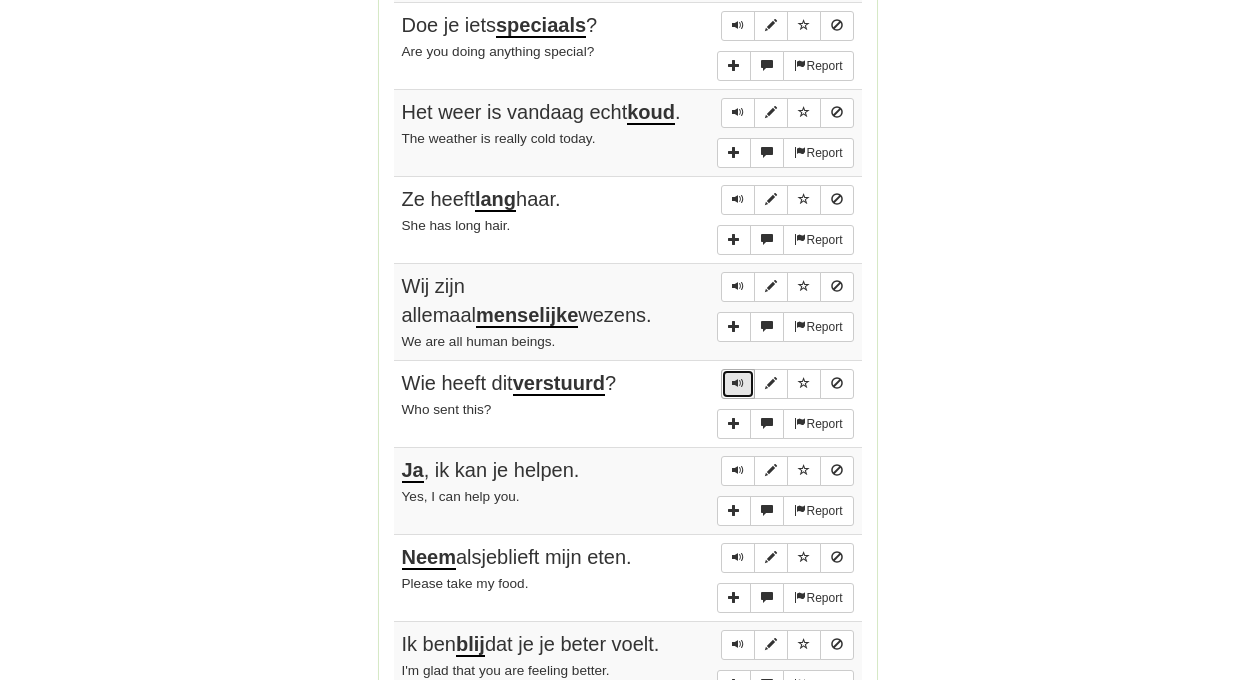 click at bounding box center [738, 383] 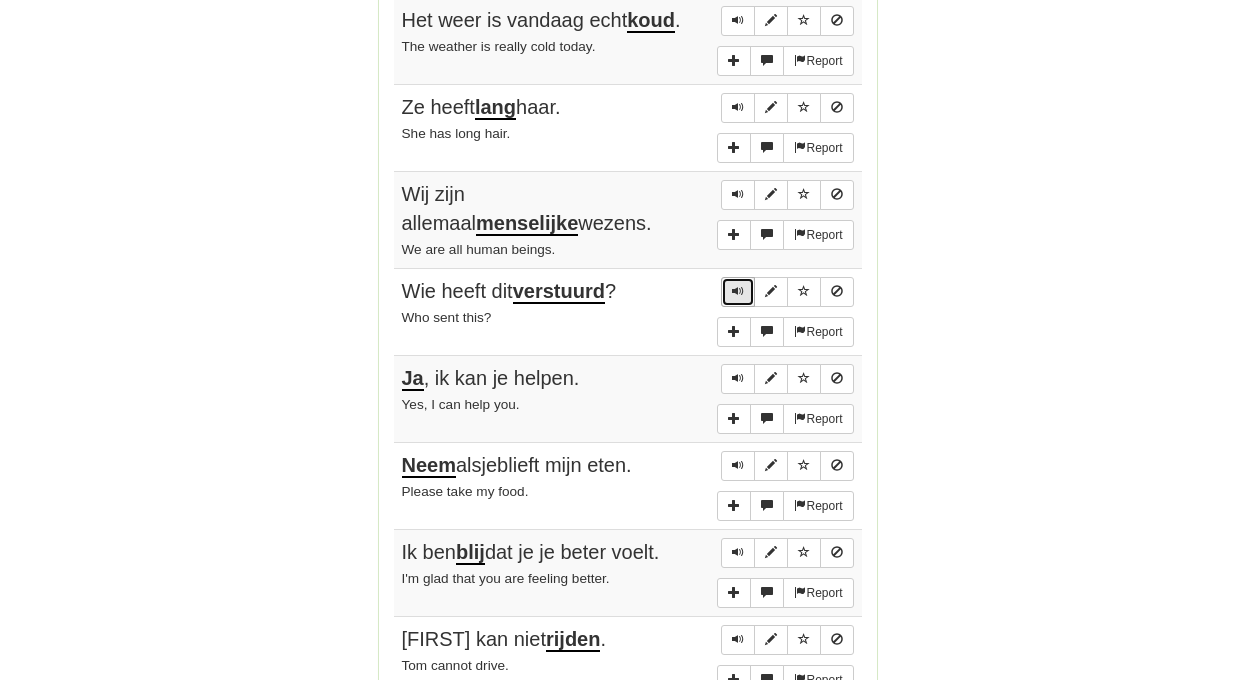 scroll, scrollTop: 2056, scrollLeft: 0, axis: vertical 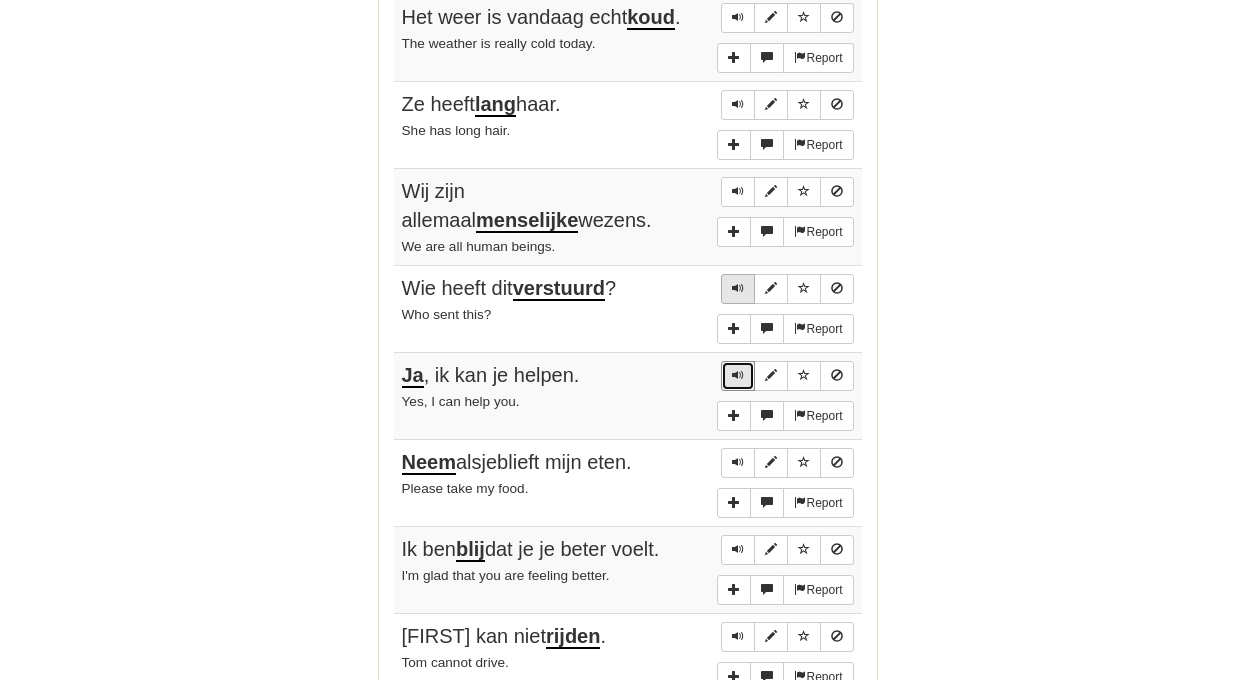 click at bounding box center [738, 375] 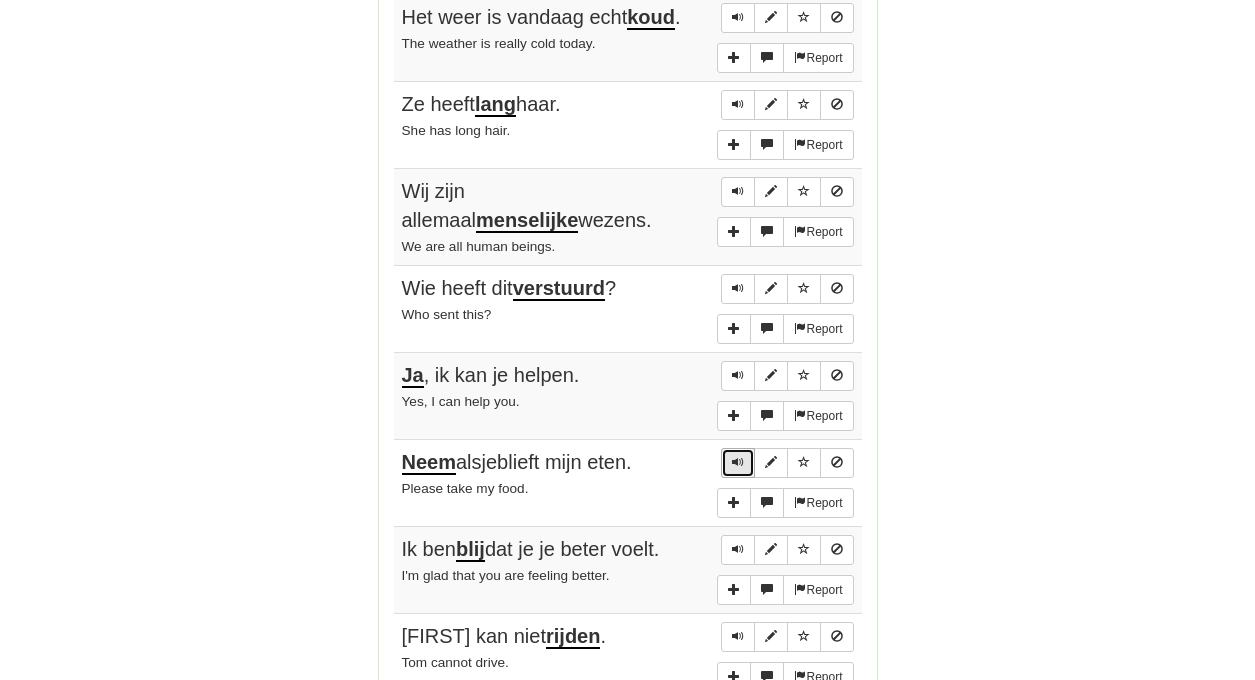 click at bounding box center [738, 462] 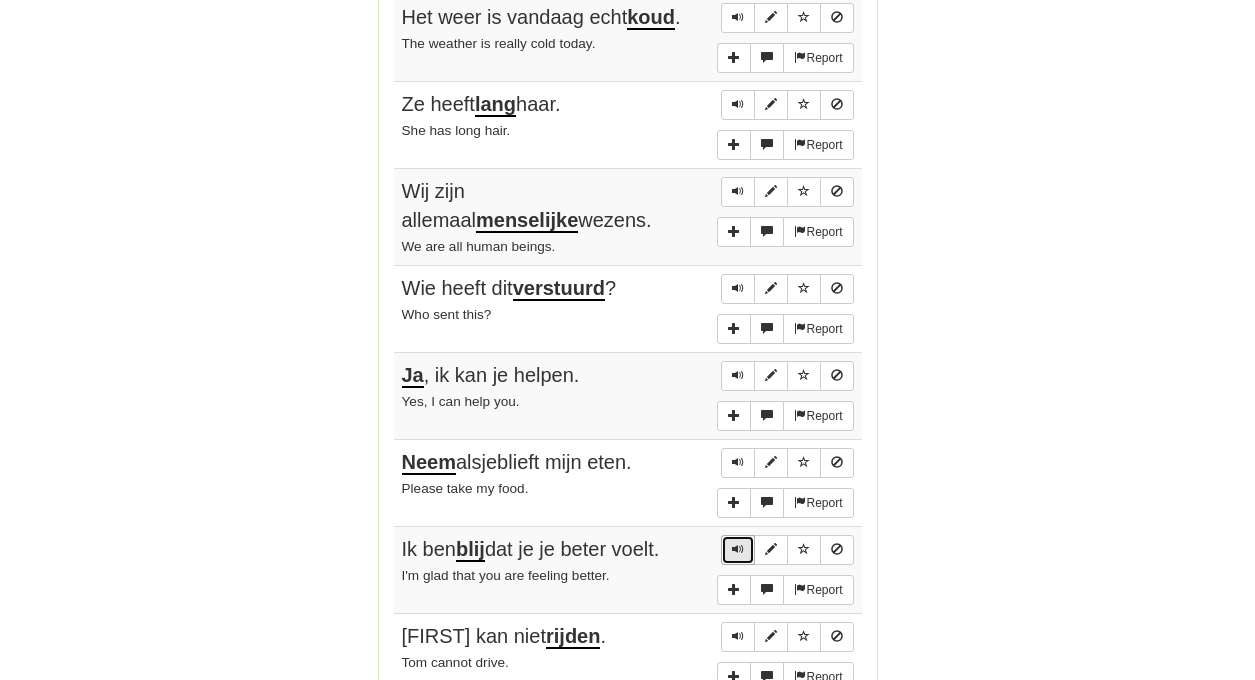 click at bounding box center (738, 549) 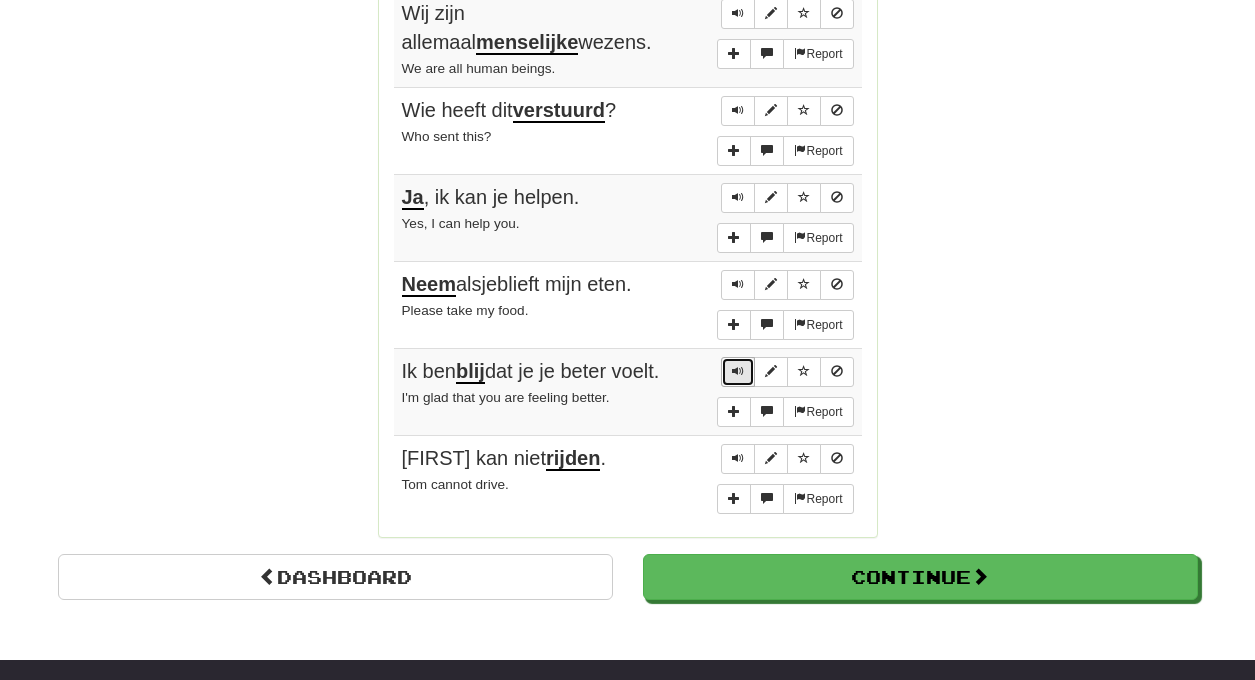 scroll, scrollTop: 2240, scrollLeft: 0, axis: vertical 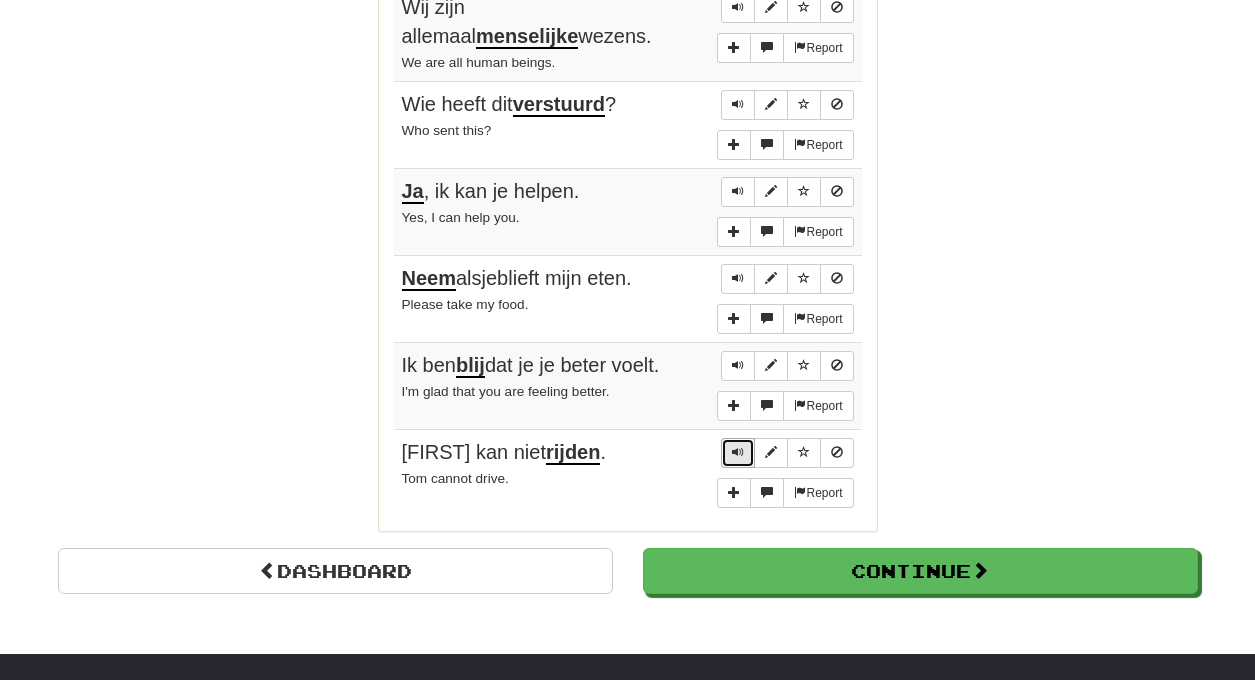 click at bounding box center (738, 452) 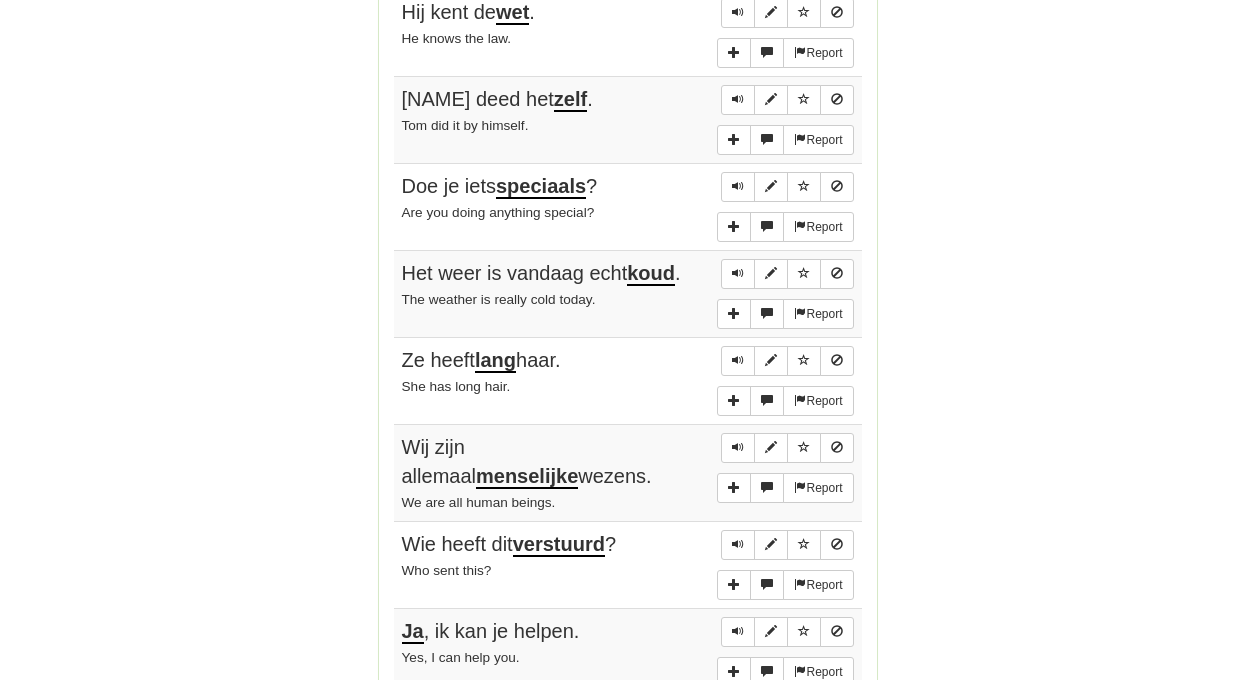 scroll, scrollTop: 1799, scrollLeft: 0, axis: vertical 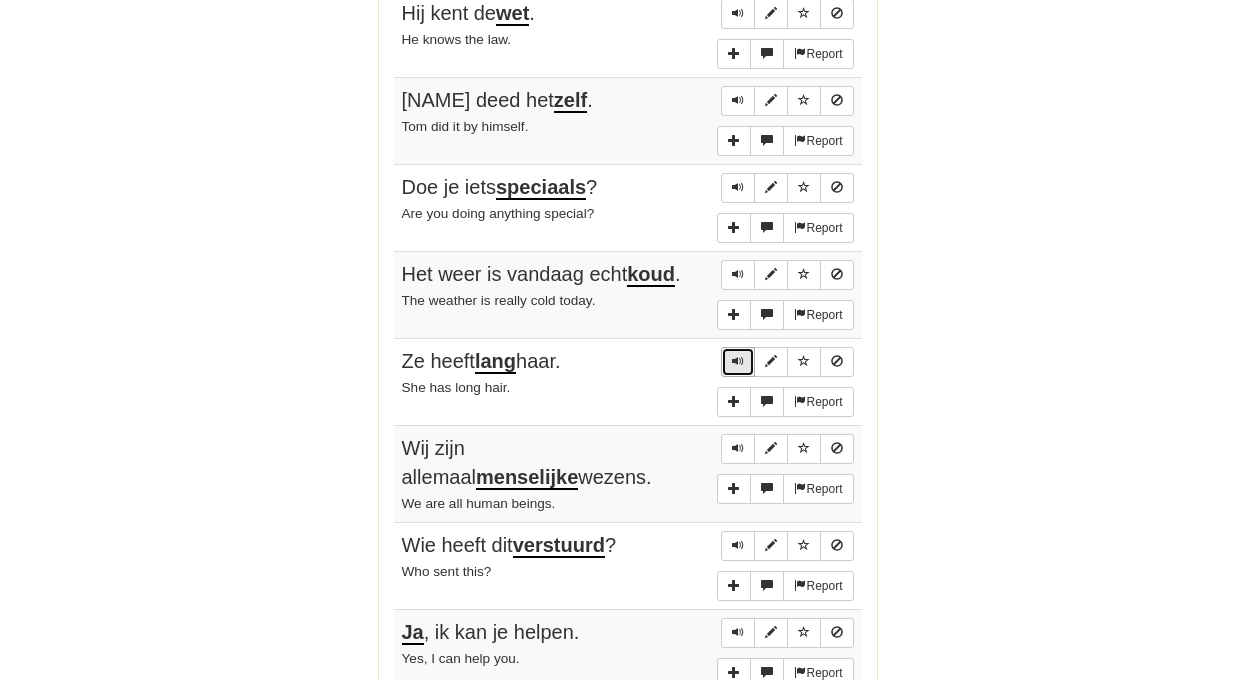 click at bounding box center (738, 361) 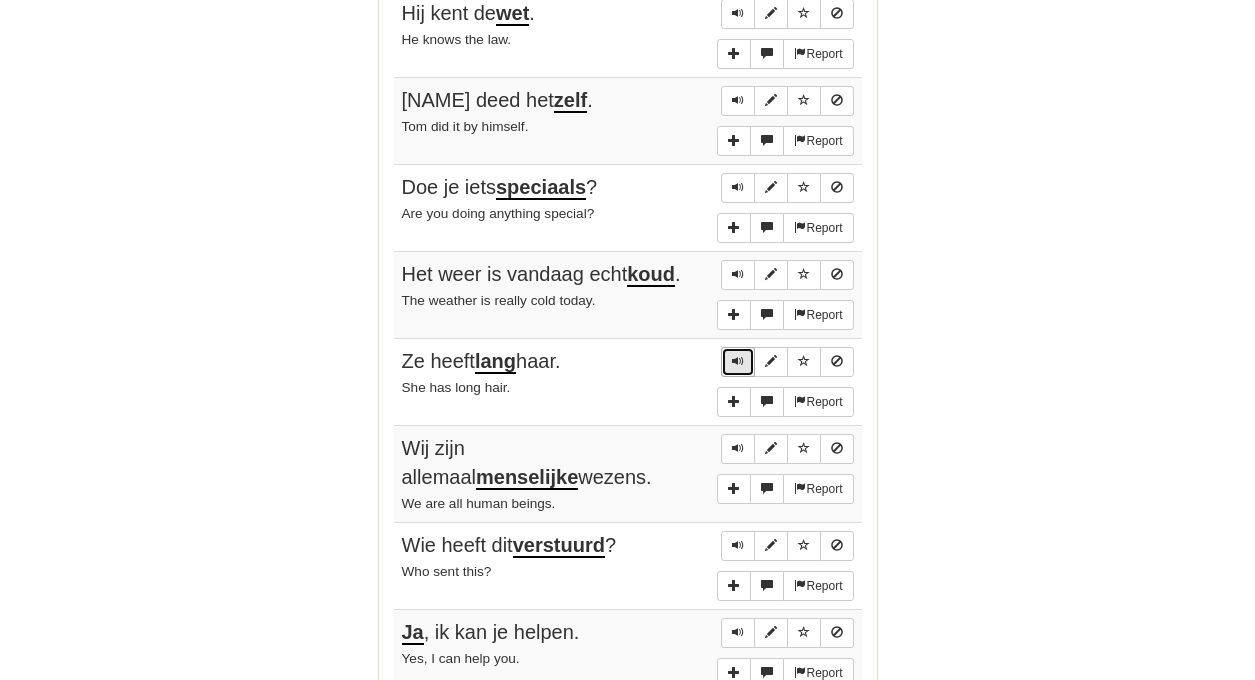 click at bounding box center (738, 361) 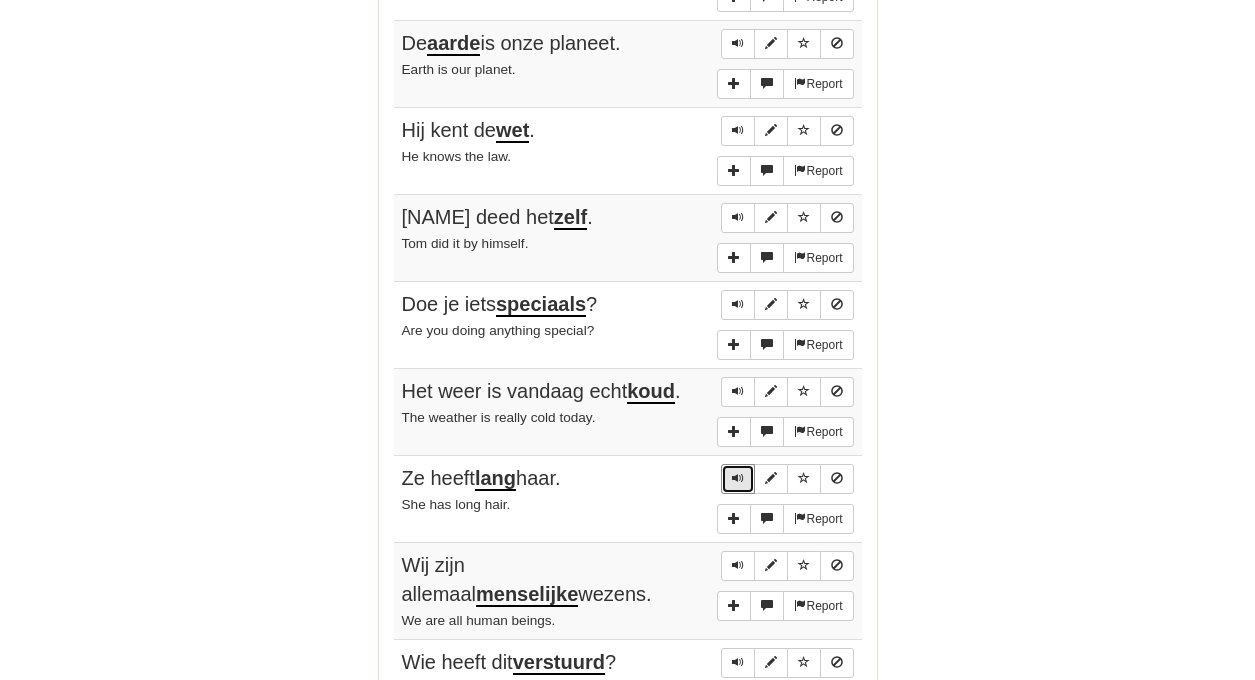scroll, scrollTop: 1678, scrollLeft: 0, axis: vertical 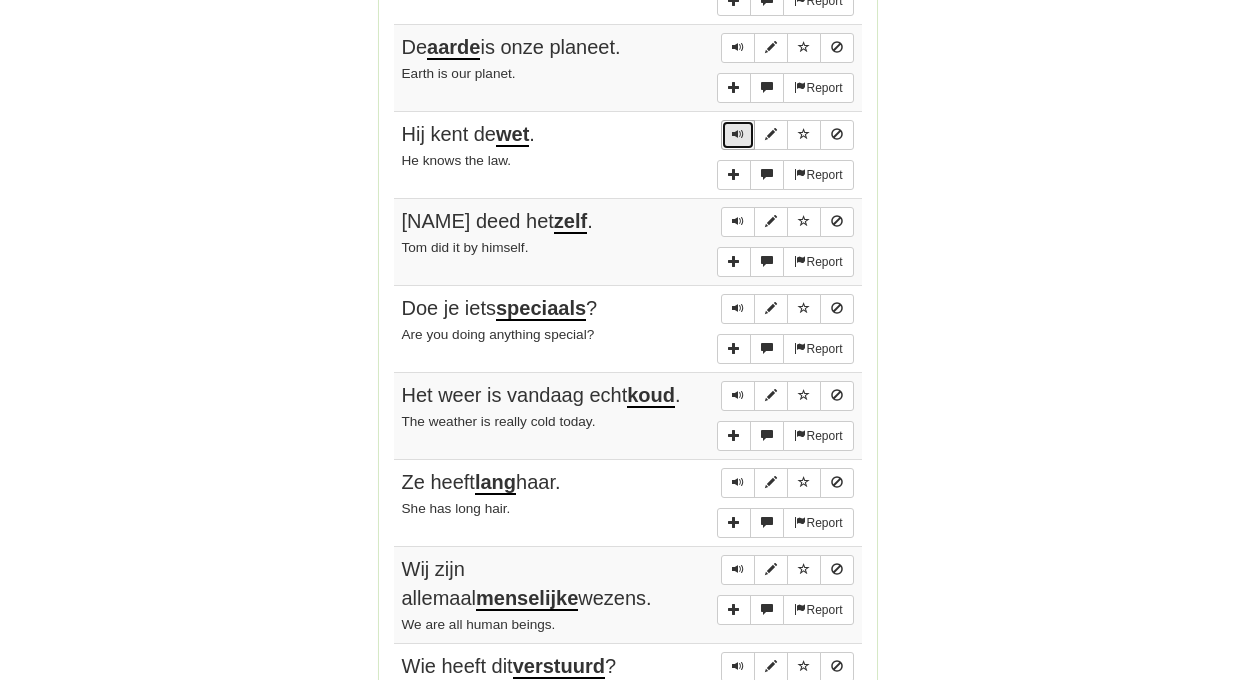 click at bounding box center (738, 135) 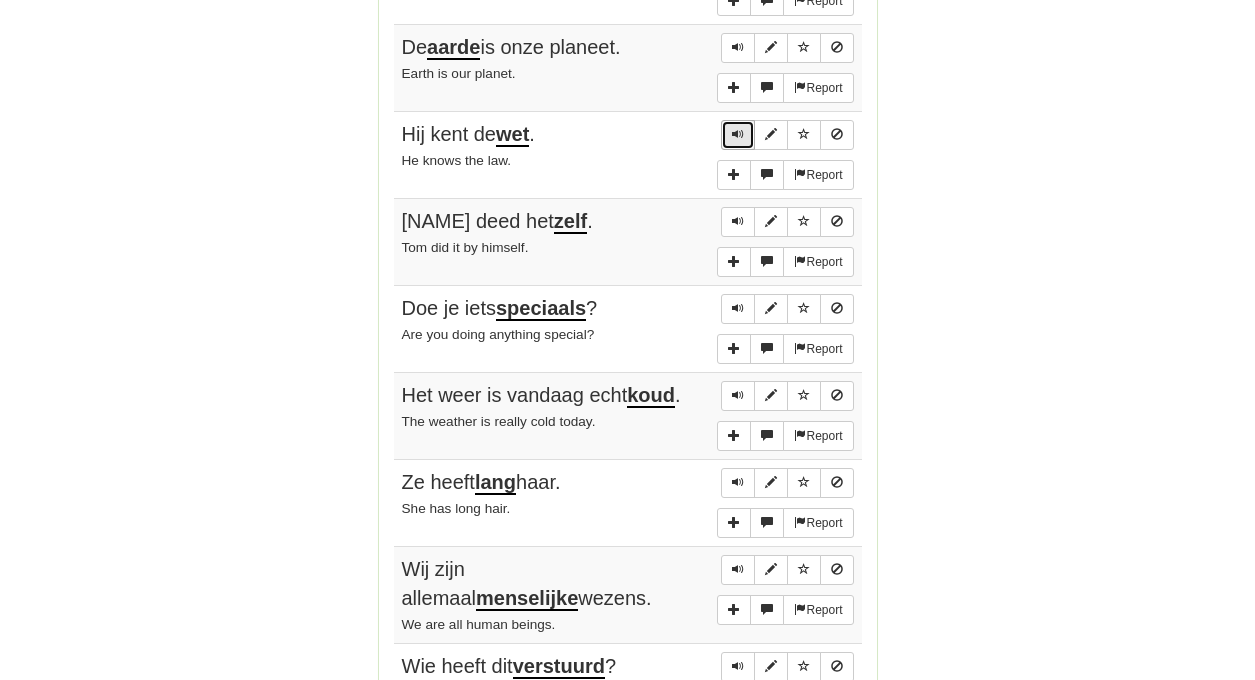 click at bounding box center [738, 135] 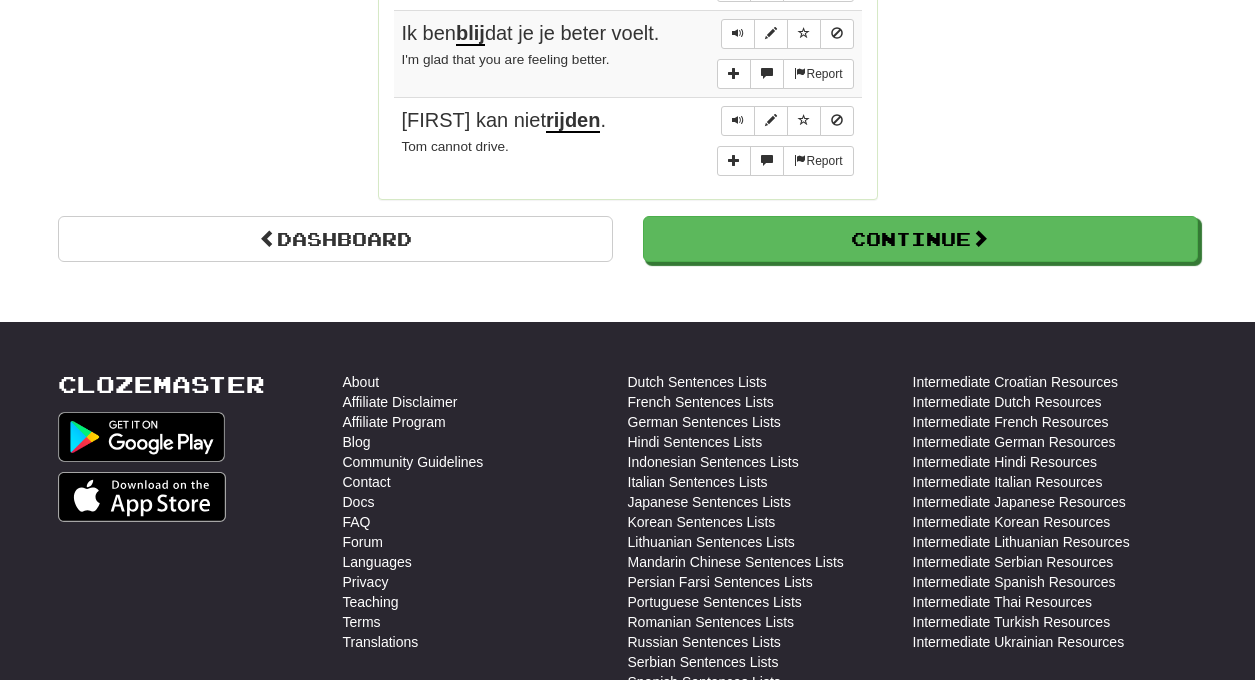 scroll, scrollTop: 2575, scrollLeft: 0, axis: vertical 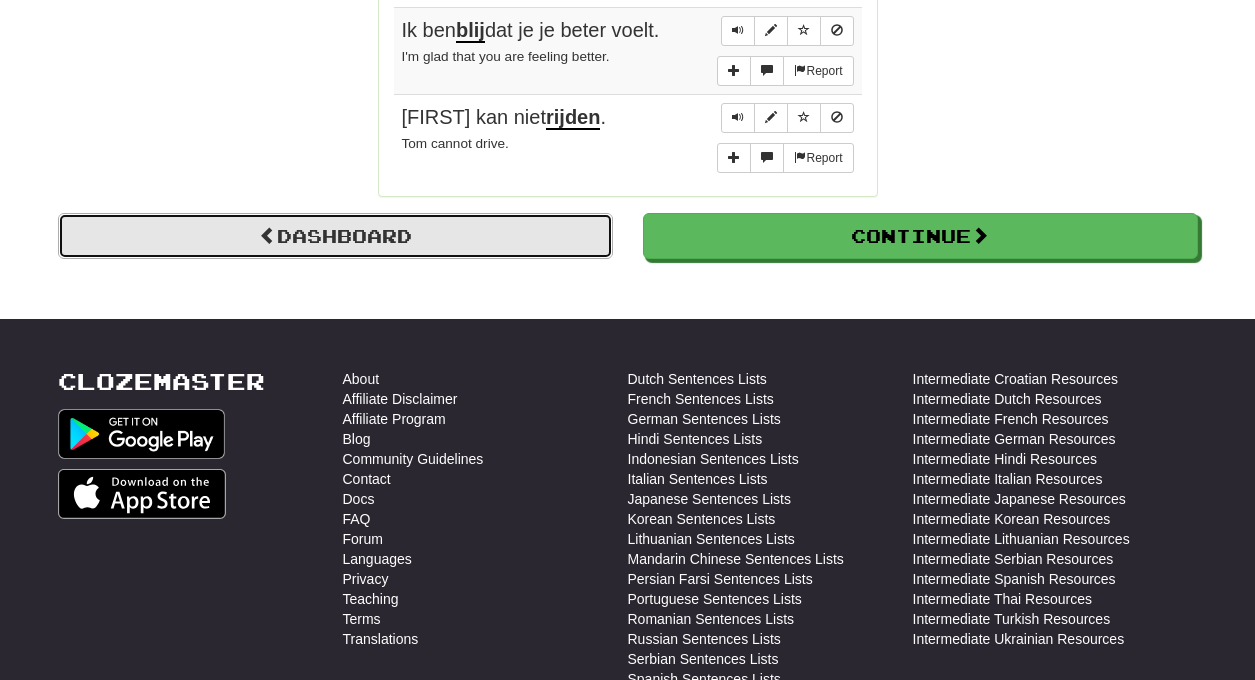 click on "Dashboard" at bounding box center (335, 236) 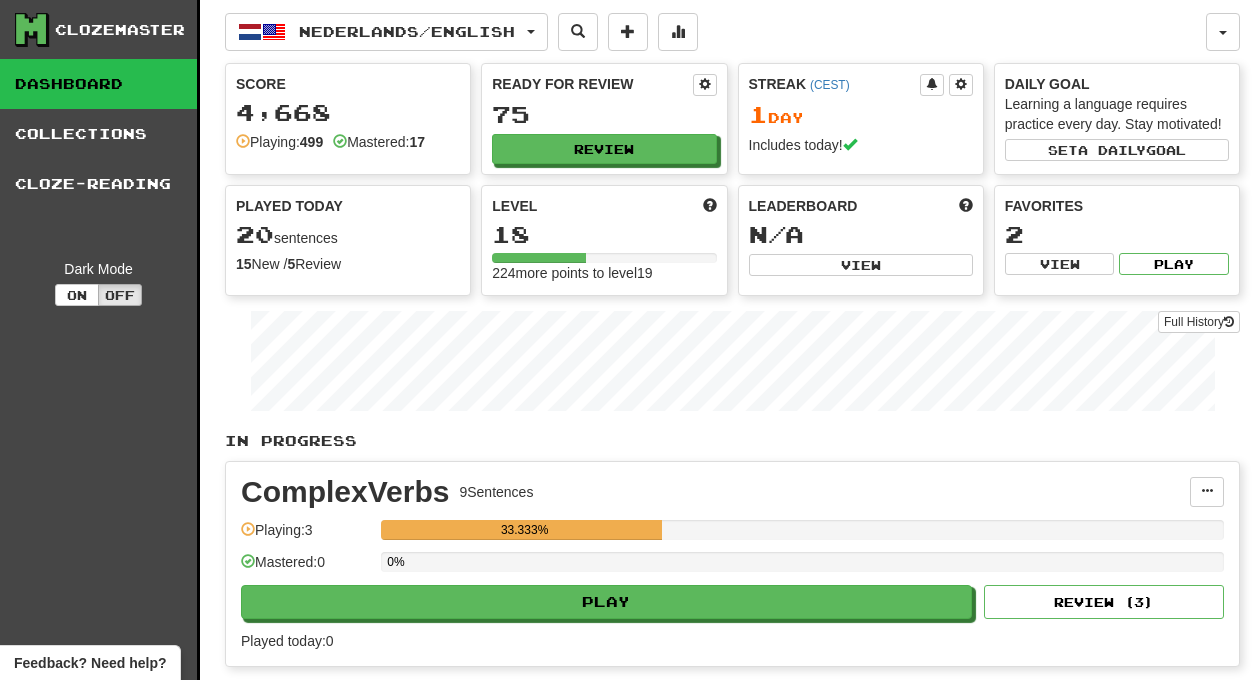 scroll, scrollTop: 0, scrollLeft: 0, axis: both 